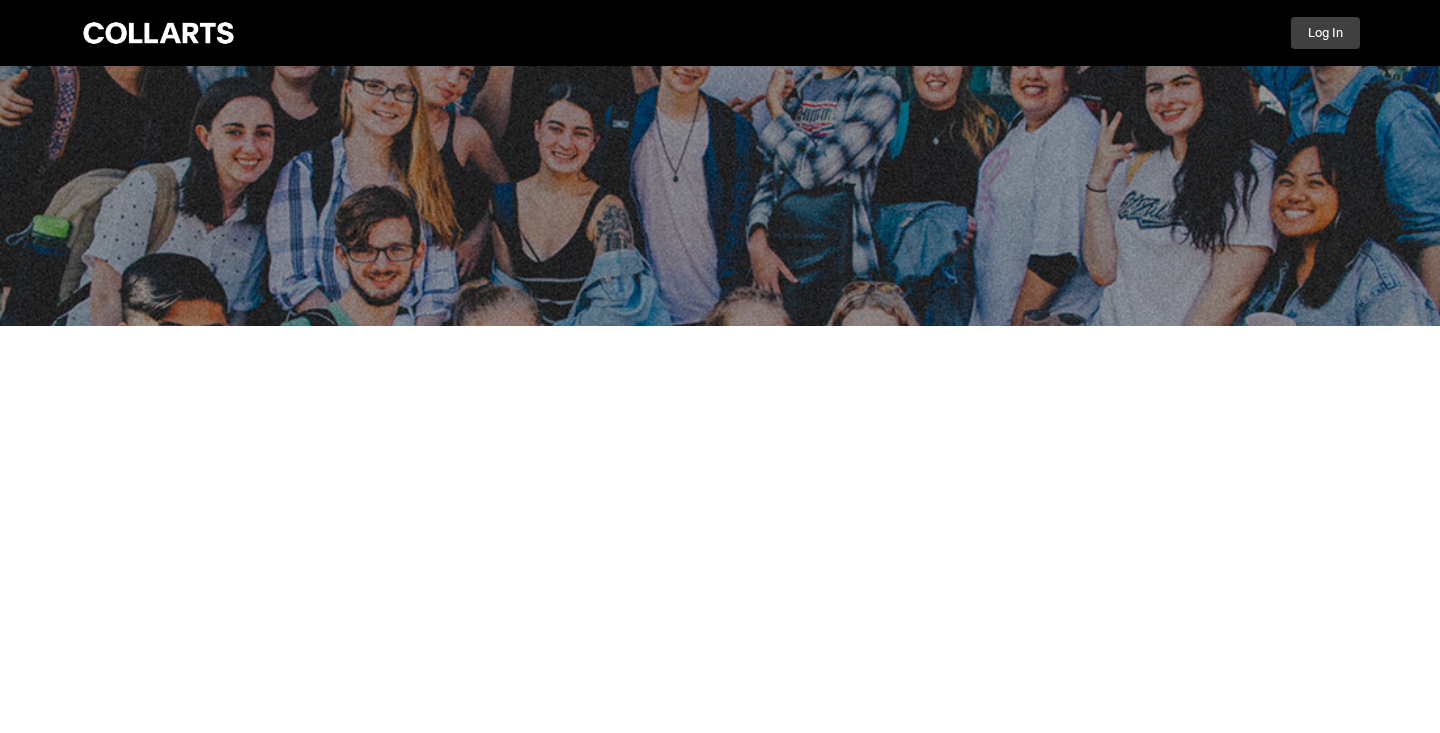 scroll, scrollTop: 0, scrollLeft: 0, axis: both 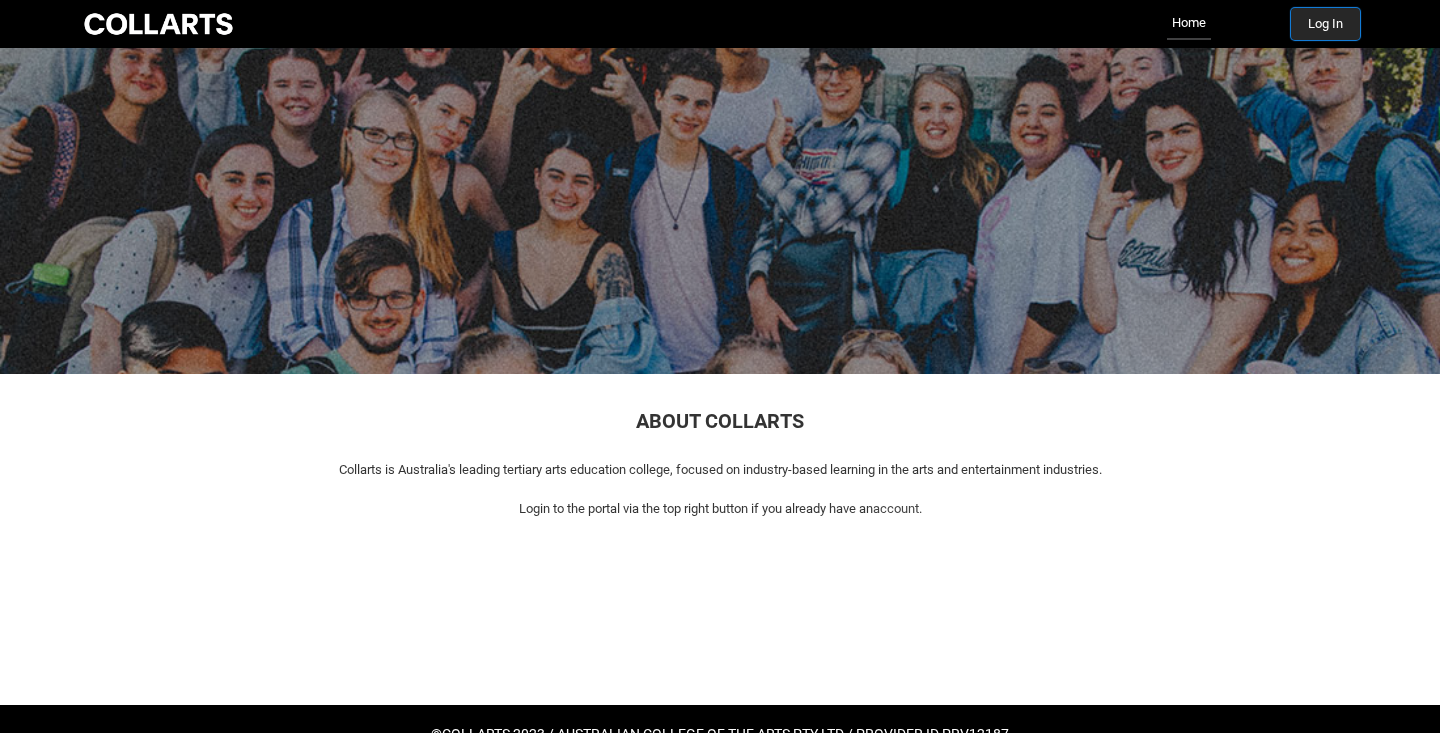 click on "Log In" at bounding box center (1325, 24) 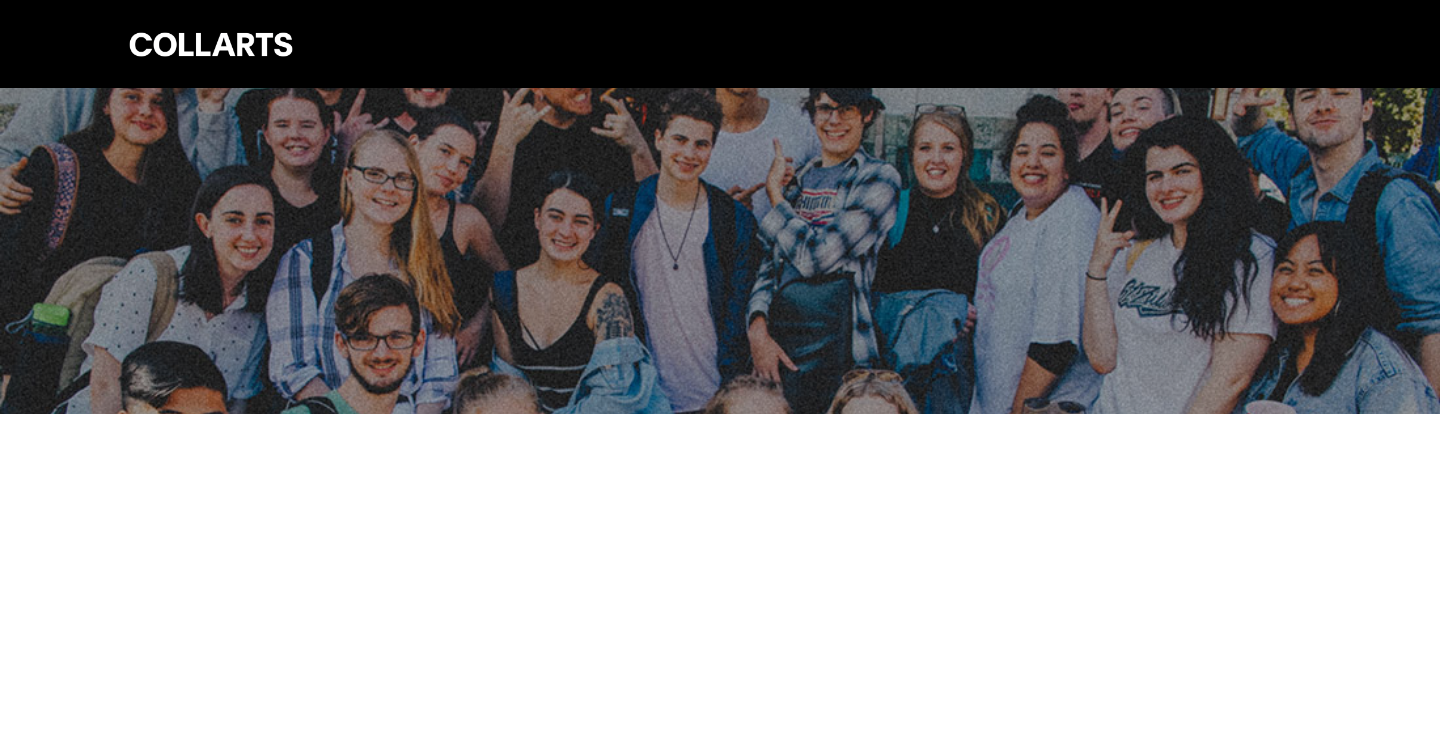 scroll, scrollTop: 0, scrollLeft: 0, axis: both 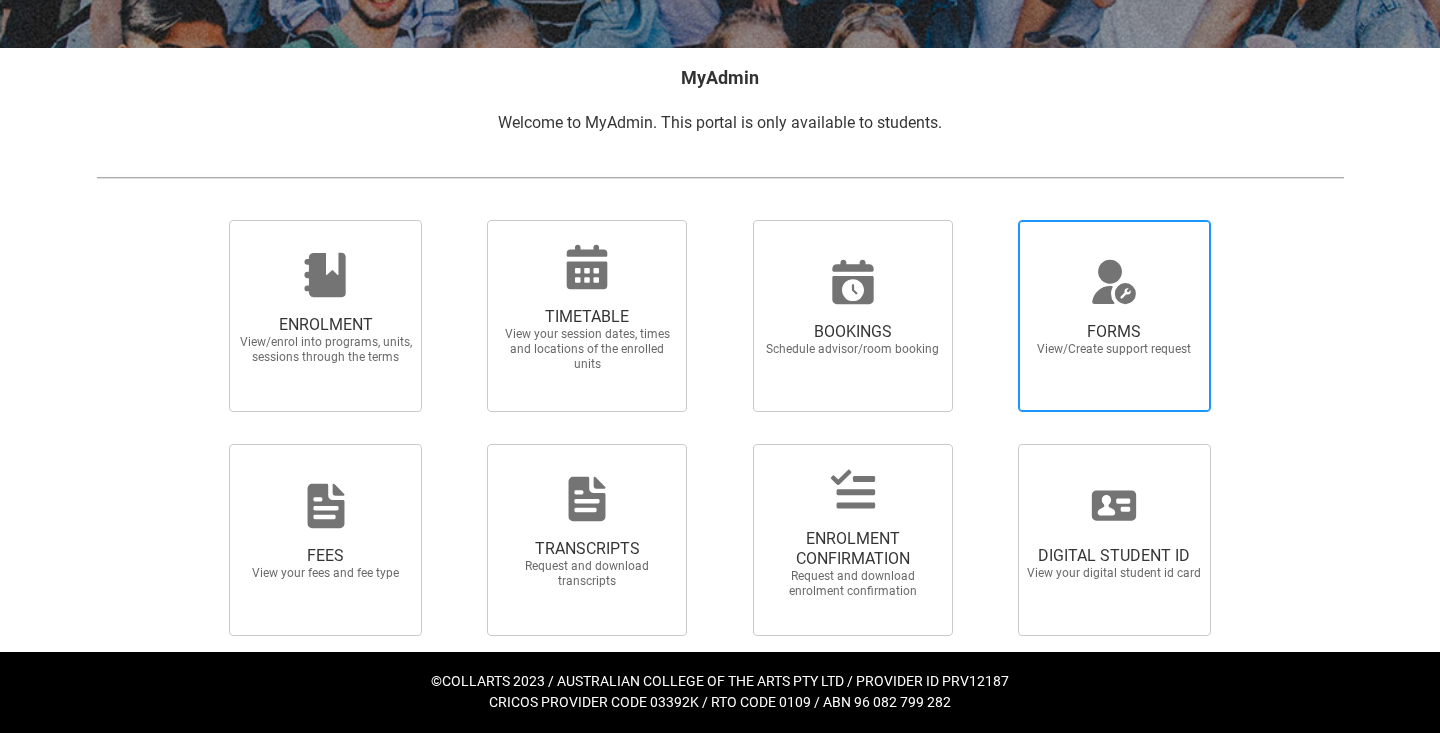click on "FORMS View/Create support request" at bounding box center [1114, 339] 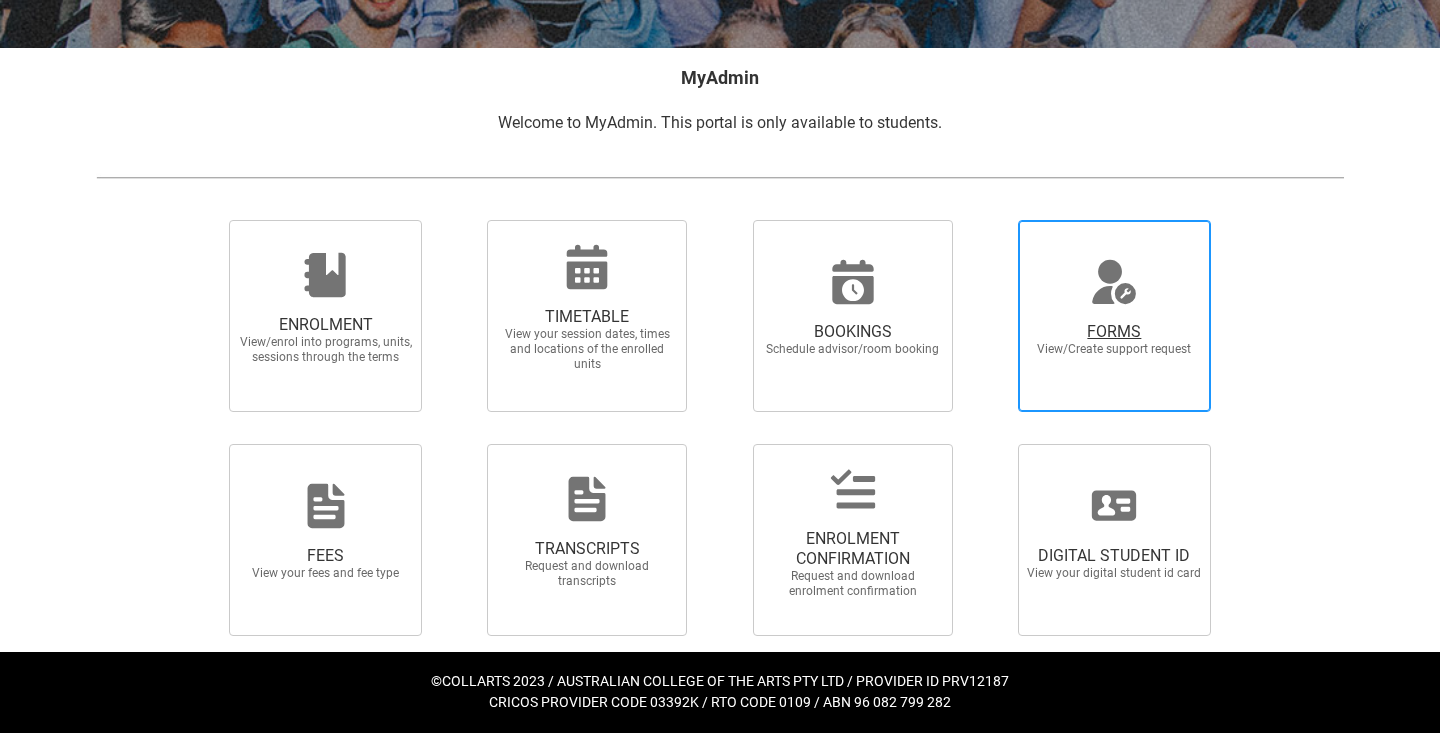 click on "FORMS View/Create support request" at bounding box center (993, 219) 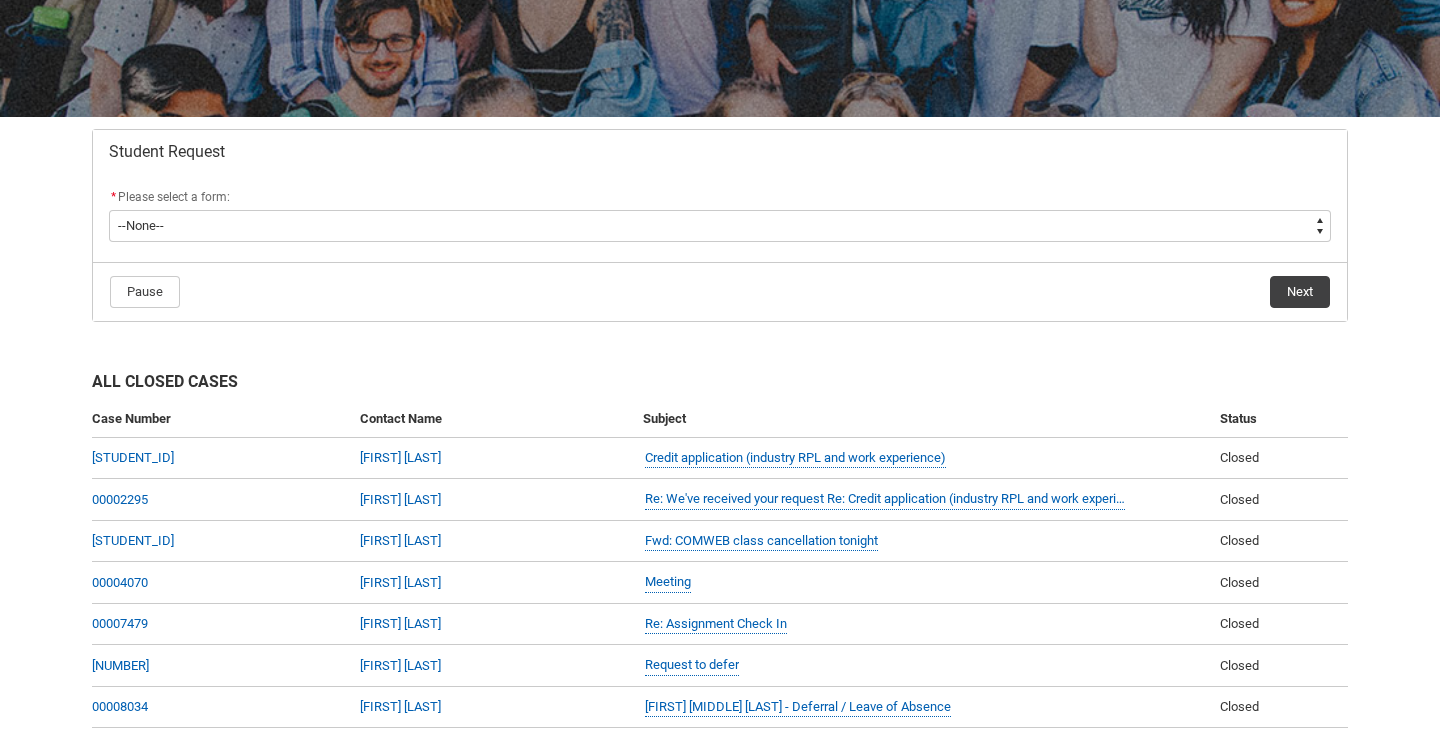 scroll, scrollTop: 285, scrollLeft: 0, axis: vertical 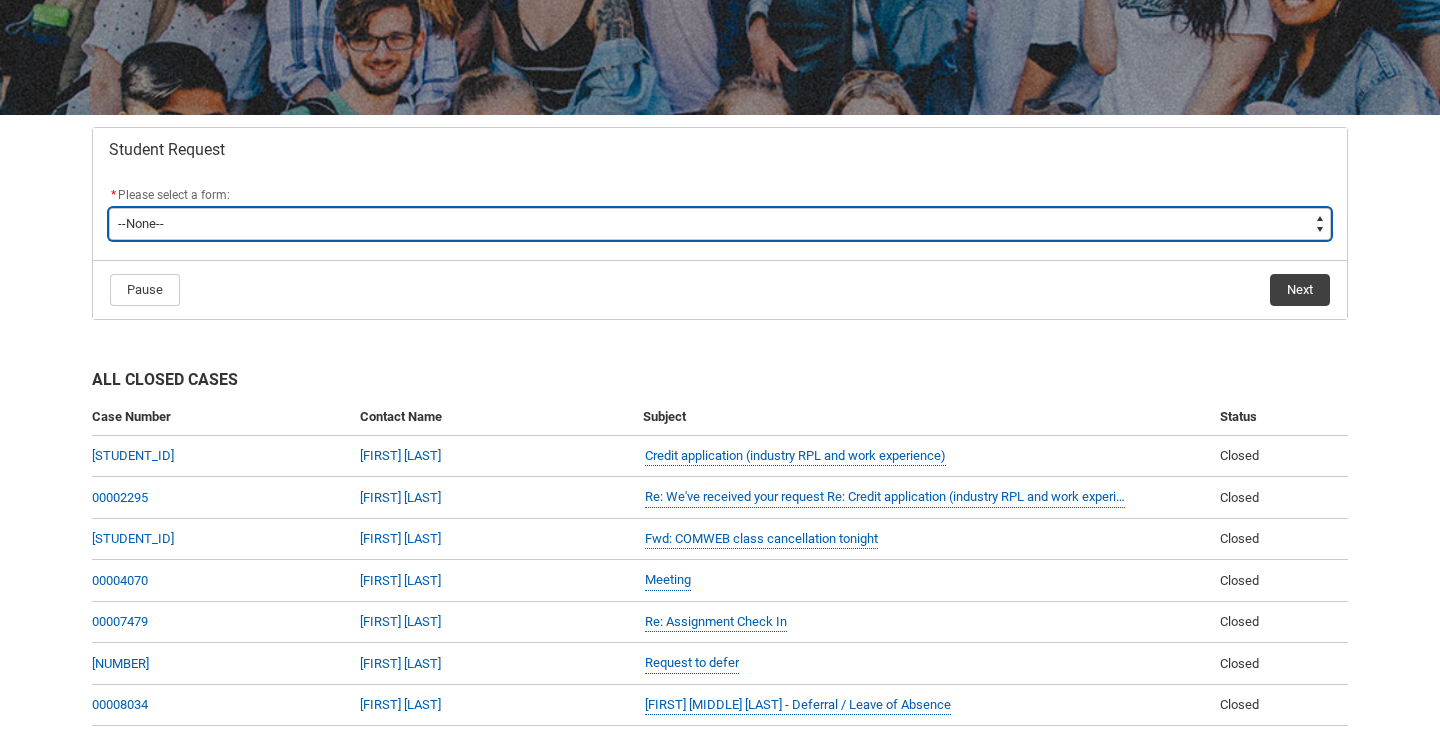 click on "--None-- Academic Transcript Application to Appeal Assignment Extension Change of Legal Name Course Credit / RPL Course Transfer Deferral / Leave of Absence Enrolment Variation Financial Hardship Program General Enquiry Grievance Reasonable Adjustment Return to Study Application Special Consideration Tuition Fee Refund Withdraw & Cancel Enrolment Information Release" at bounding box center (720, 224) 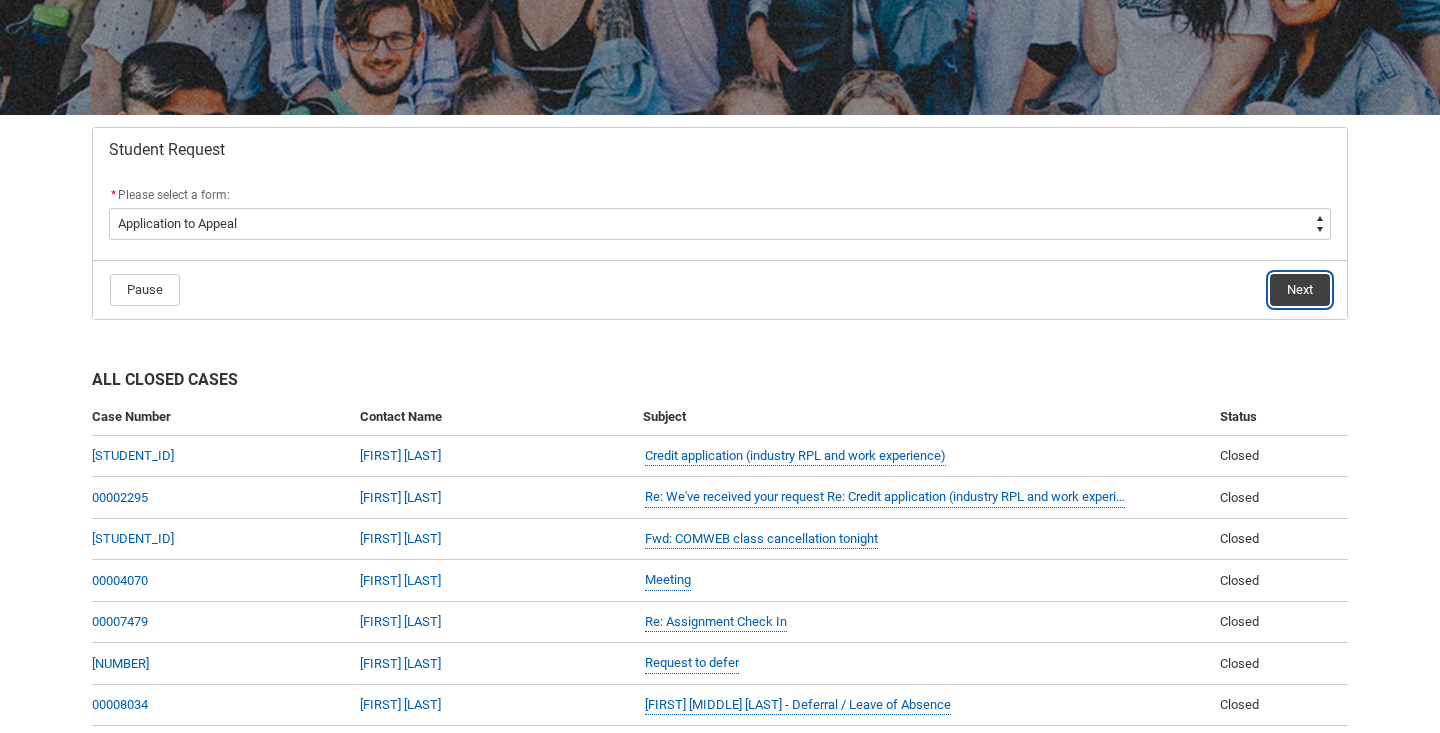 click on "Next" 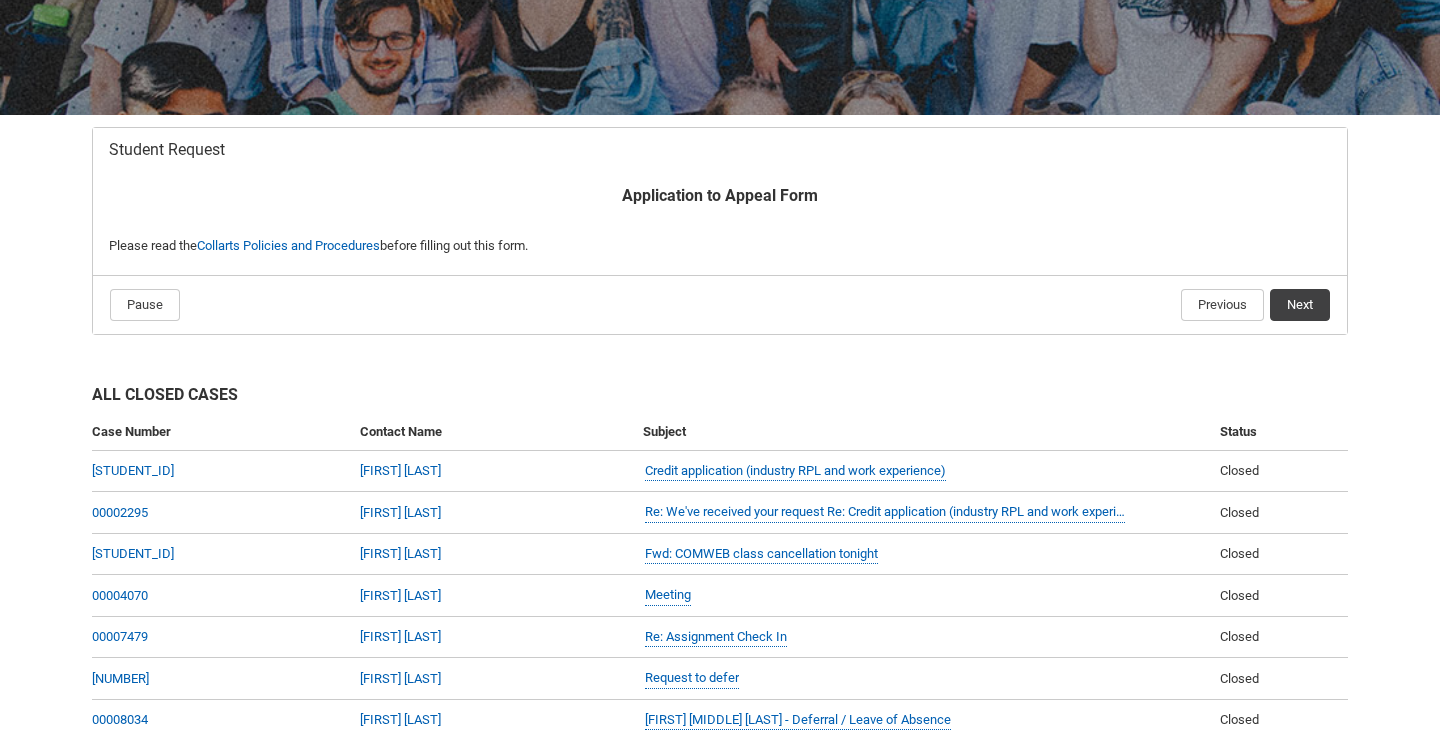 scroll, scrollTop: 213, scrollLeft: 0, axis: vertical 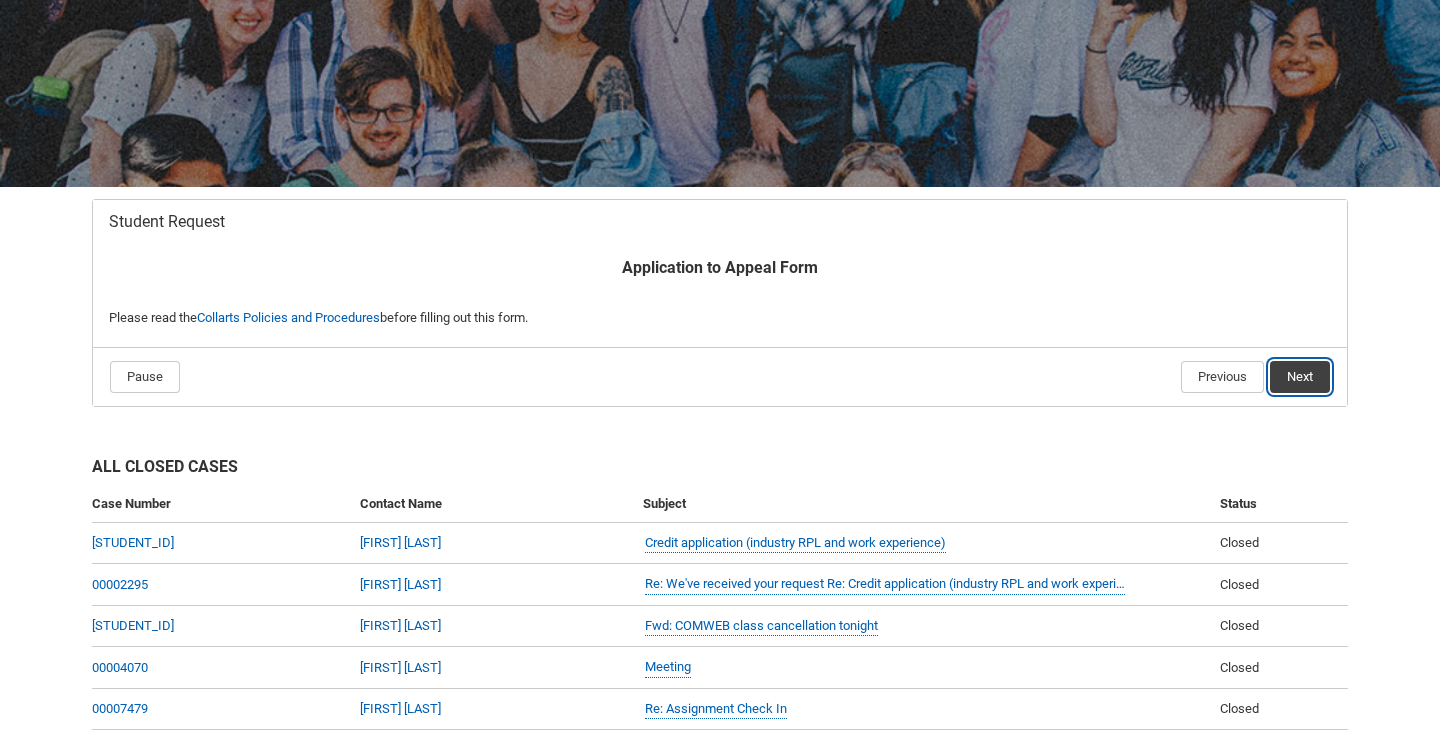 click on "Next" 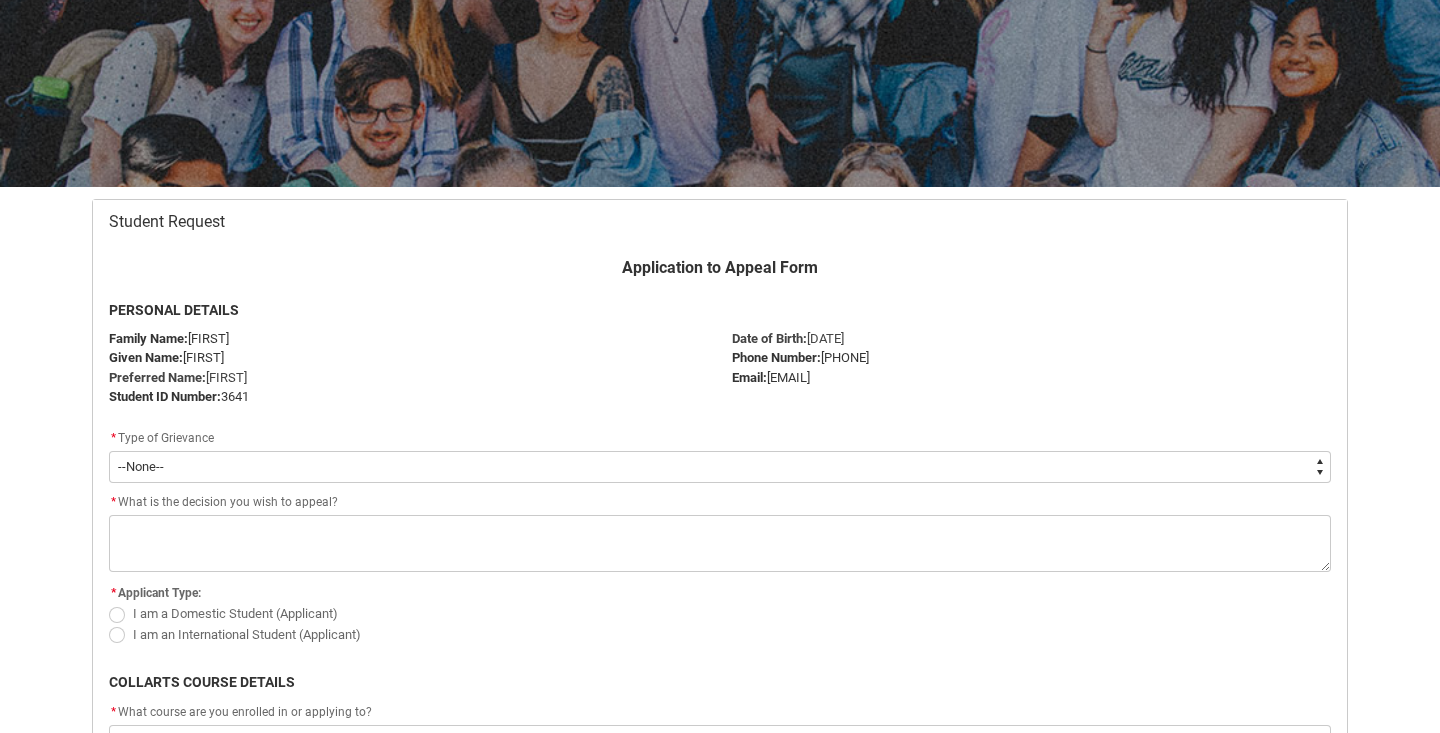 click on "--None-- Academic Non-Academic" at bounding box center [720, 467] 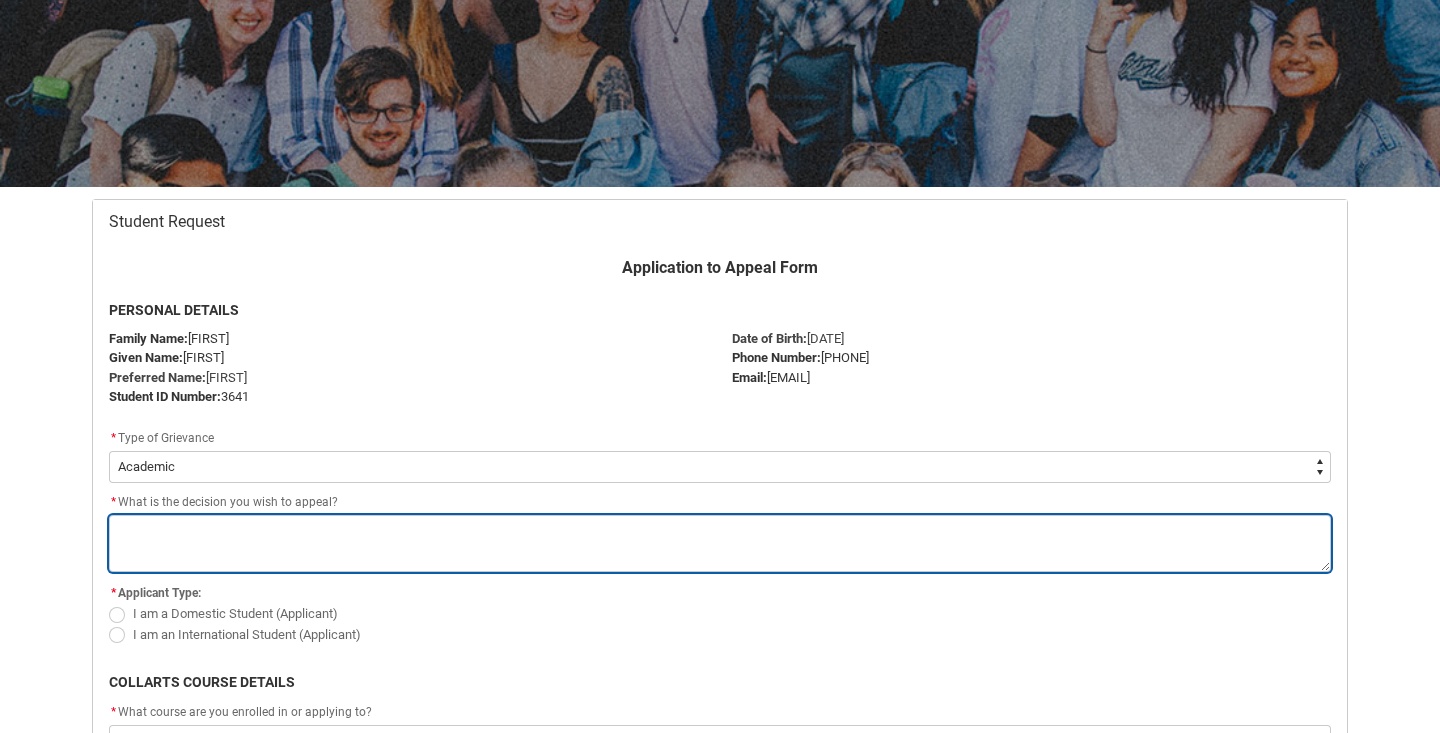 click on "*" at bounding box center [720, 543] 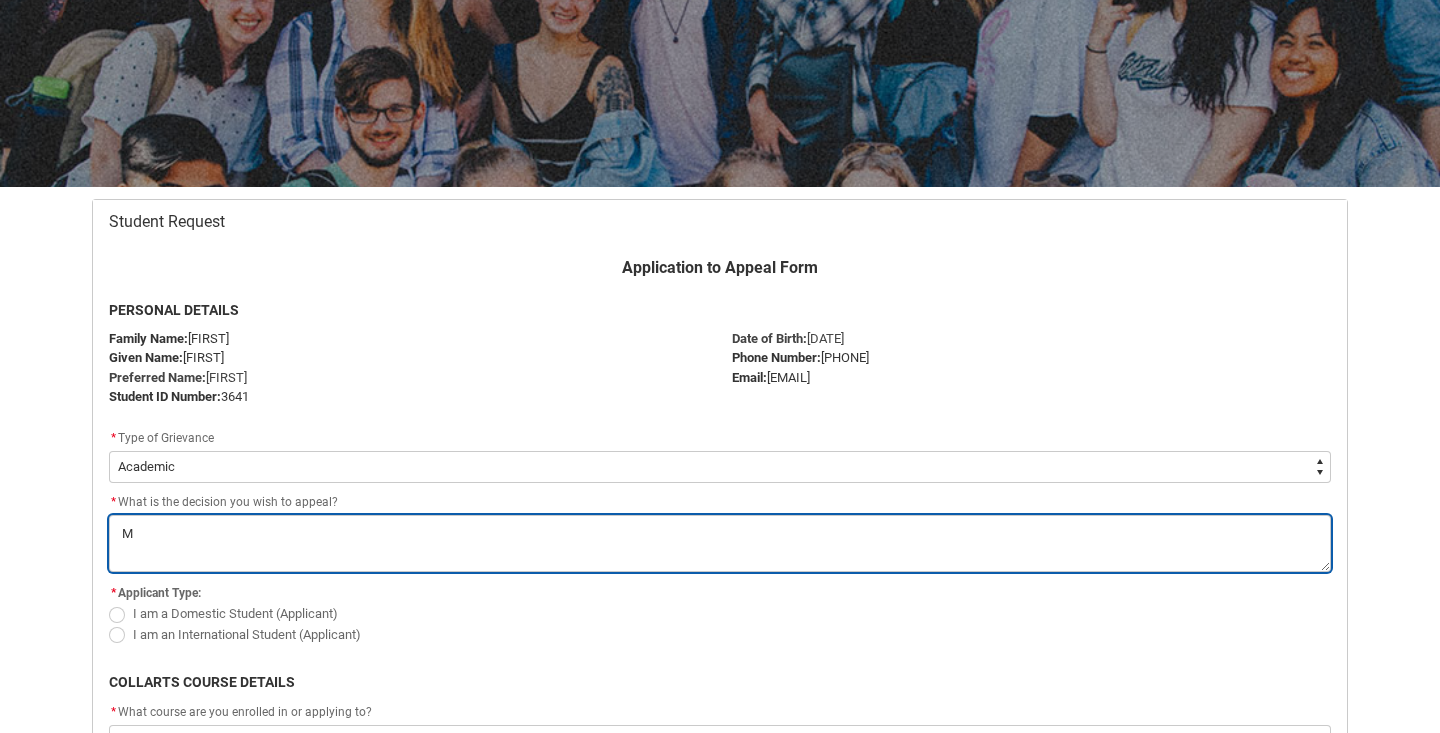 type on "My" 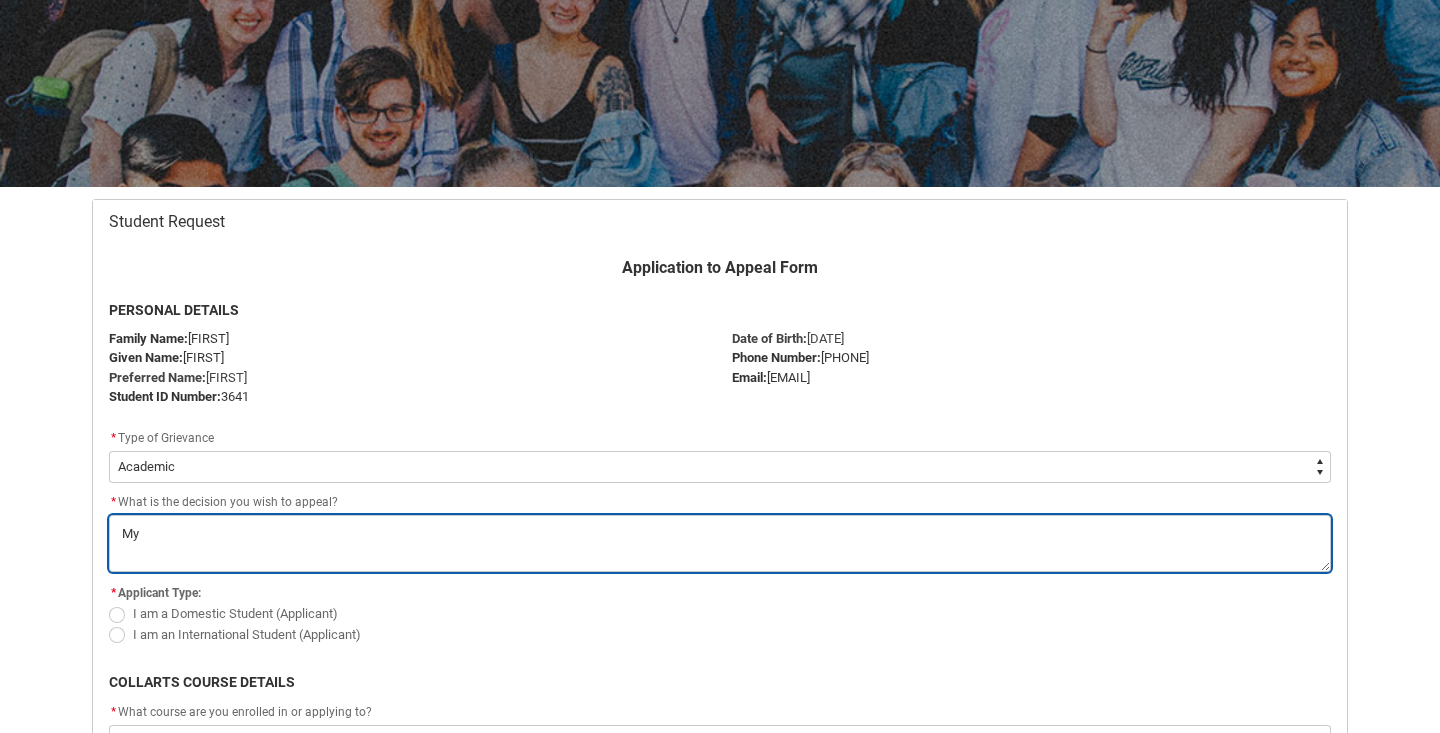 type on "My" 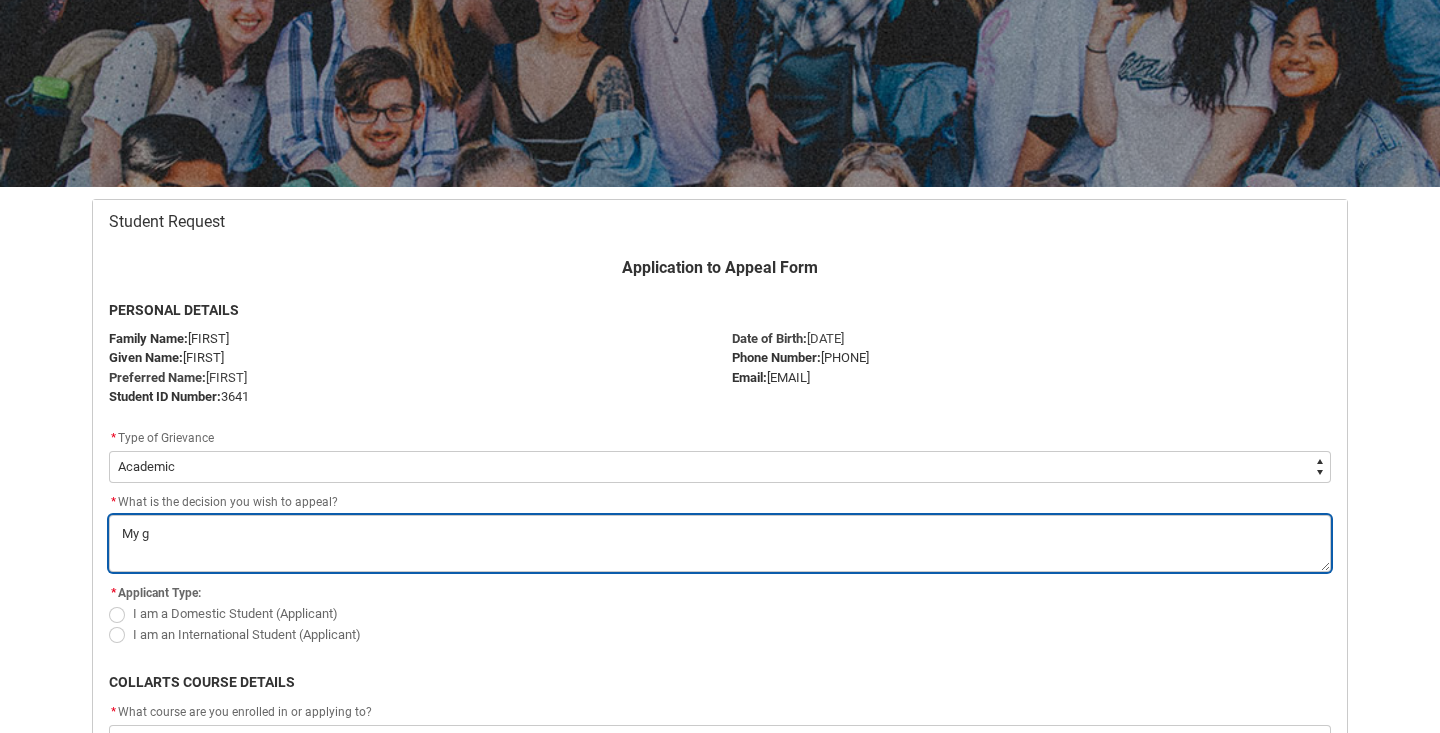 type on "My gr" 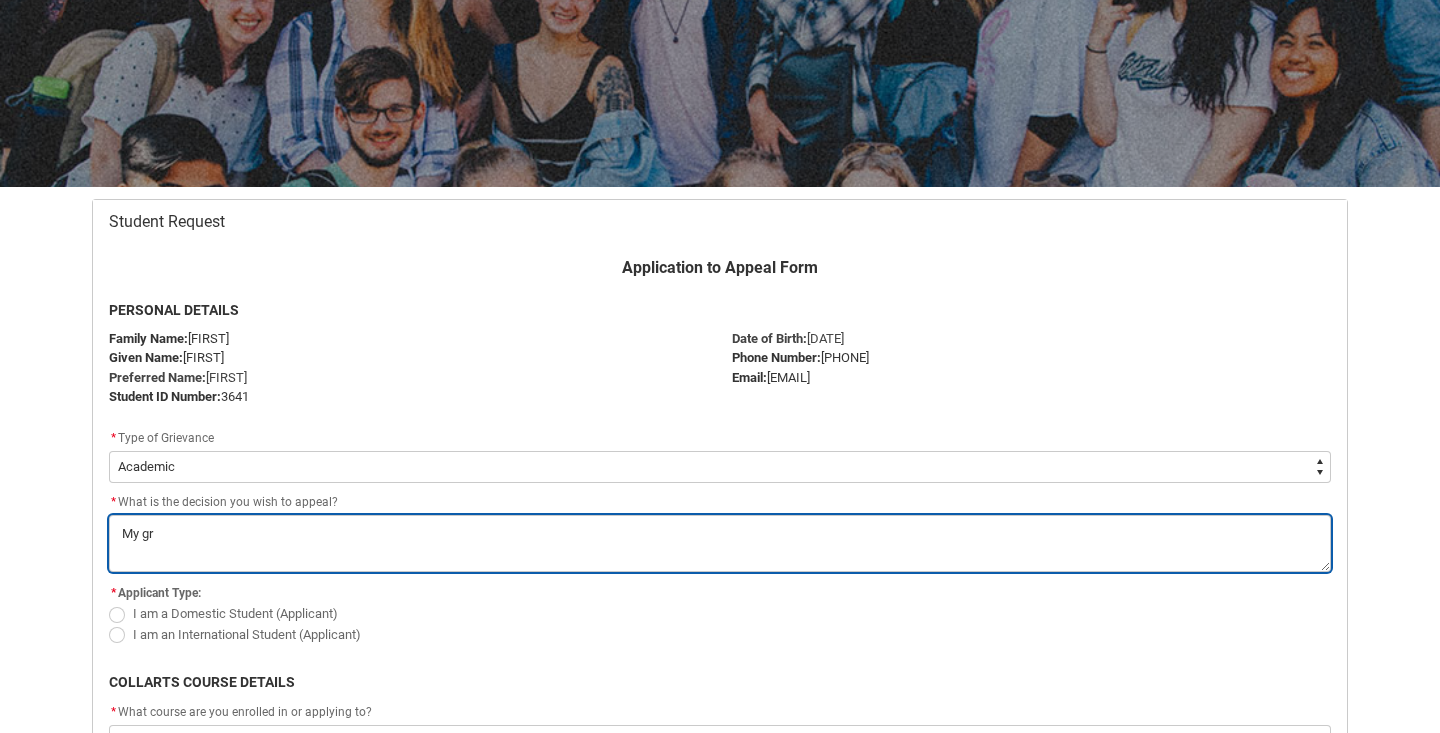 type on "My gra" 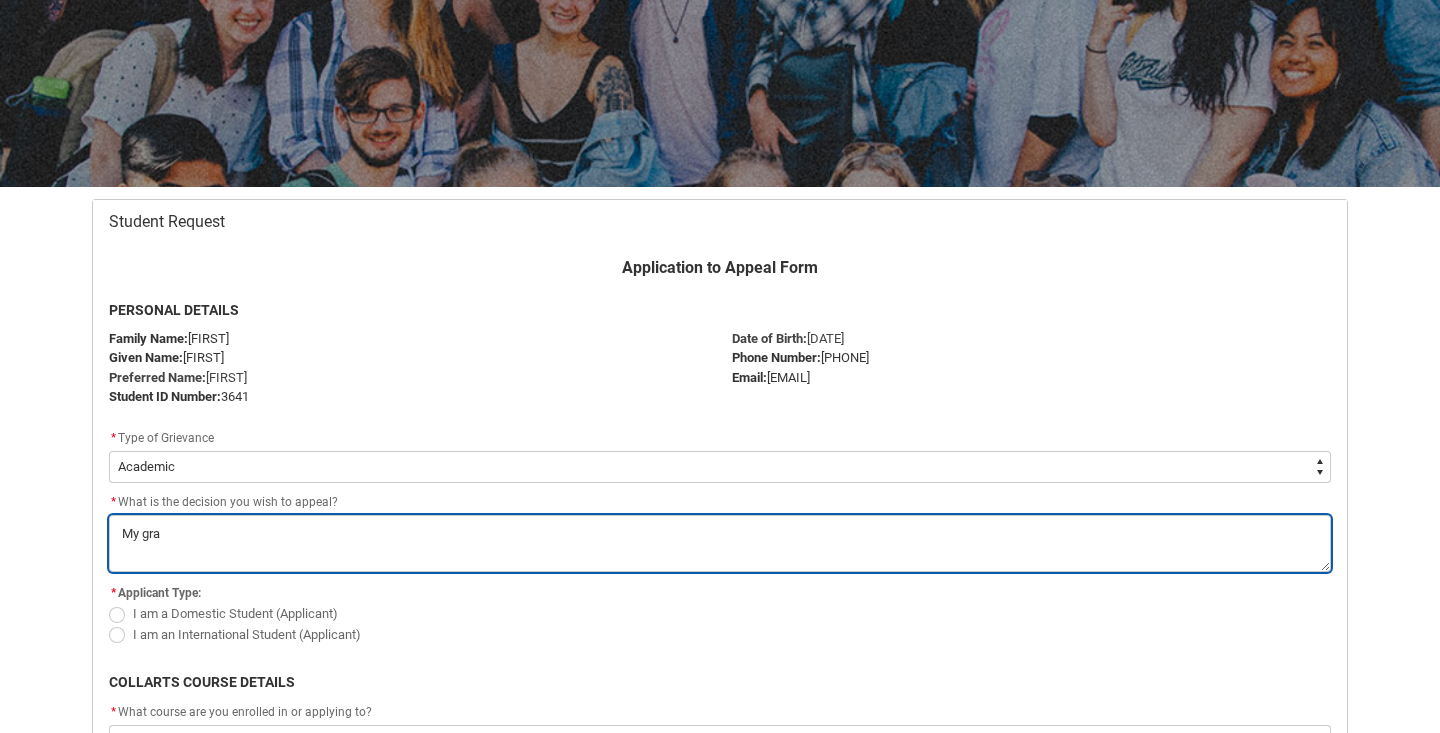 type on "My grad" 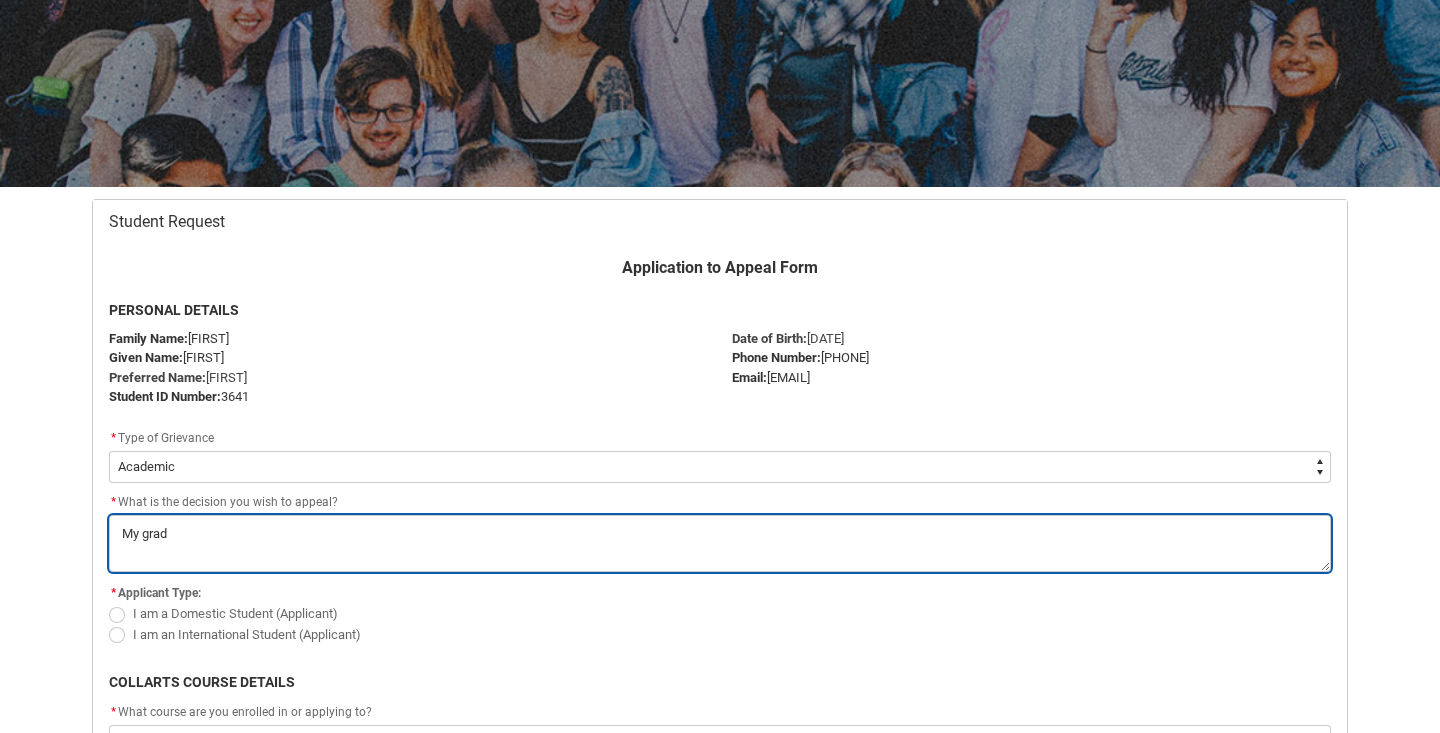 type on "My grade" 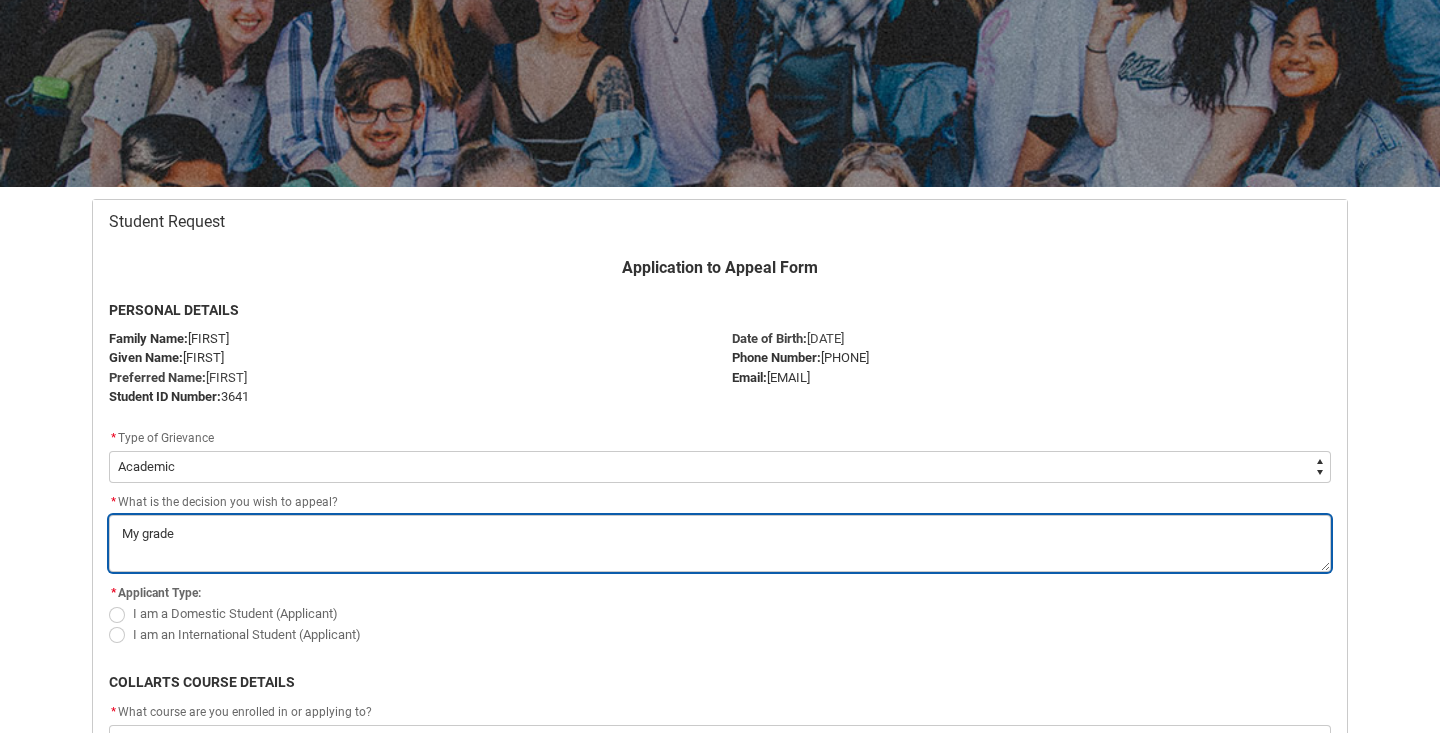 type on "My grades" 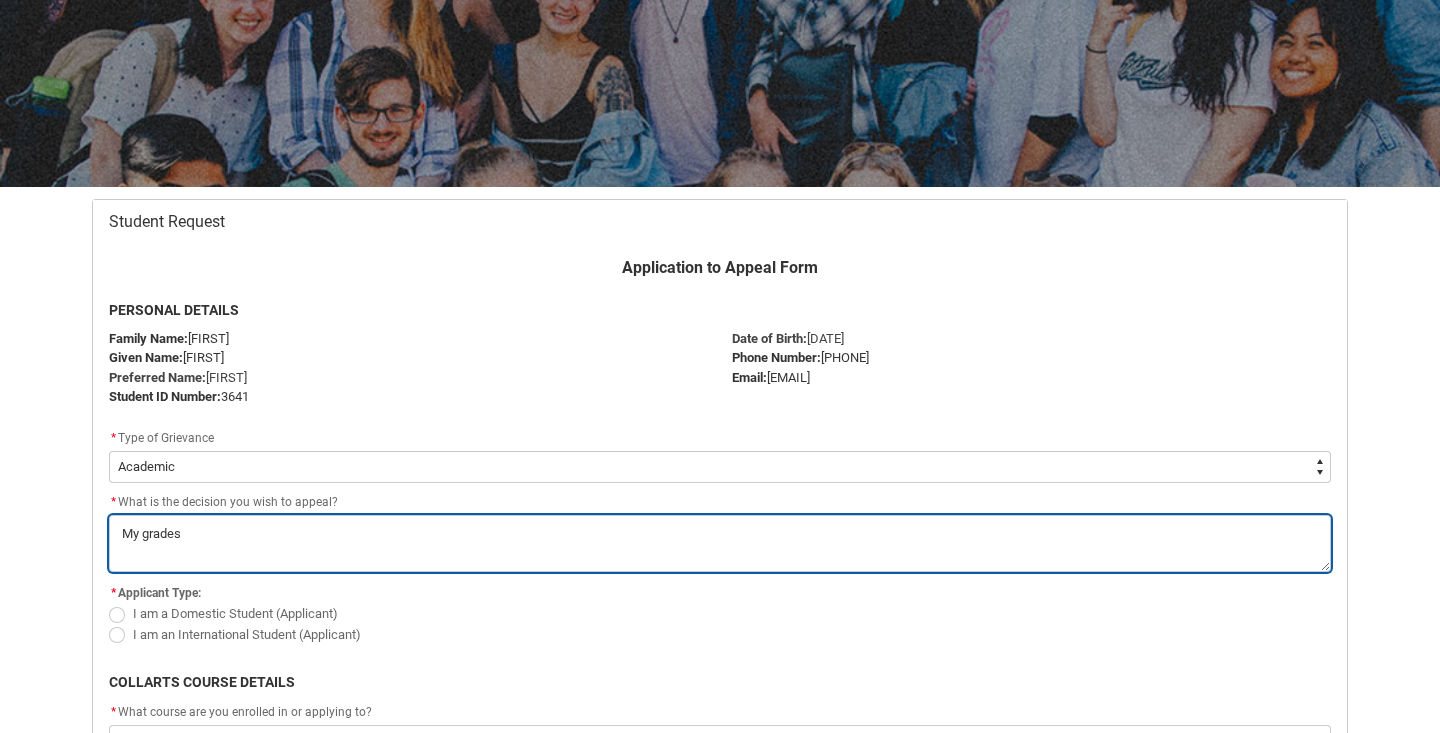 type on "My grades" 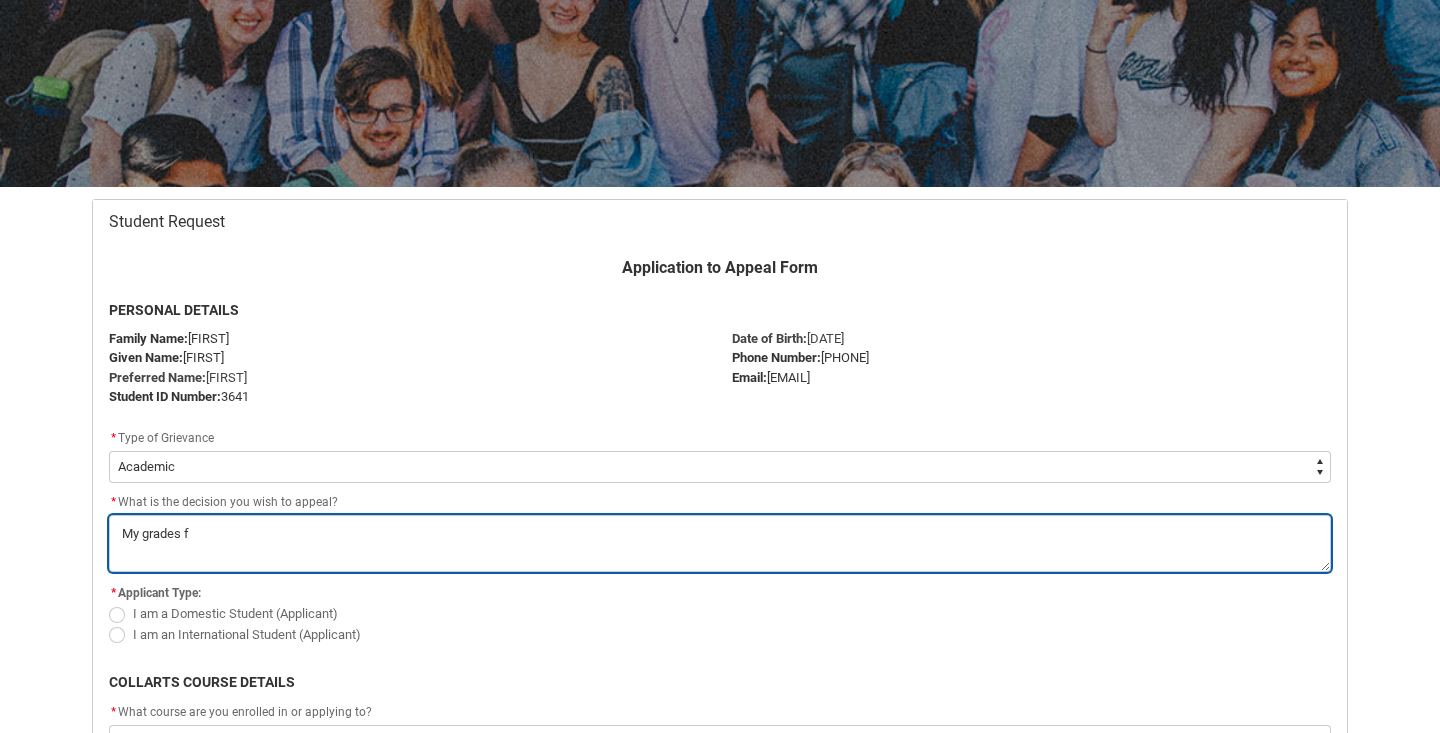 type on "My grades fo" 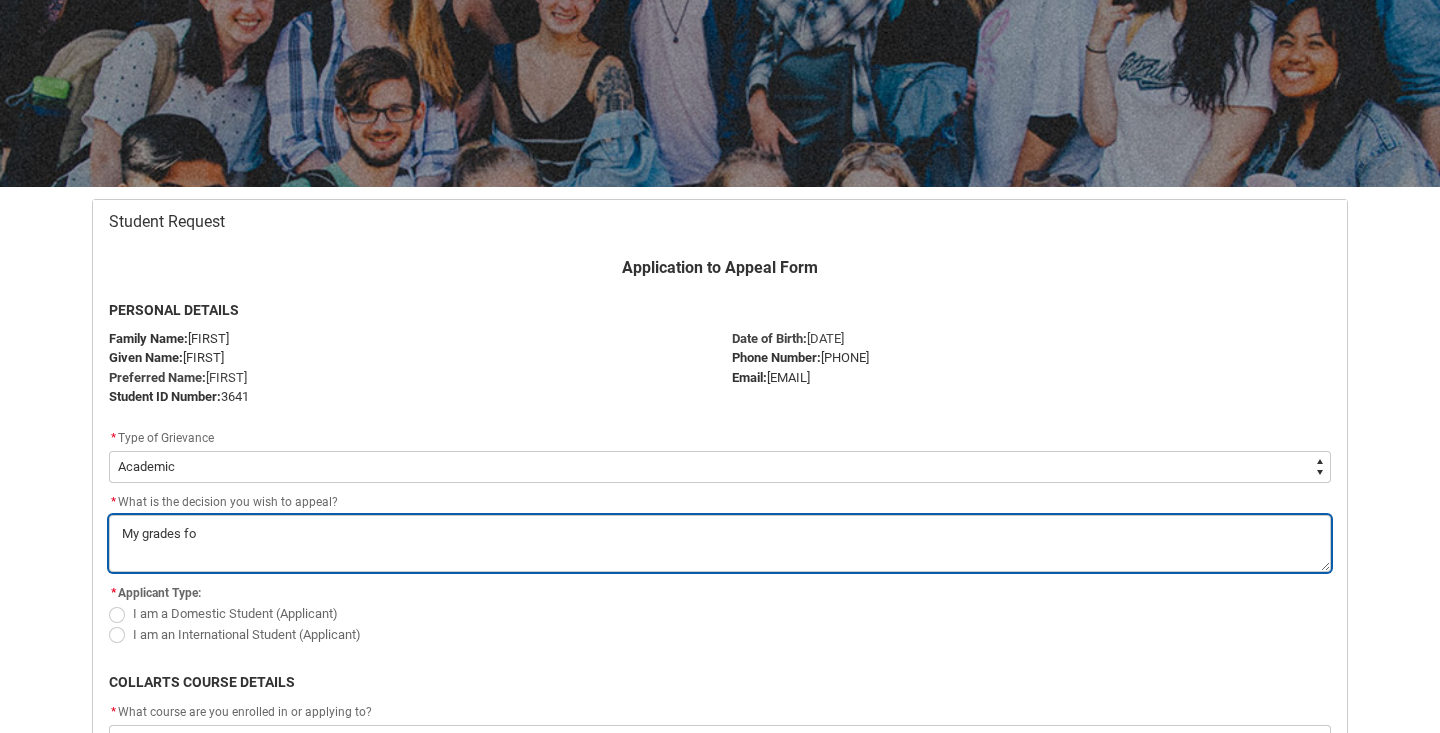 type on "My grades for" 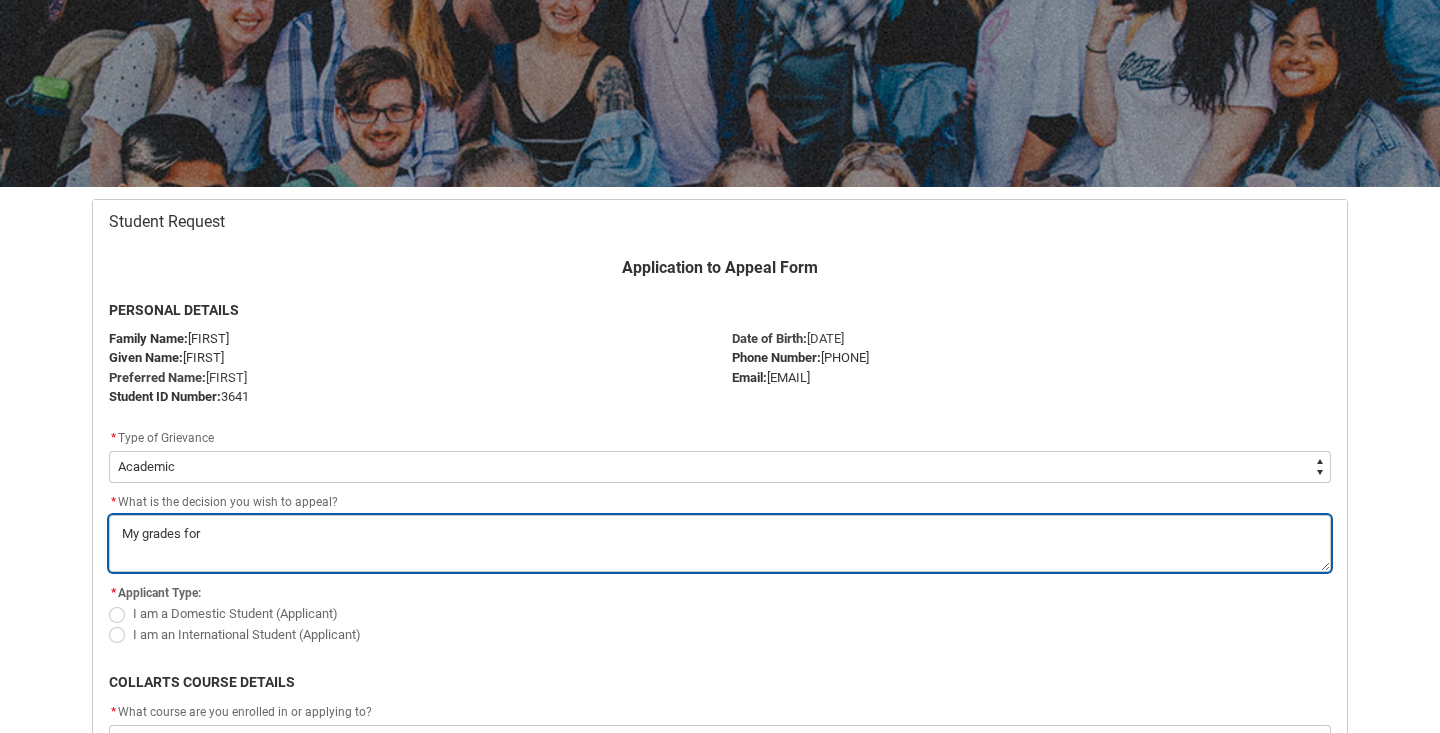 type on "My grades for" 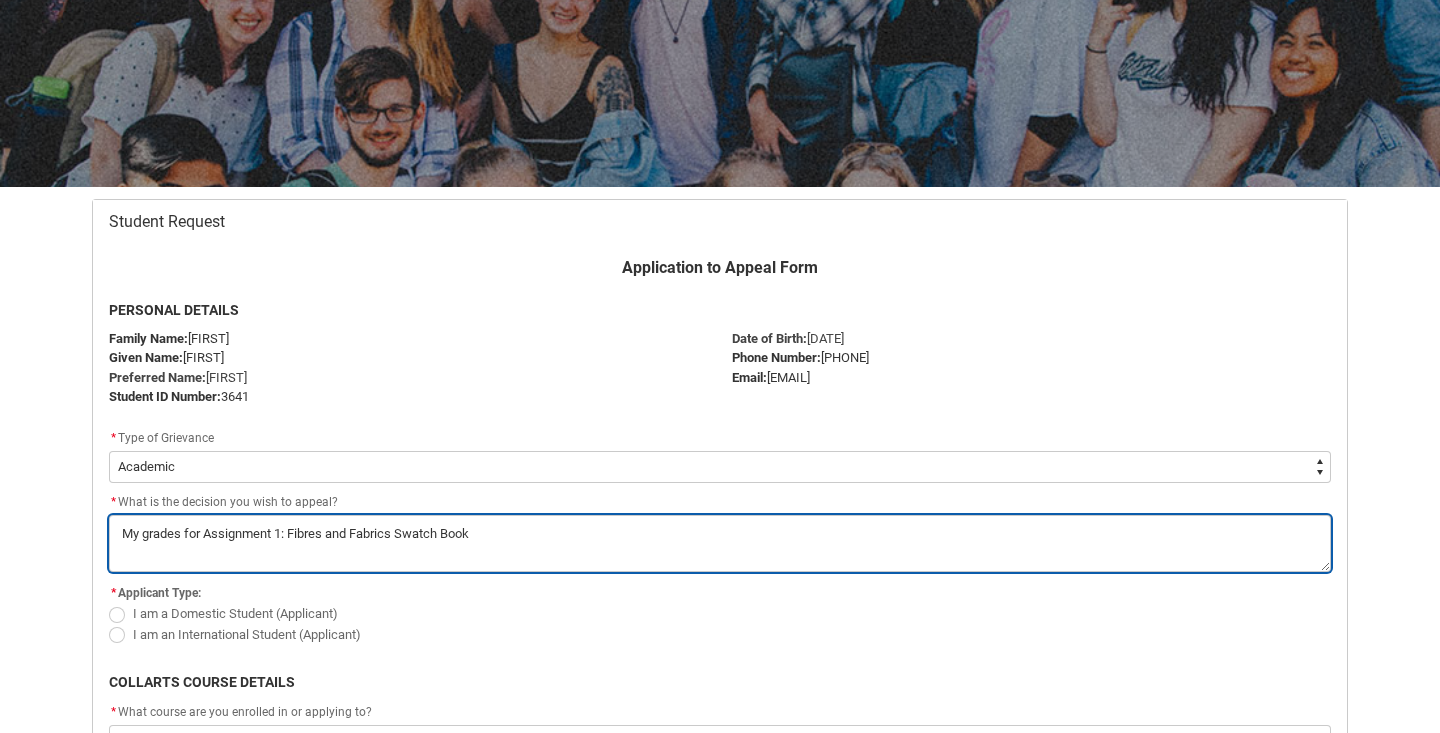 click on "*" at bounding box center (720, 543) 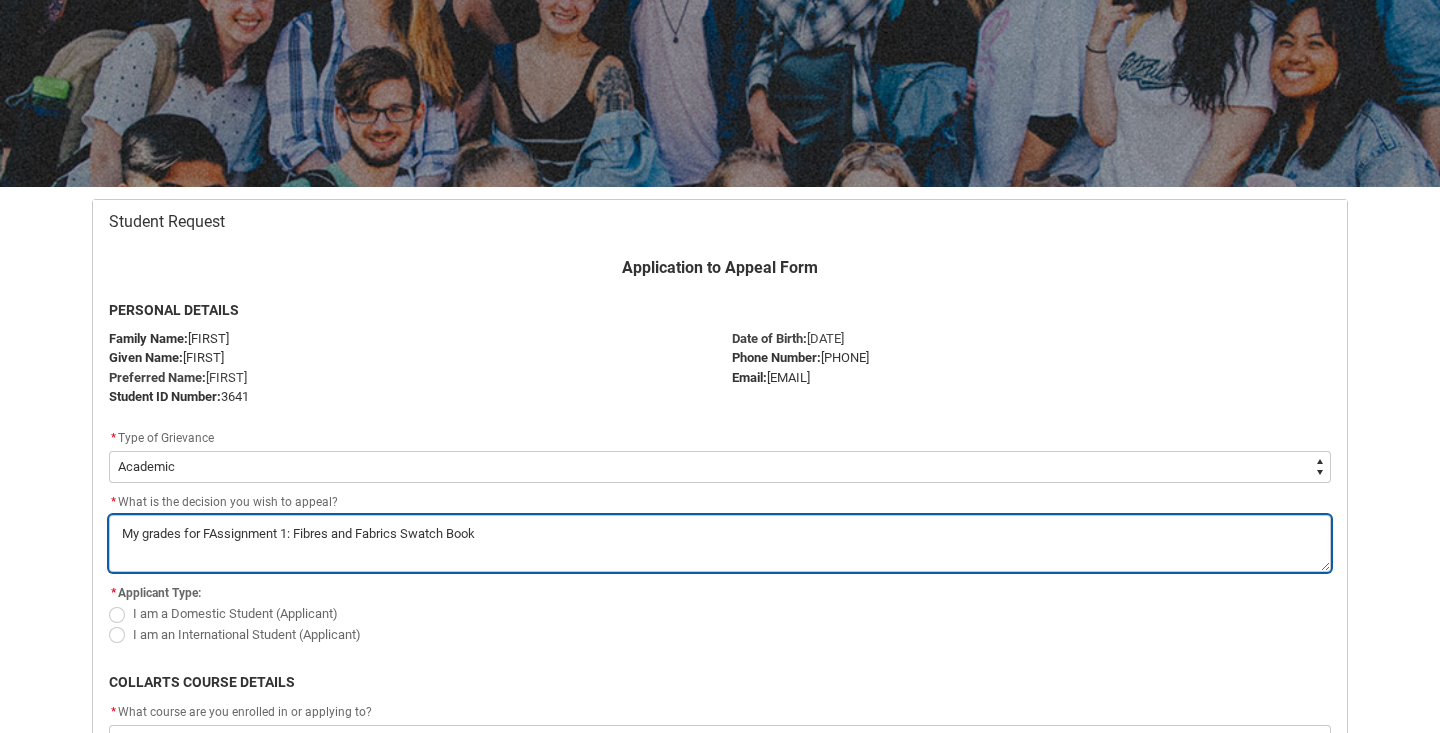 type on "My grades for FSAssignment 1: Fibres and Fabrics Swatch Book" 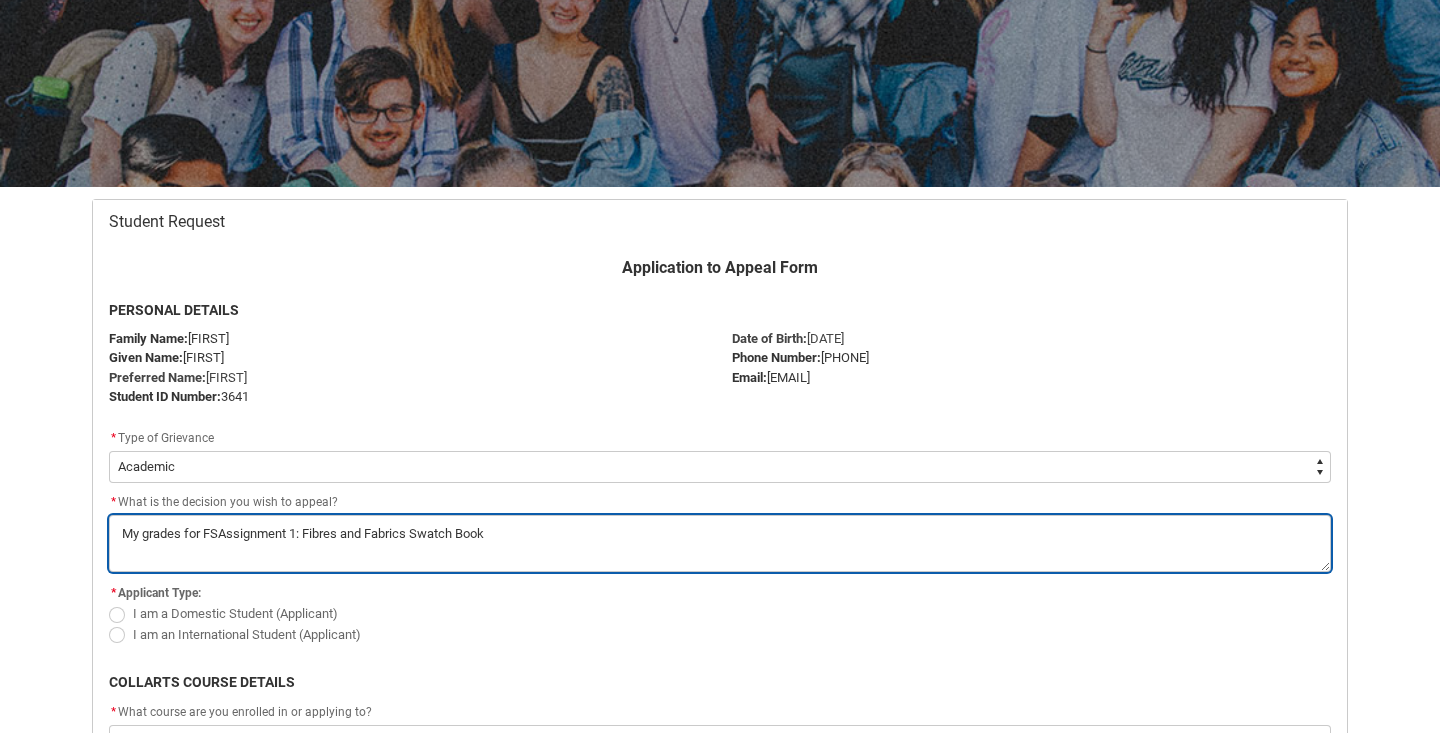 type on "My grades for FSMAssignment 1: Fibres and Fabrics Swatch Book" 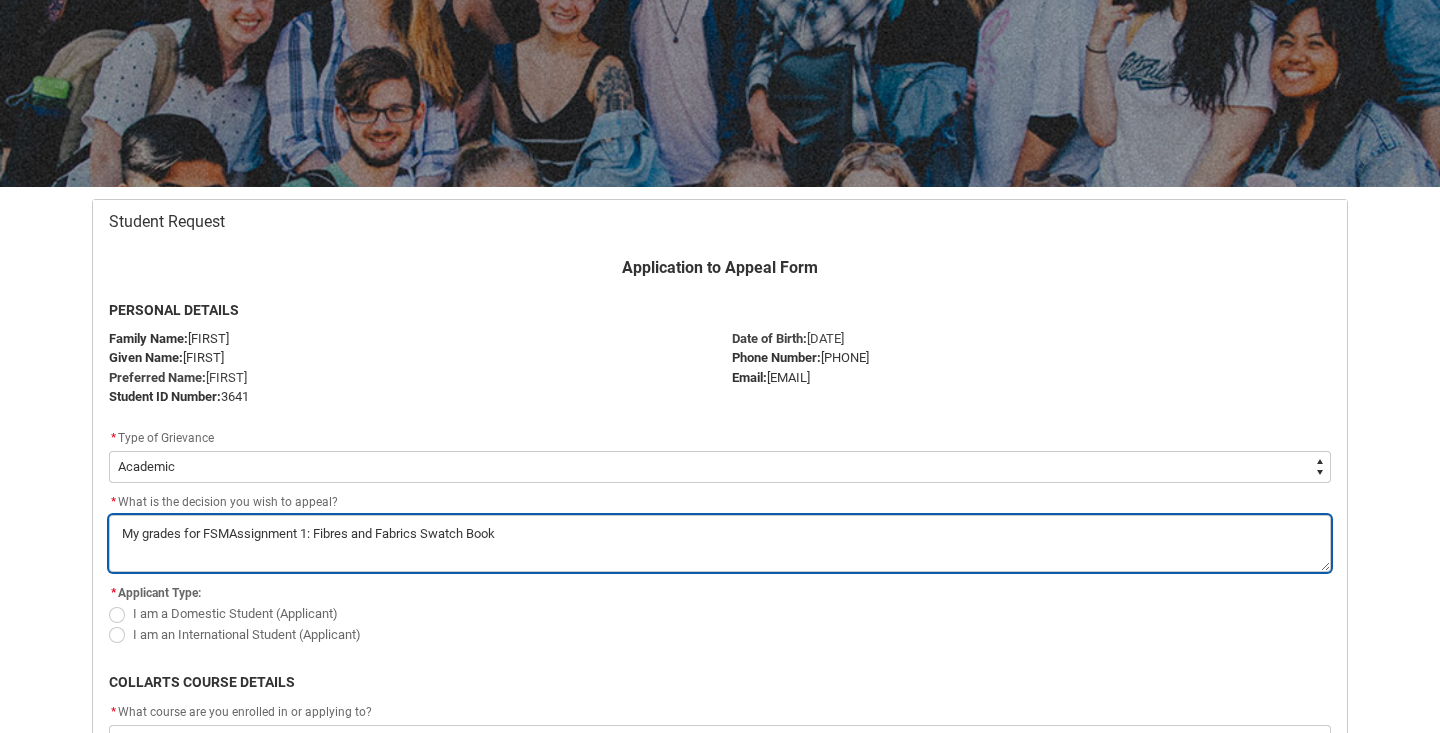 type on "My grades for FSMMAssignment 1: Fibres and Fabrics Swatch Book" 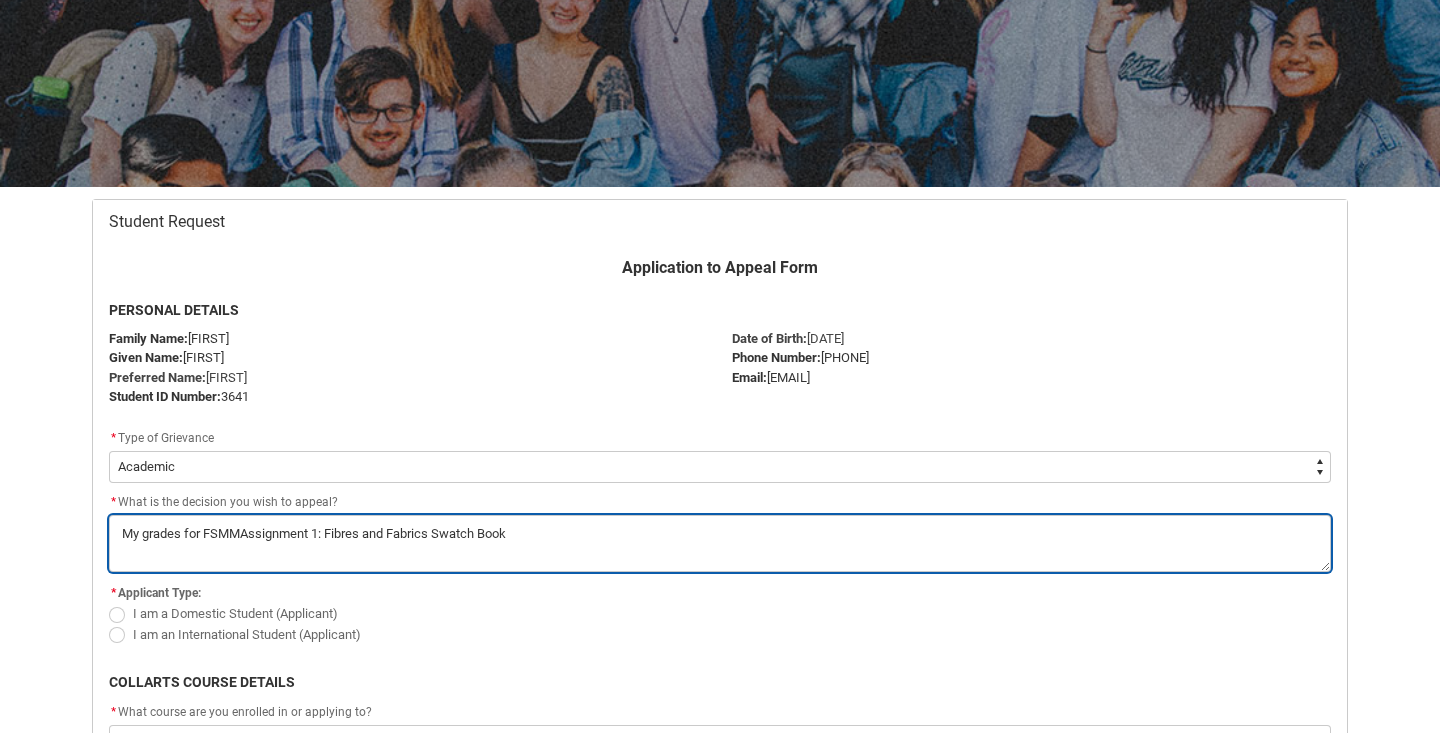 type on "My grades for FSMM1Assignment 1: Fibres and Fabrics Swatch Book" 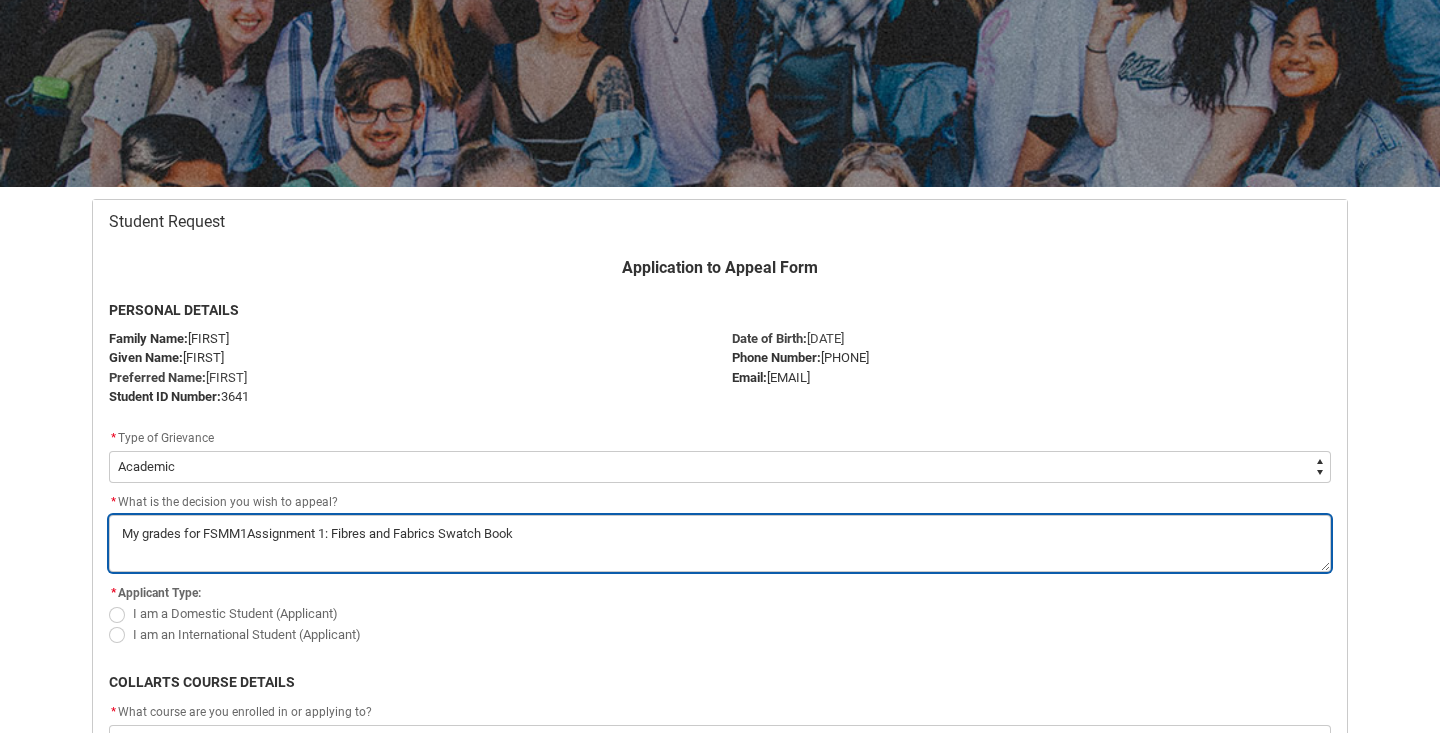 type on "My grades for FSMM1-Assignment 1: Fibres and Fabrics Swatch Book" 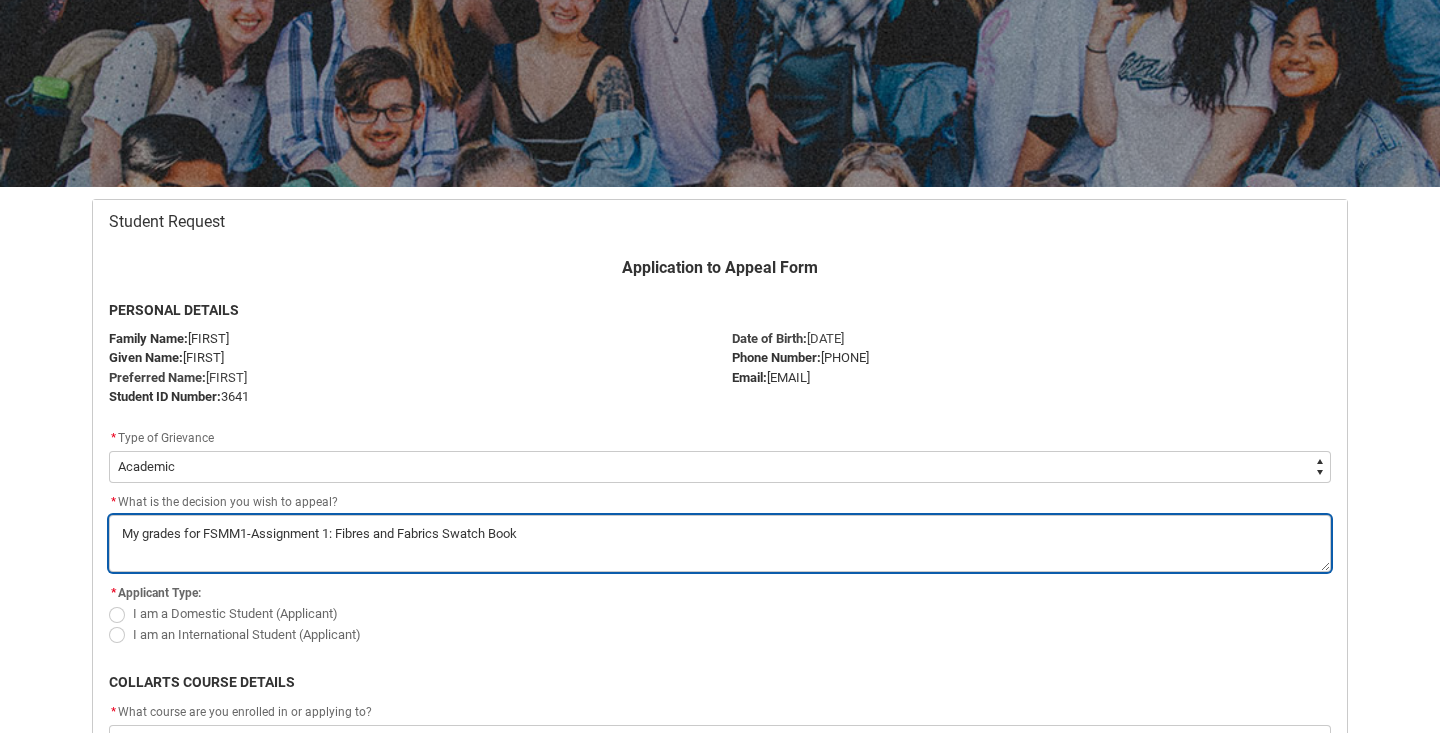 type on "My grades for FSMM1-OAssignment 1: Fibres and Fabrics Swatch Book" 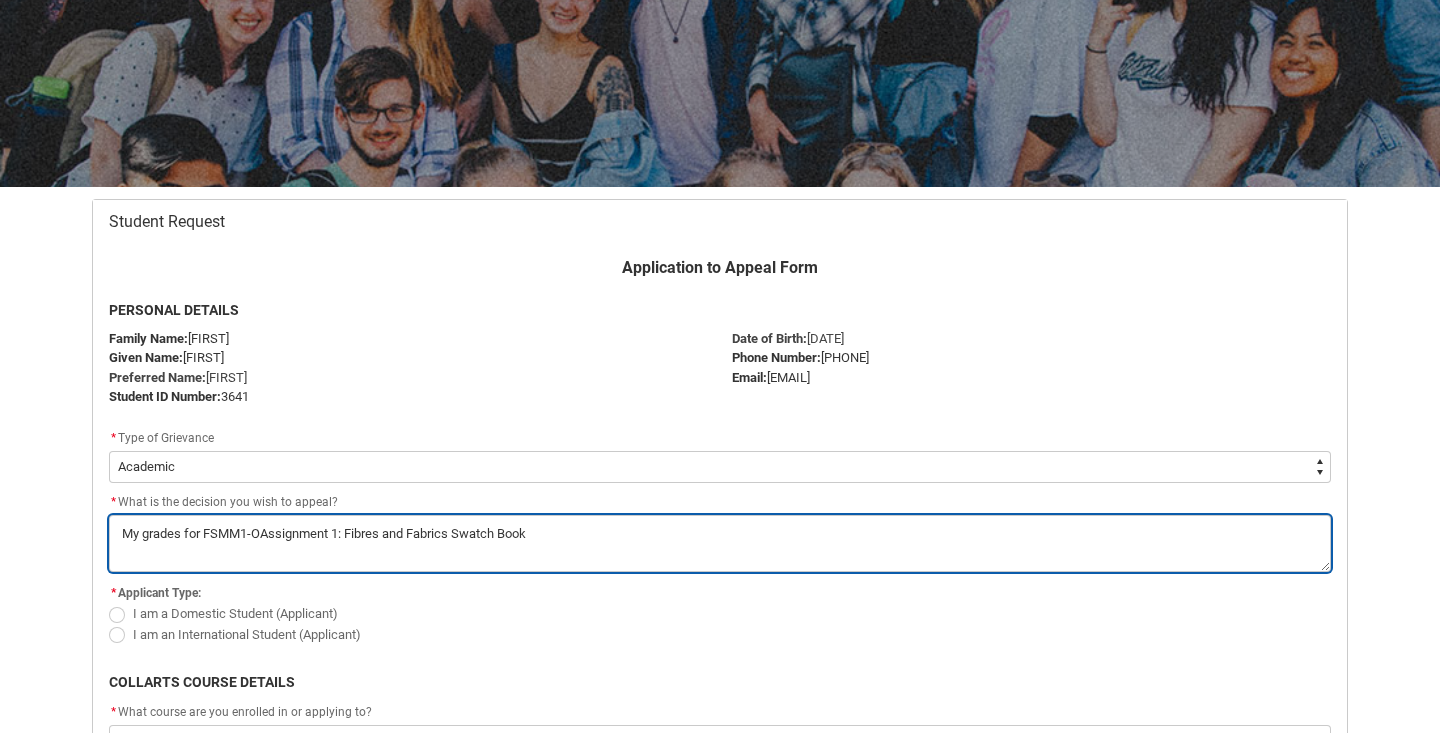 type on "My grades for FSMM1-O Assignment 1: Fibres and Fabrics Swatch Book" 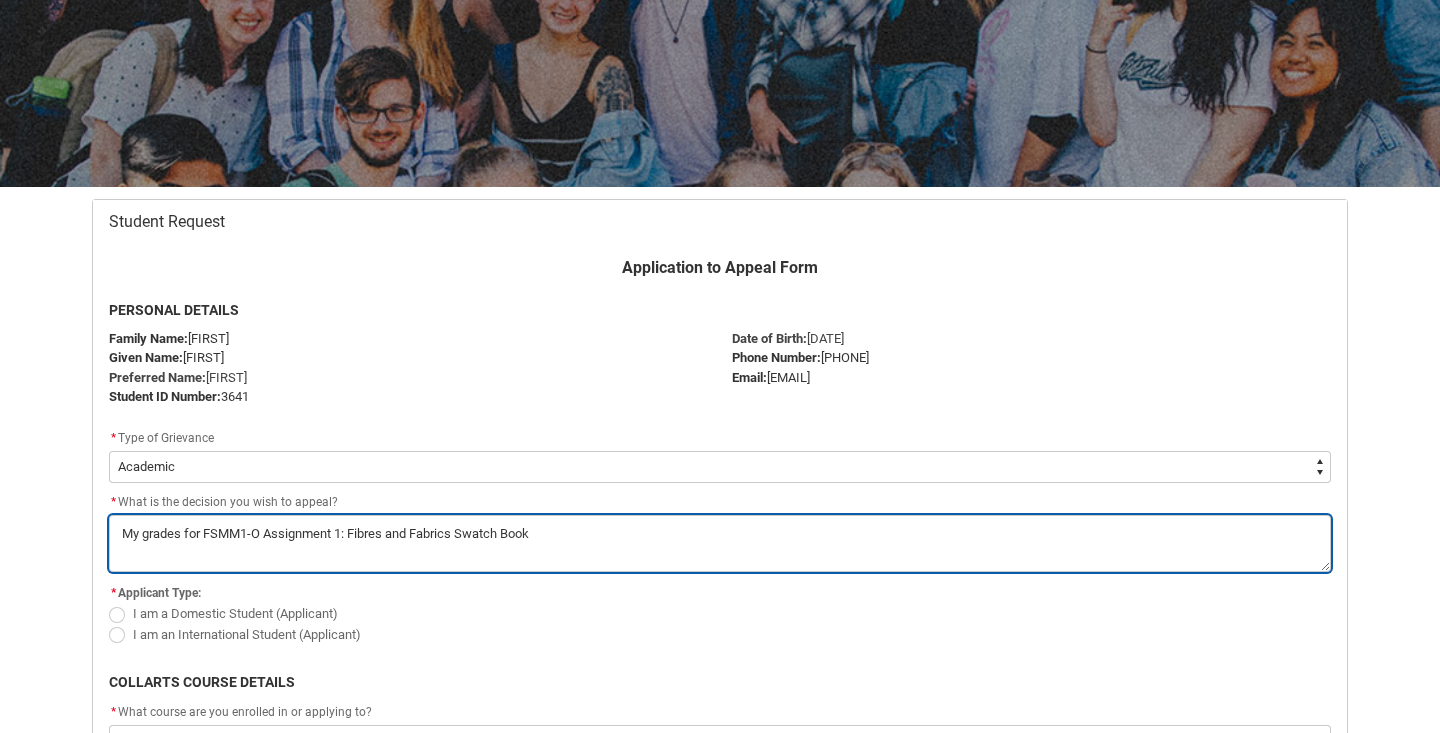 click on "*" at bounding box center (720, 543) 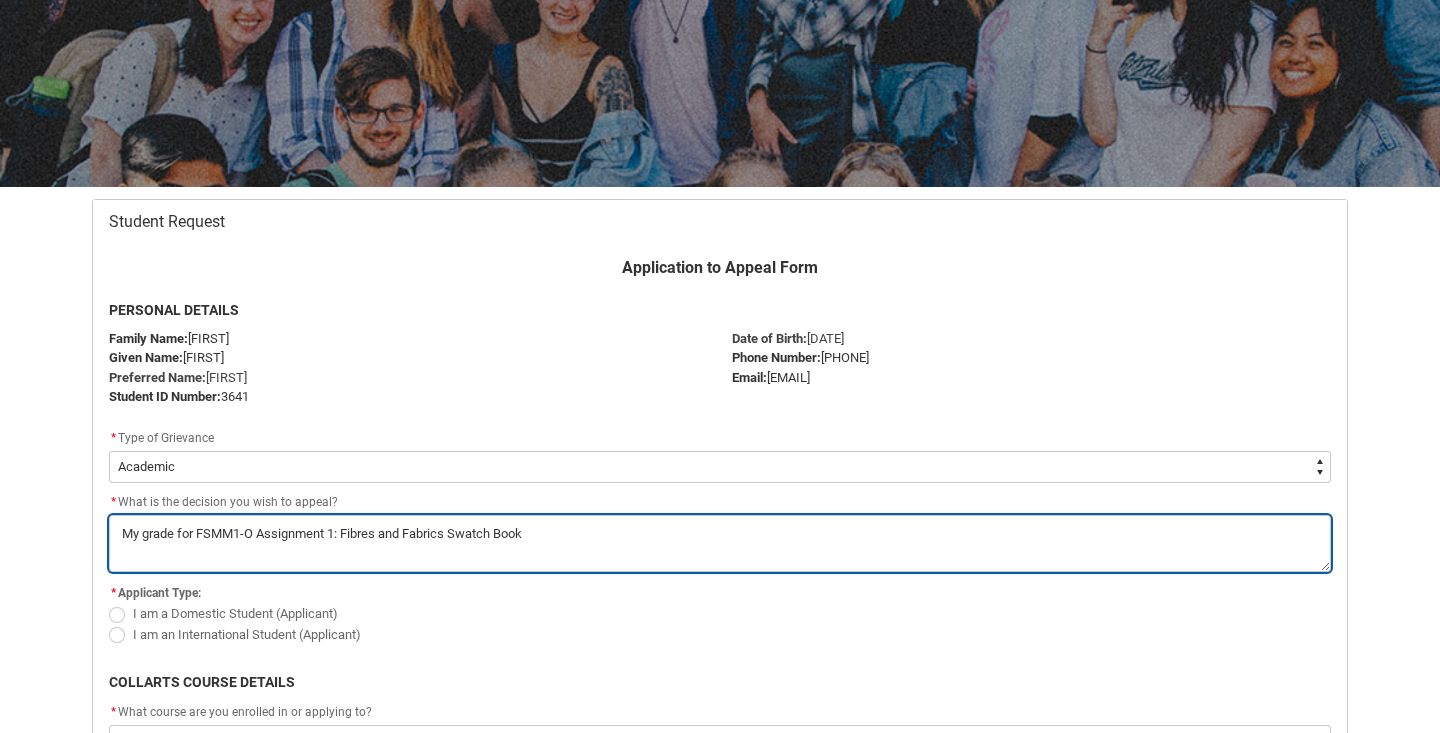 click on "*" at bounding box center (720, 543) 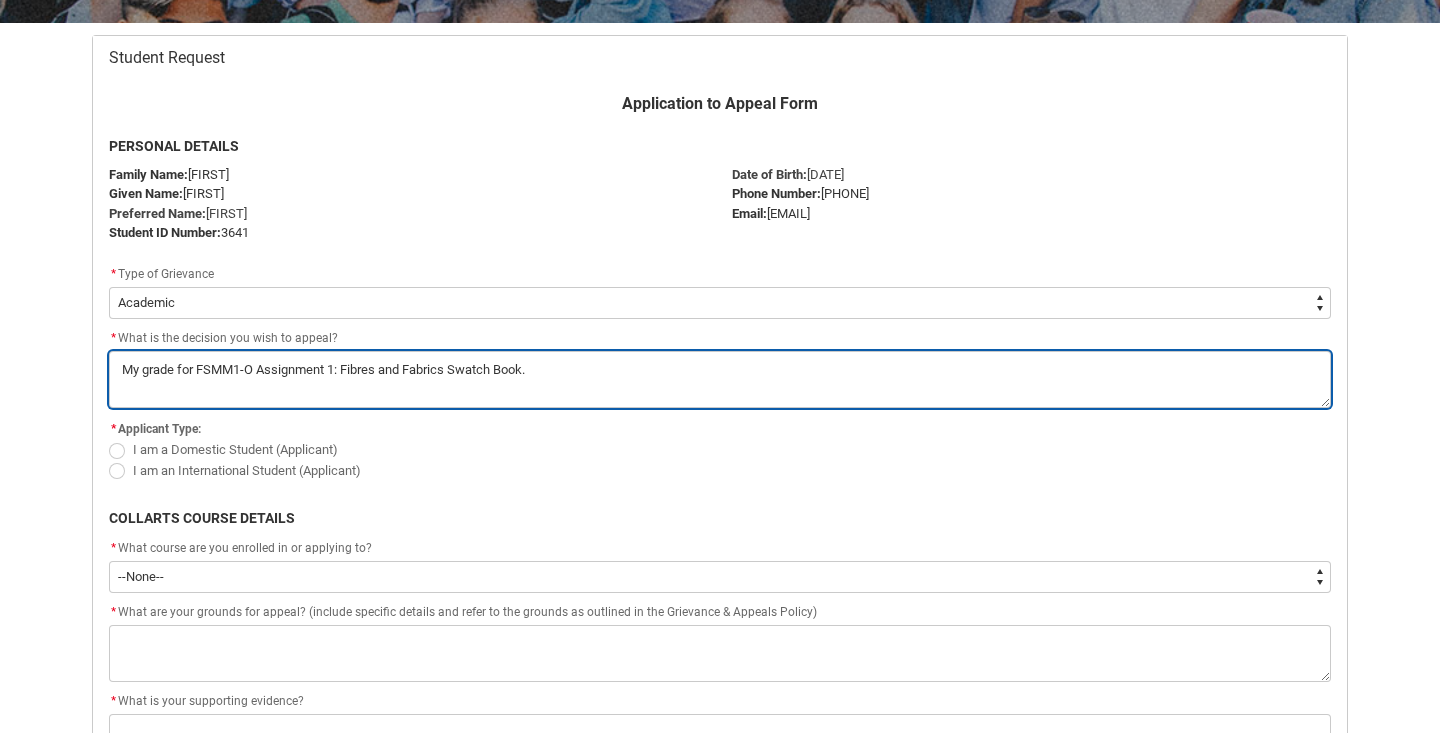 scroll, scrollTop: 378, scrollLeft: 0, axis: vertical 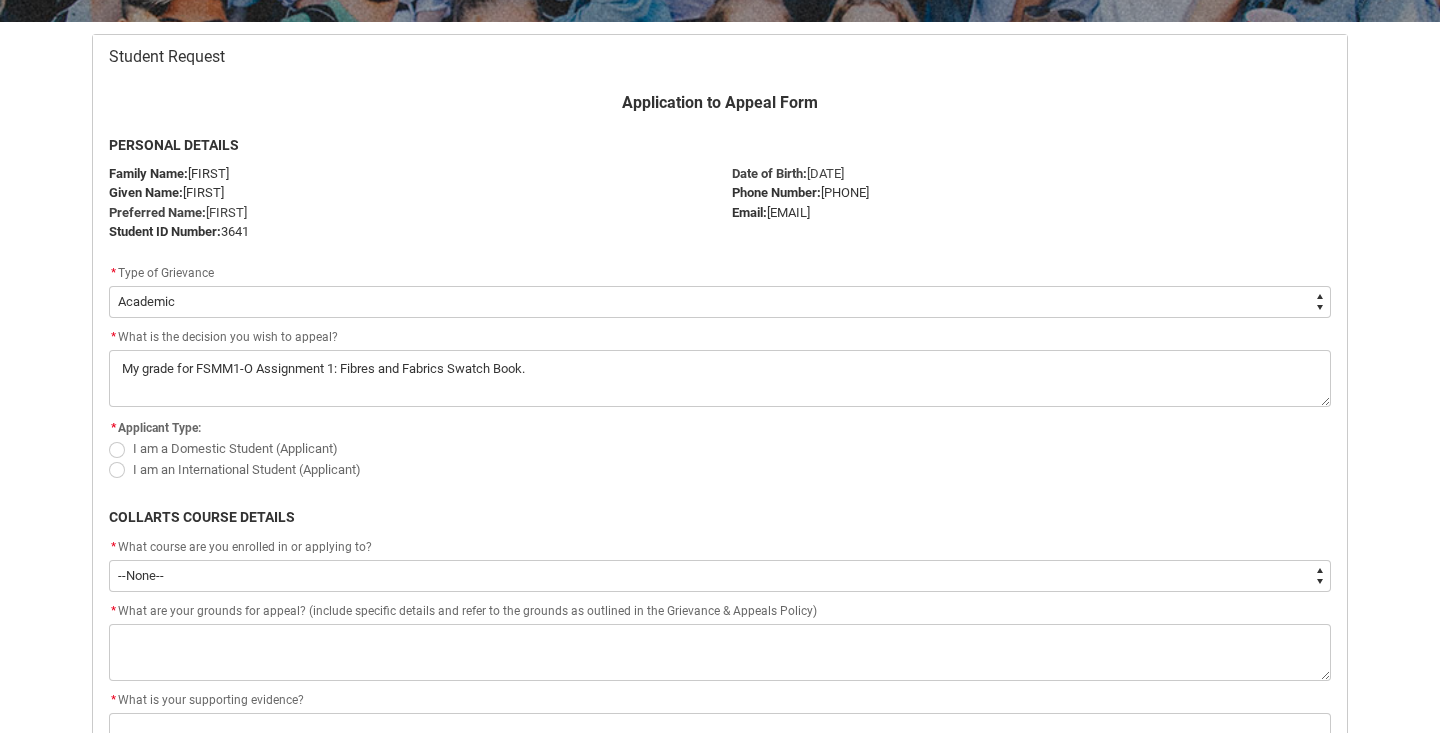 click on "I am a Domestic Student (Applicant)" at bounding box center (235, 448) 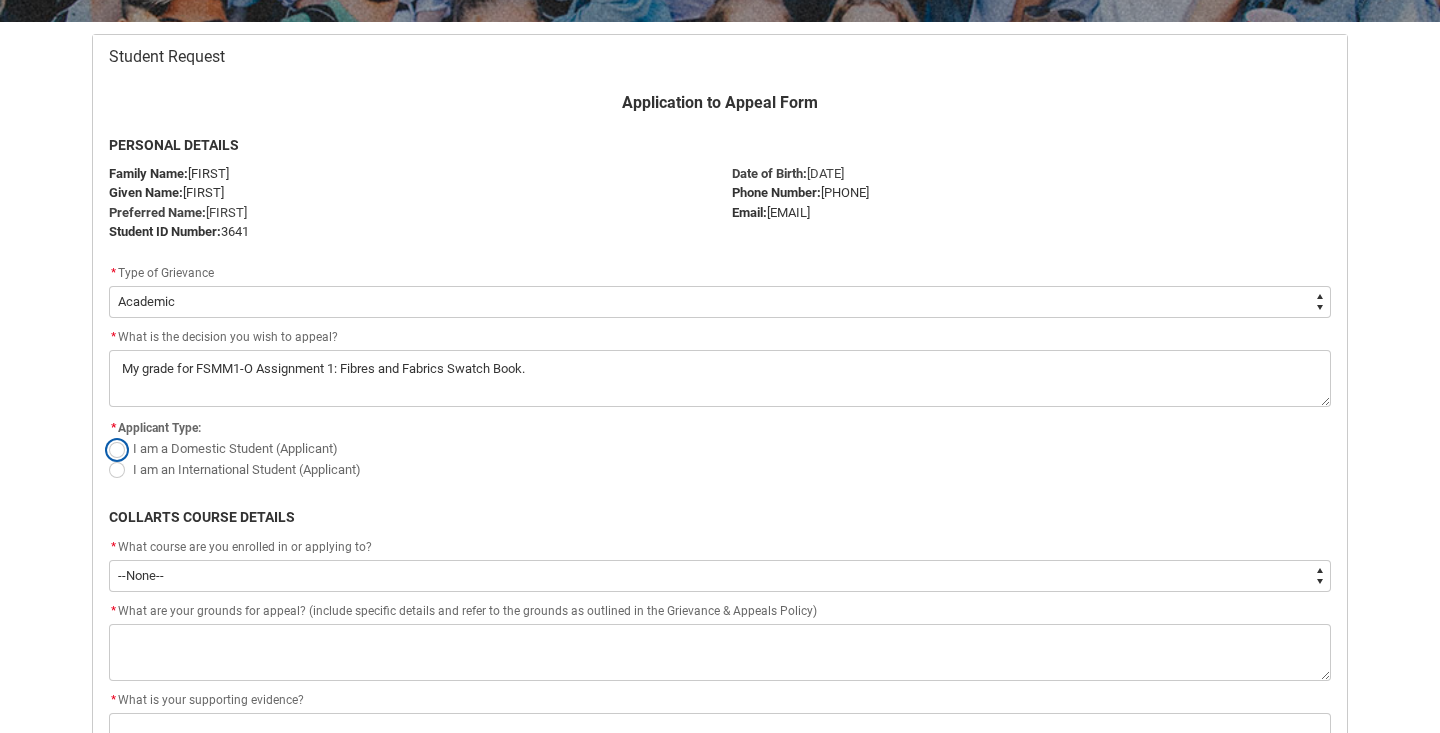 click on "I am a Domestic Student (Applicant)" at bounding box center (108, 438) 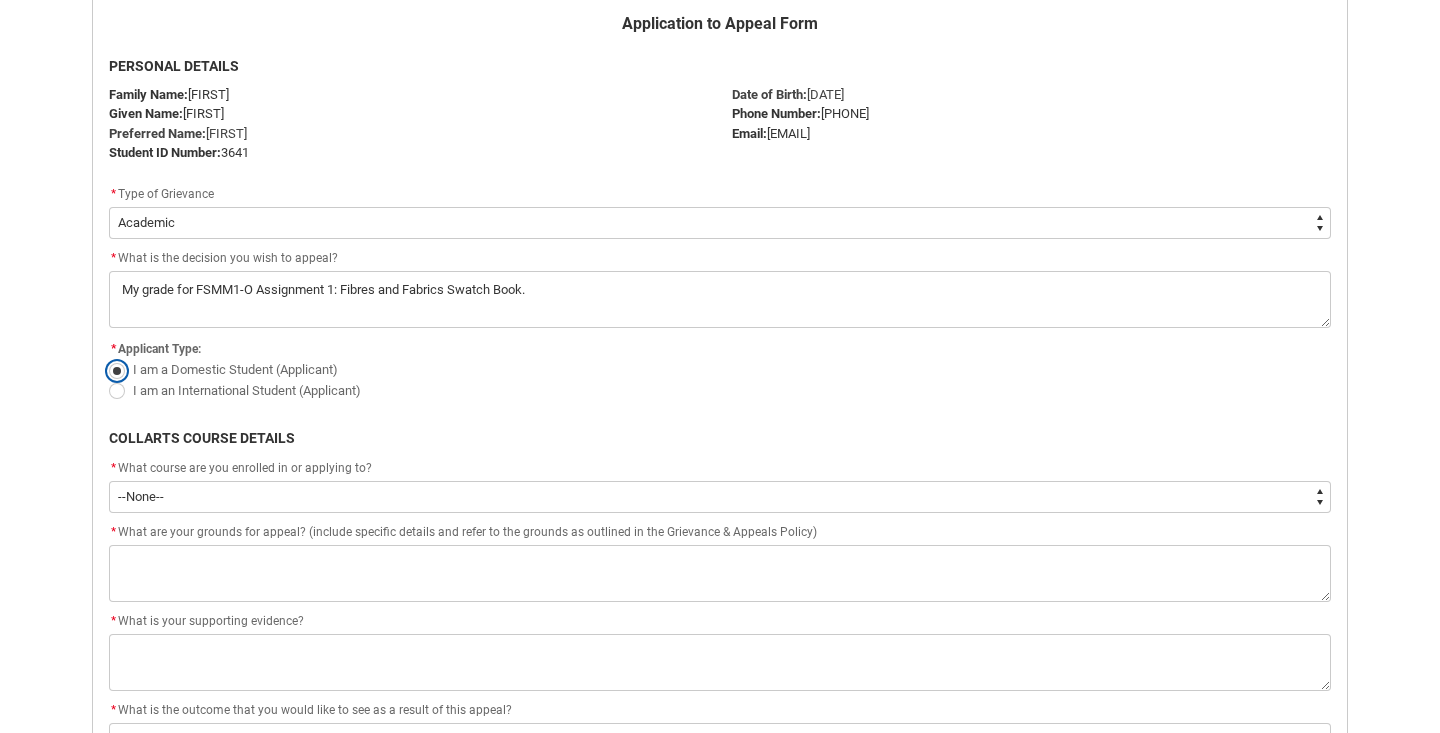 scroll, scrollTop: 474, scrollLeft: 0, axis: vertical 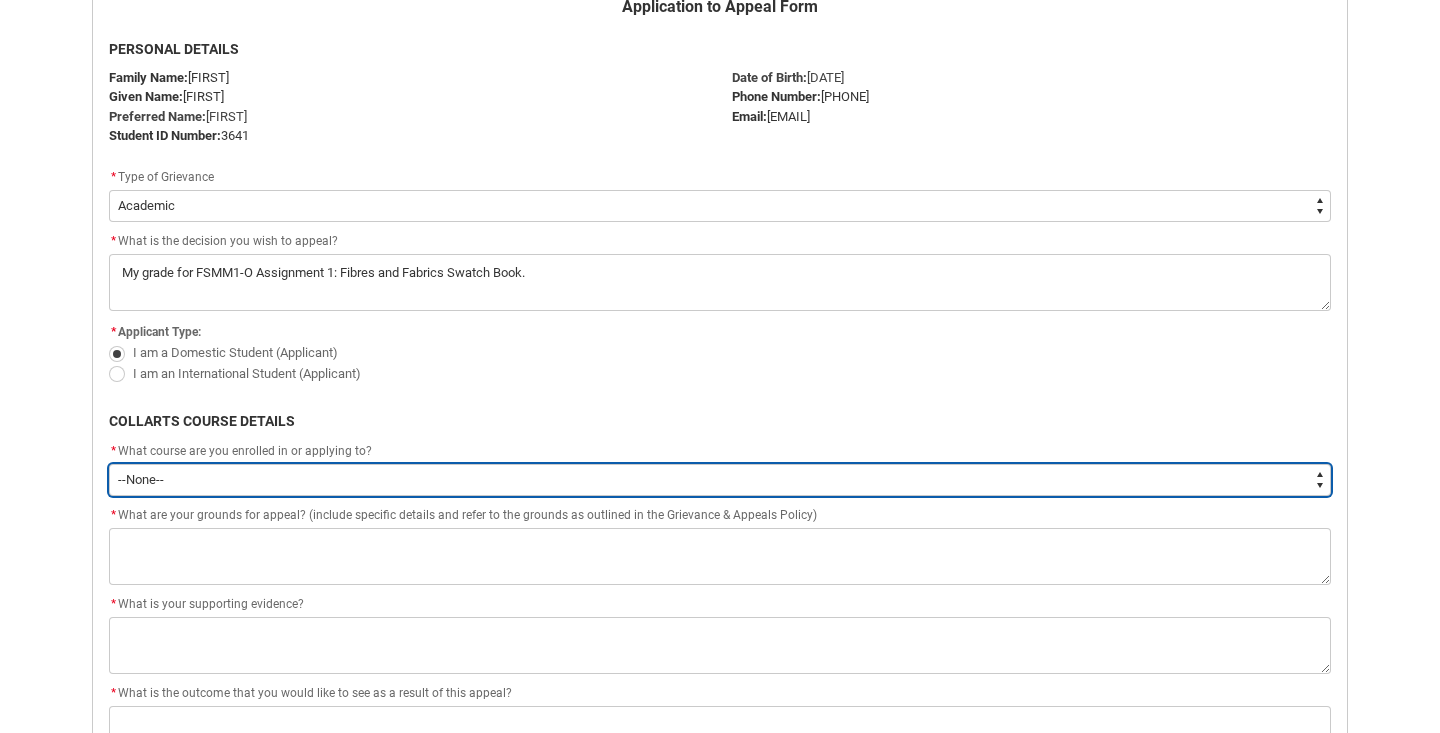 click on "--None-- Bachelor of Applied Business (Entertainment Management)" at bounding box center [720, 480] 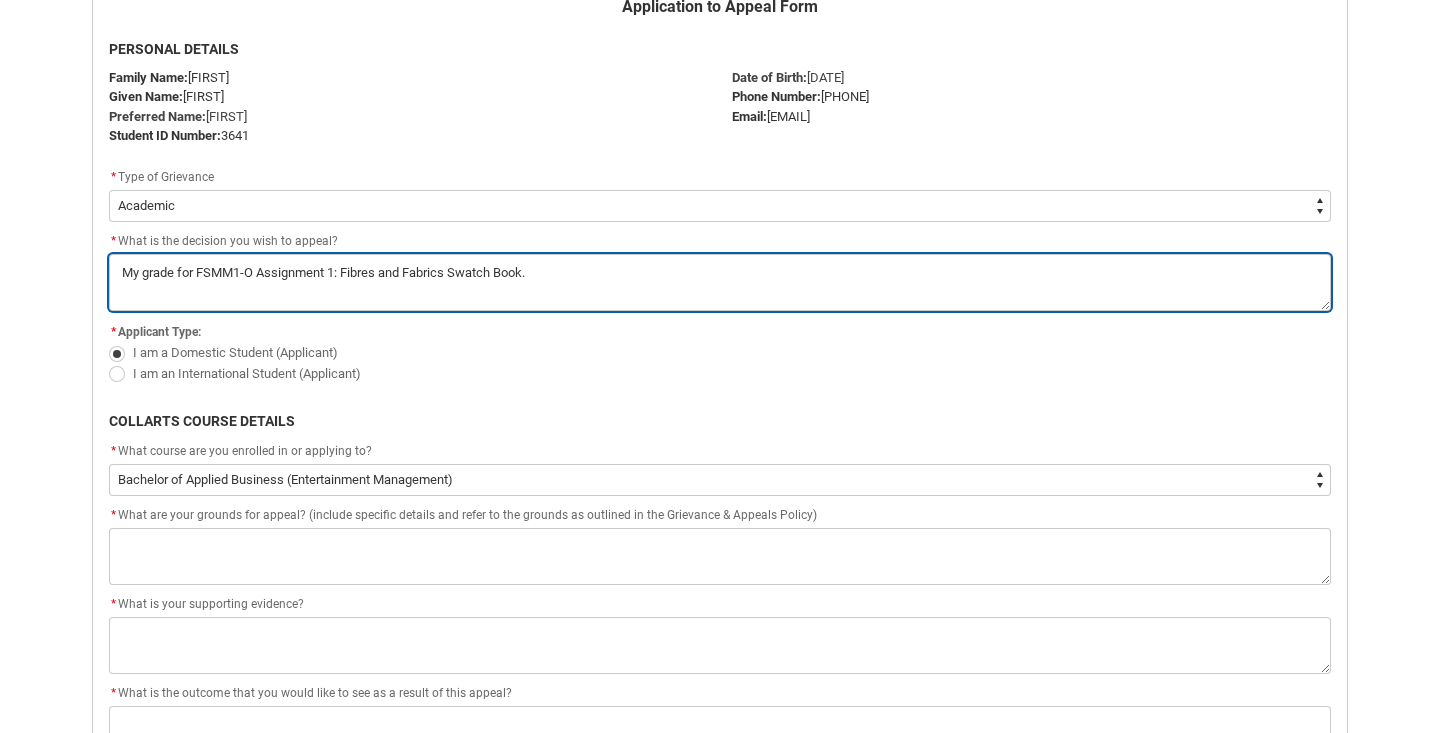 click on "*" at bounding box center [720, 282] 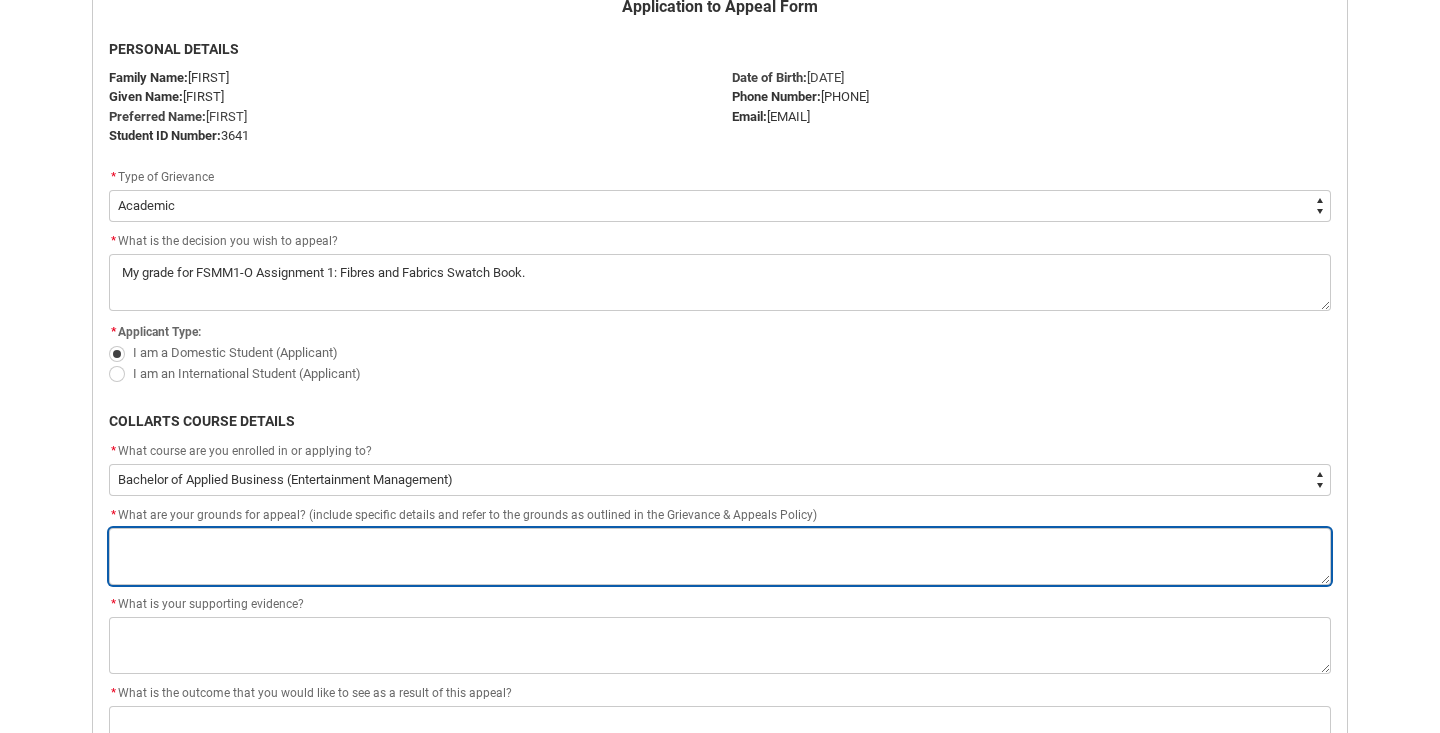 click on "*" at bounding box center [720, 556] 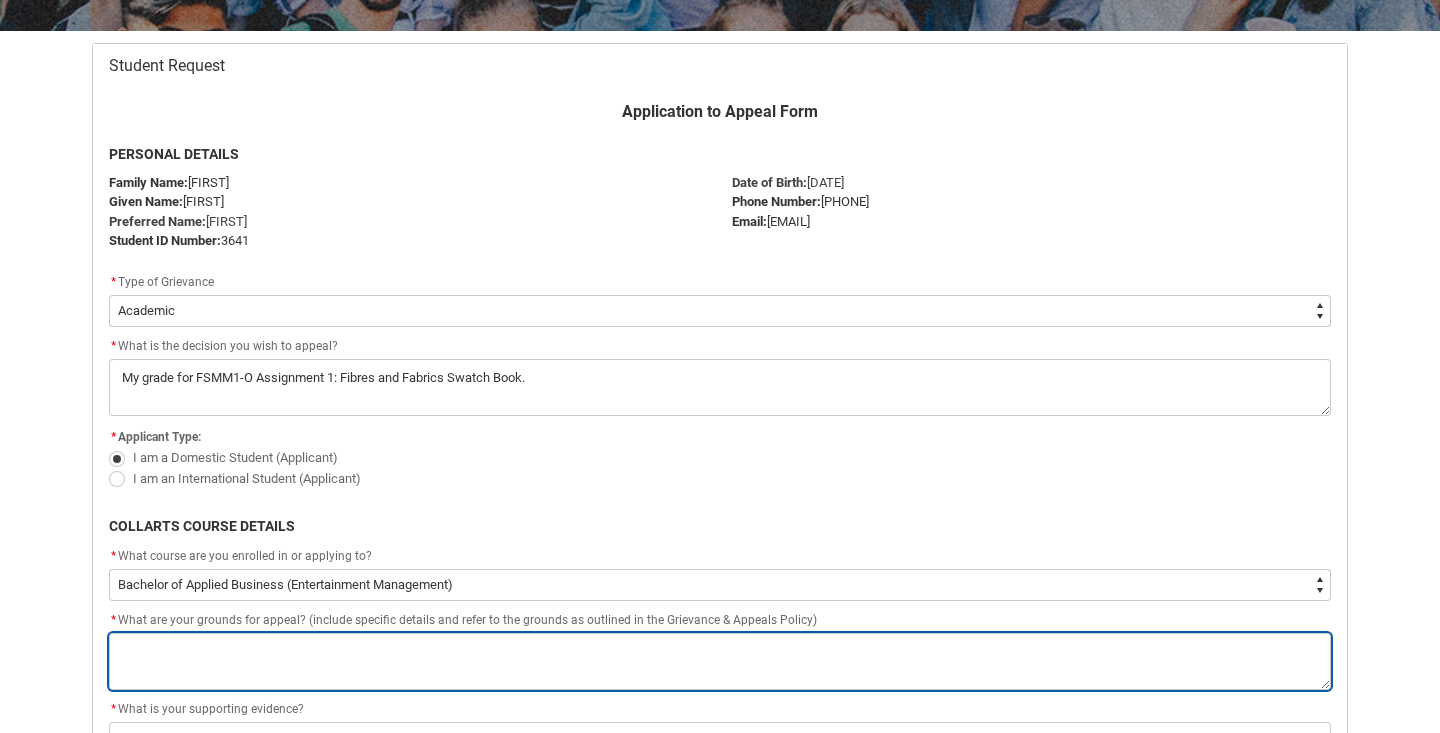 scroll, scrollTop: 370, scrollLeft: 0, axis: vertical 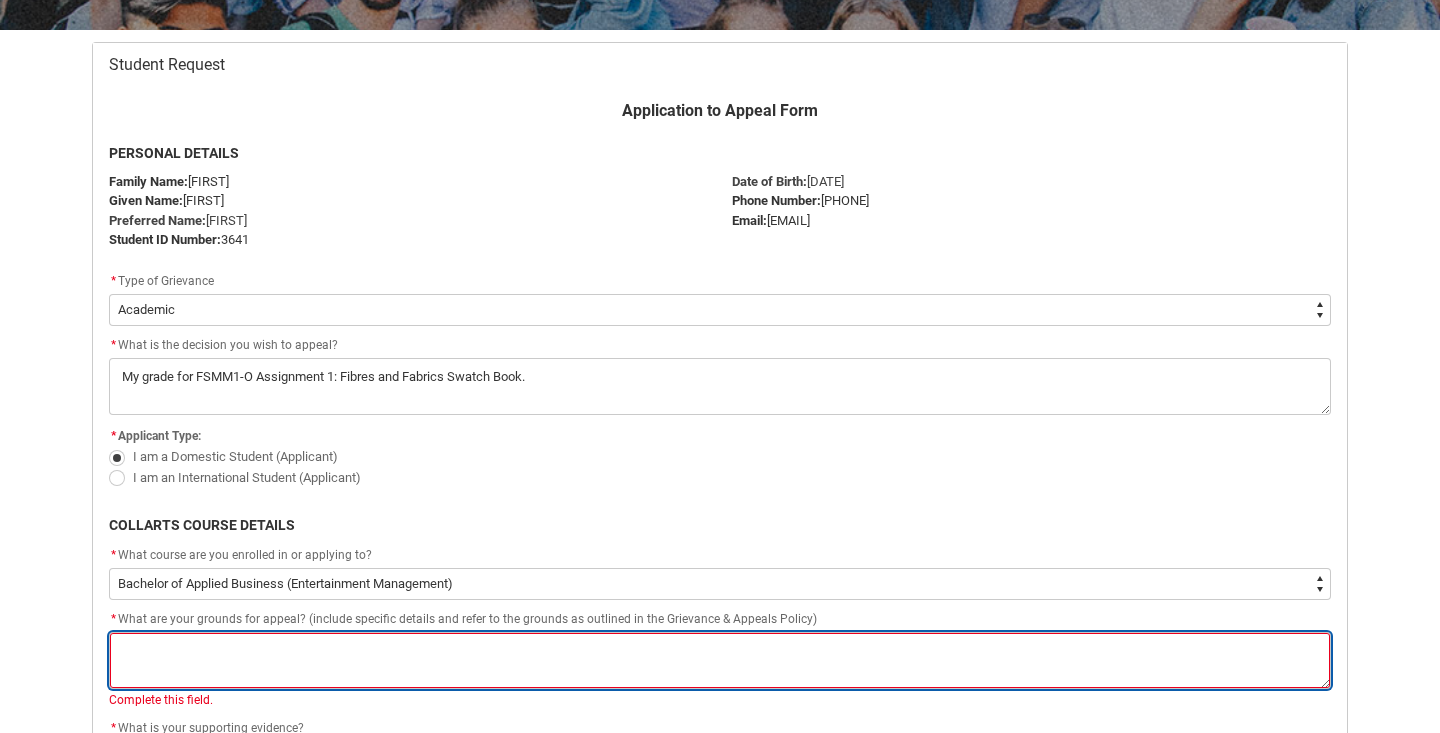 paste on "2. An assessment was not conducted in accordance with Collarts' Assessment Policy or
approved Collarts regulations.
3. There was a material administrative error in the calculation of an assessment mark or grade.
4. Some other material irregularity occurred in making an academic decision such as" 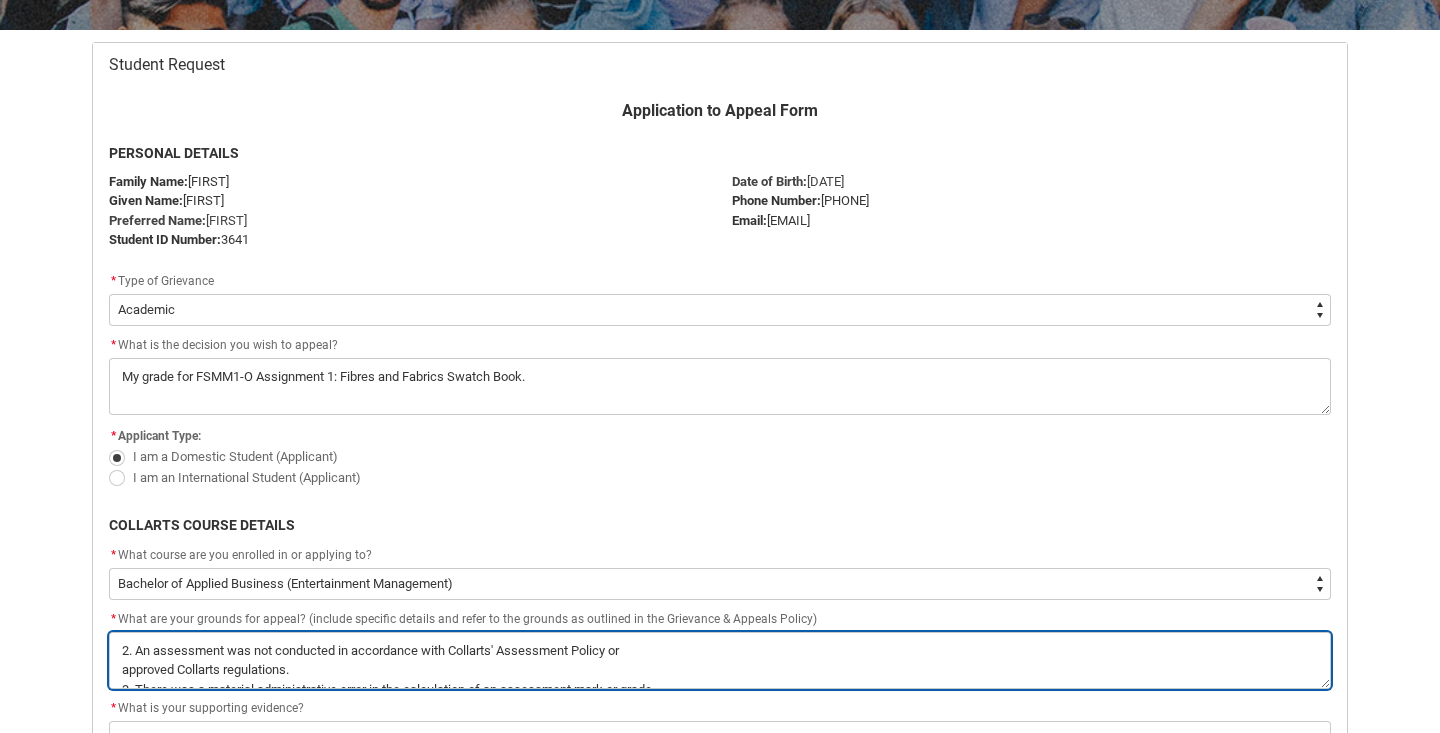type on "2. An assessment was not conducted in accordance with Collarts' Assessment Policy or
approved Collarts regulations.
3. There was a material administrative error in the calculation of an assessment mark or grade.
4. Some other material irregularity occurred in making an academic decision such as" 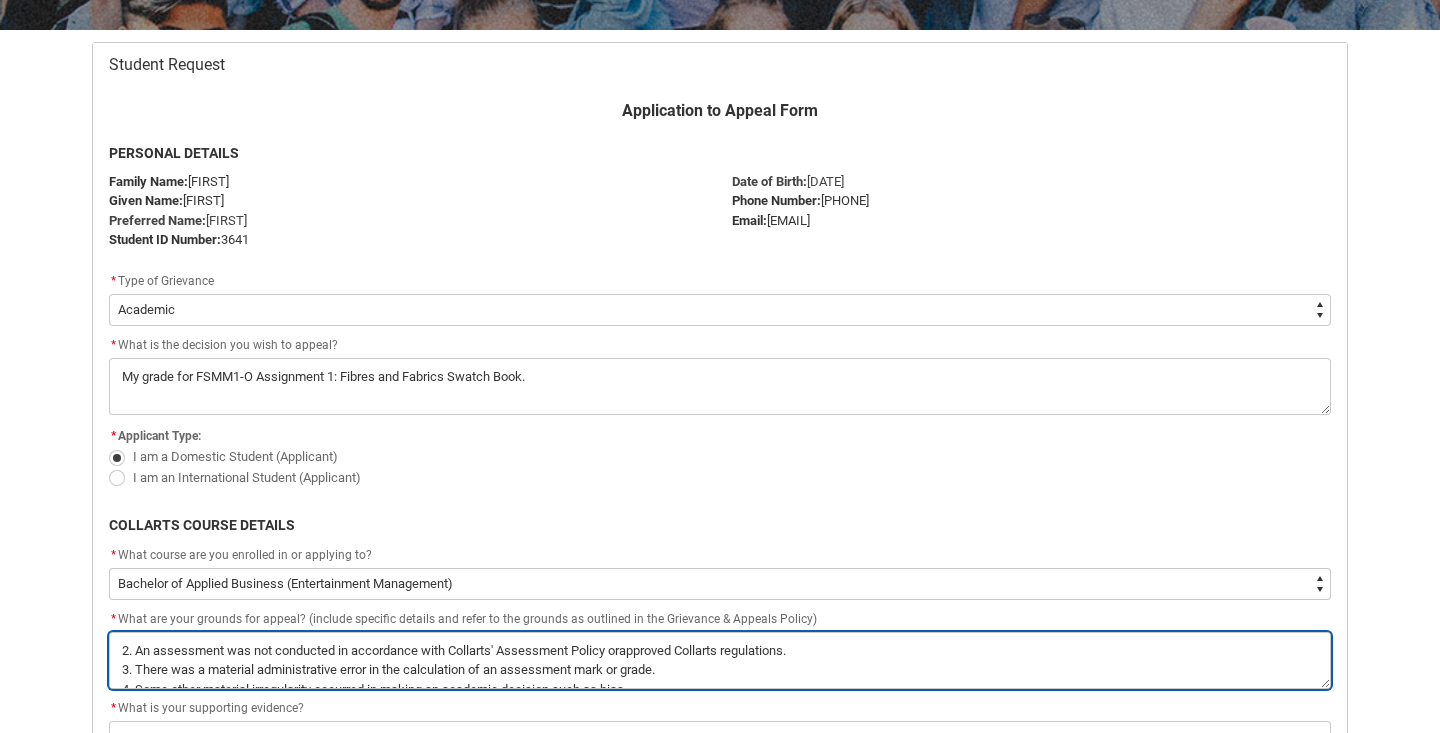 type on "2. An assessment was not conducted in accordance with Collarts' Assessment Policy or approved Collarts regulations.
3. There was a material administrative error in the calculation of an assessment mark or grade.
4. Some other material irregularity occurred in making an academic decision such as bias." 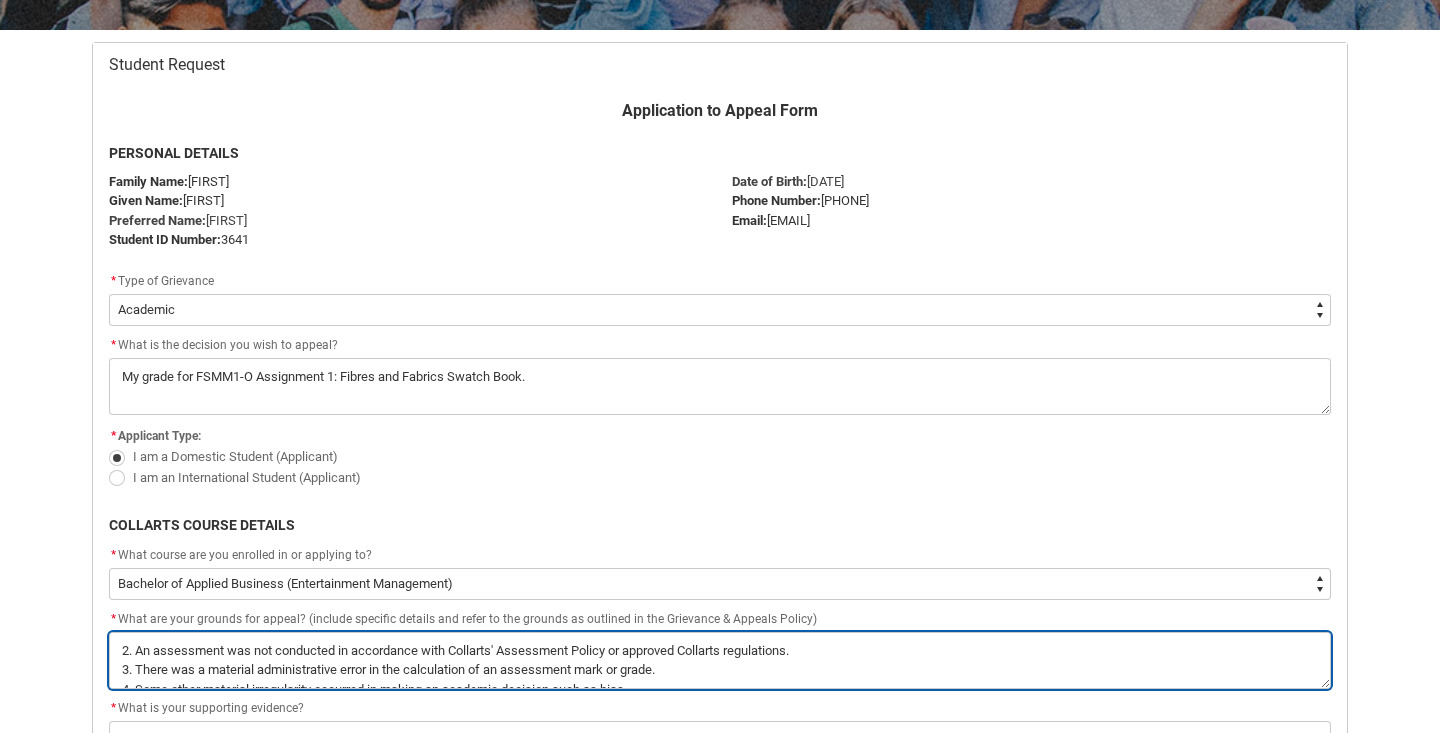 drag, startPoint x: 135, startPoint y: 656, endPoint x: 114, endPoint y: 656, distance: 21 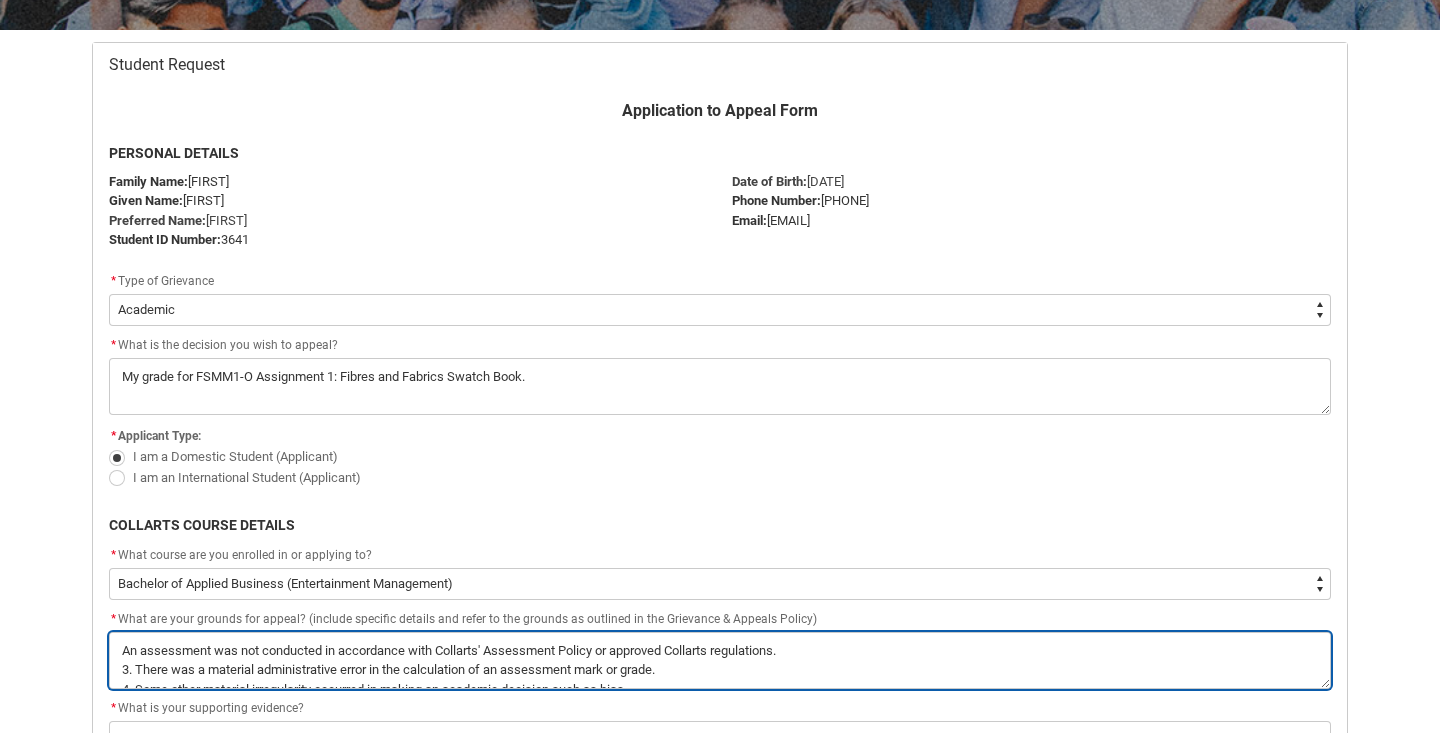 type on "IAn assessment was not conducted in accordance with Collarts' Assessment Policy or approved Collarts regulations.
3. There was a material administrative error in the calculation of an assessment mark or grade.
4. Some other material irregularity occurred in making an academic decision such as bias." 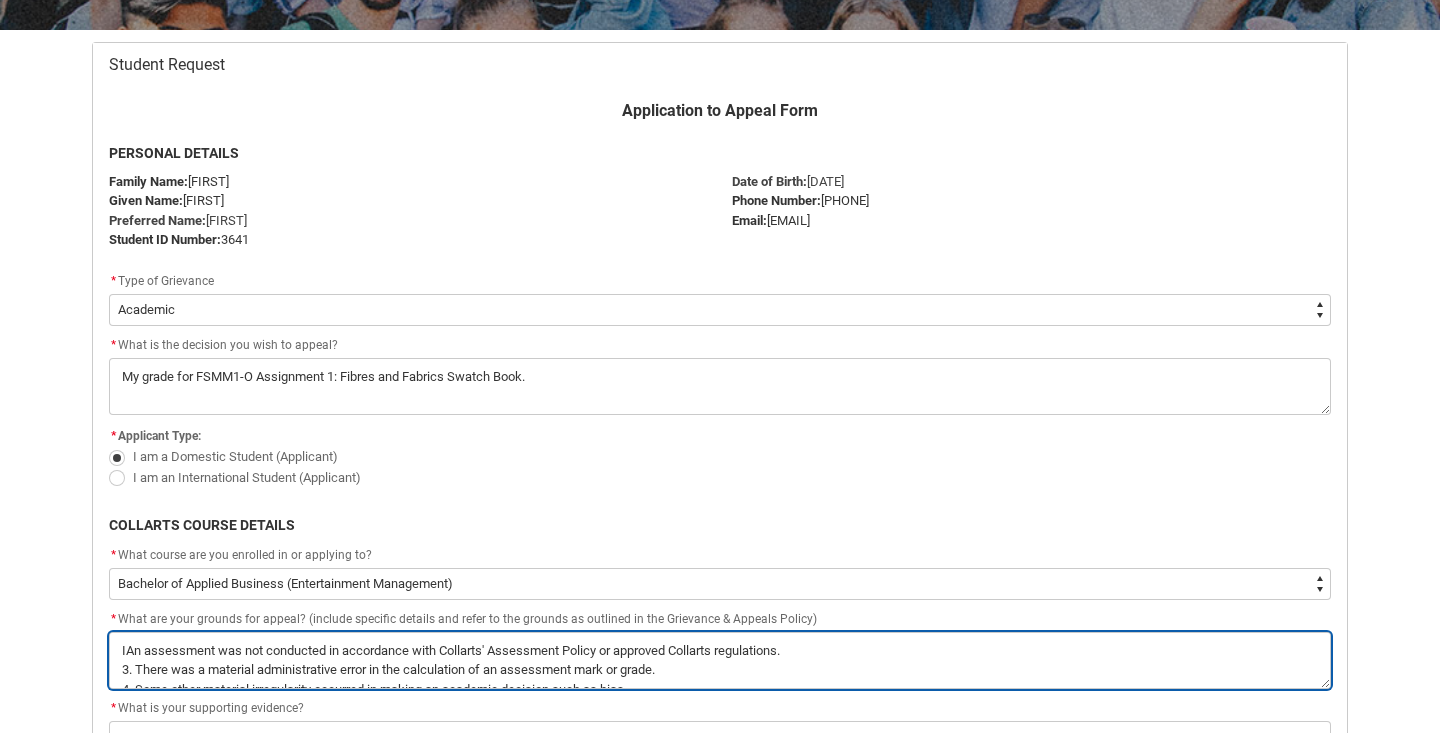 type on "I An assessment was not conducted in accordance with Collarts' Assessment Policy or approved Collarts regulations.
3. There was a material administrative error in the calculation of an assessment mark or grade.
4. Some other material irregularity occurred in making an academic decision such as bias." 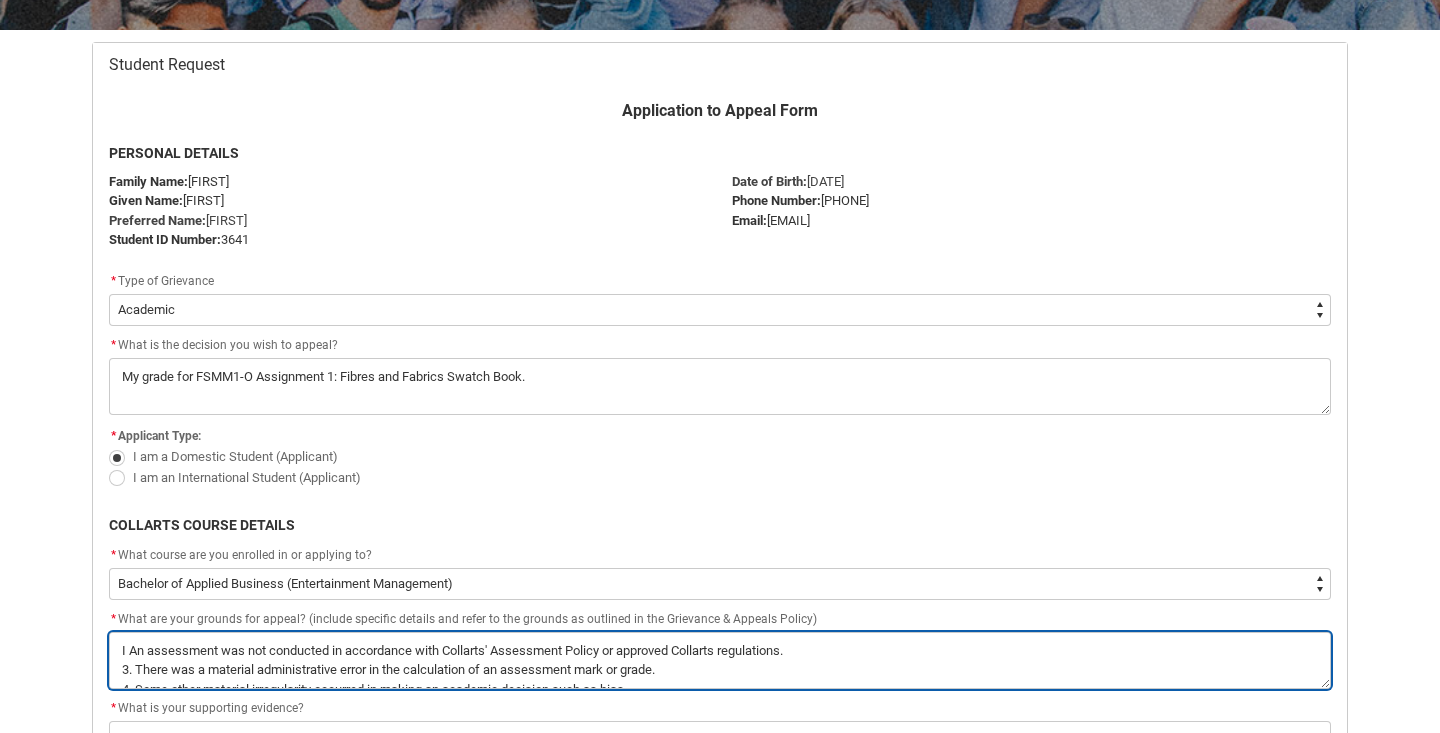 type on "I dAn assessment was not conducted in accordance with Collarts' Assessment Policy or approved Collarts regulations.
3. There was a material administrative error in the calculation of an assessment mark or grade.
4. Some other material irregularity occurred in making an academic decision such as bias." 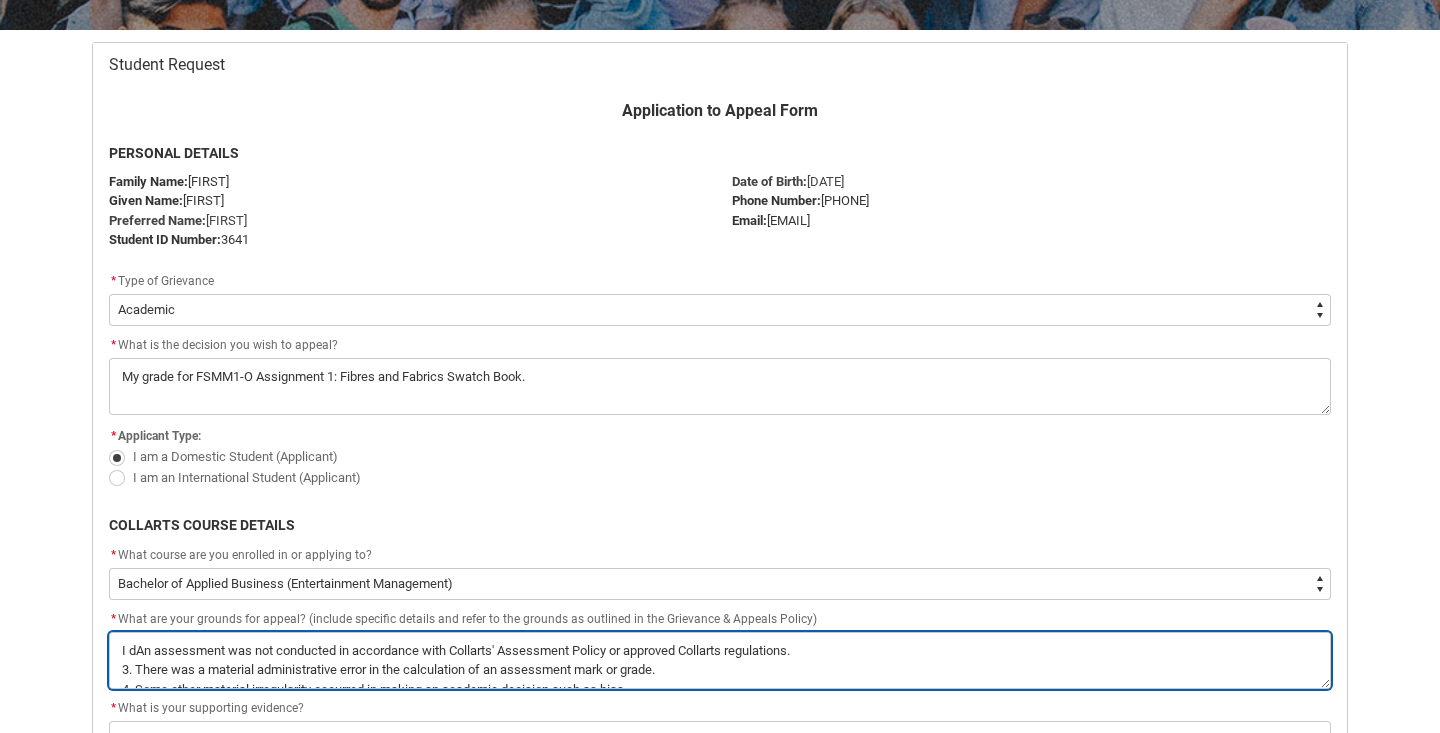 type on "I doAn assessment was not conducted in accordance with Collarts' Assessment Policy or approved Collarts regulations.
3. There was a material administrative error in the calculation of an assessment mark or grade.
4. Some other material irregularity occurred in making an academic decision such as bias." 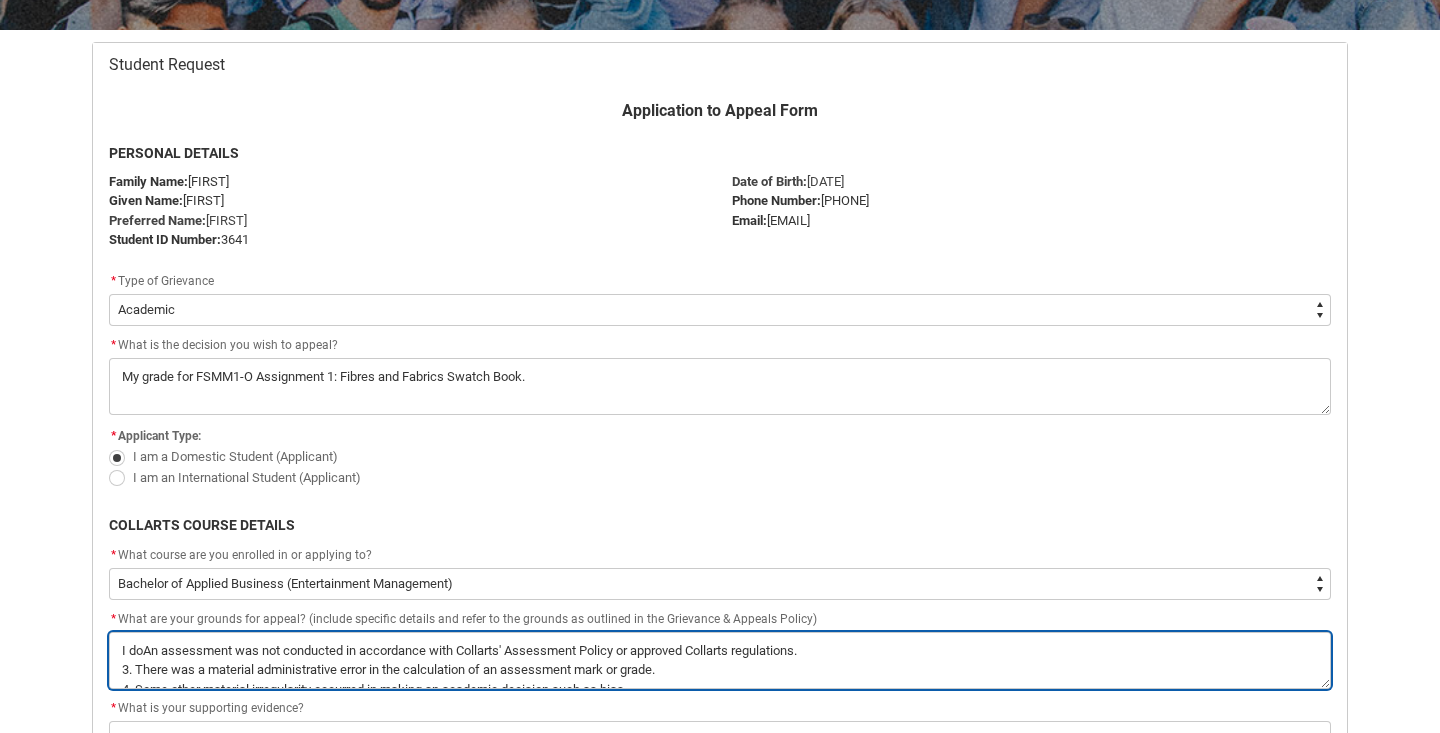 type on "I donAn assessment was not conducted in accordance with Collarts' Assessment Policy or approved Collarts regulations.
3. There was a material administrative error in the calculation of an assessment mark or grade.
4. Some other material irregularity occurred in making an academic decision such as bias." 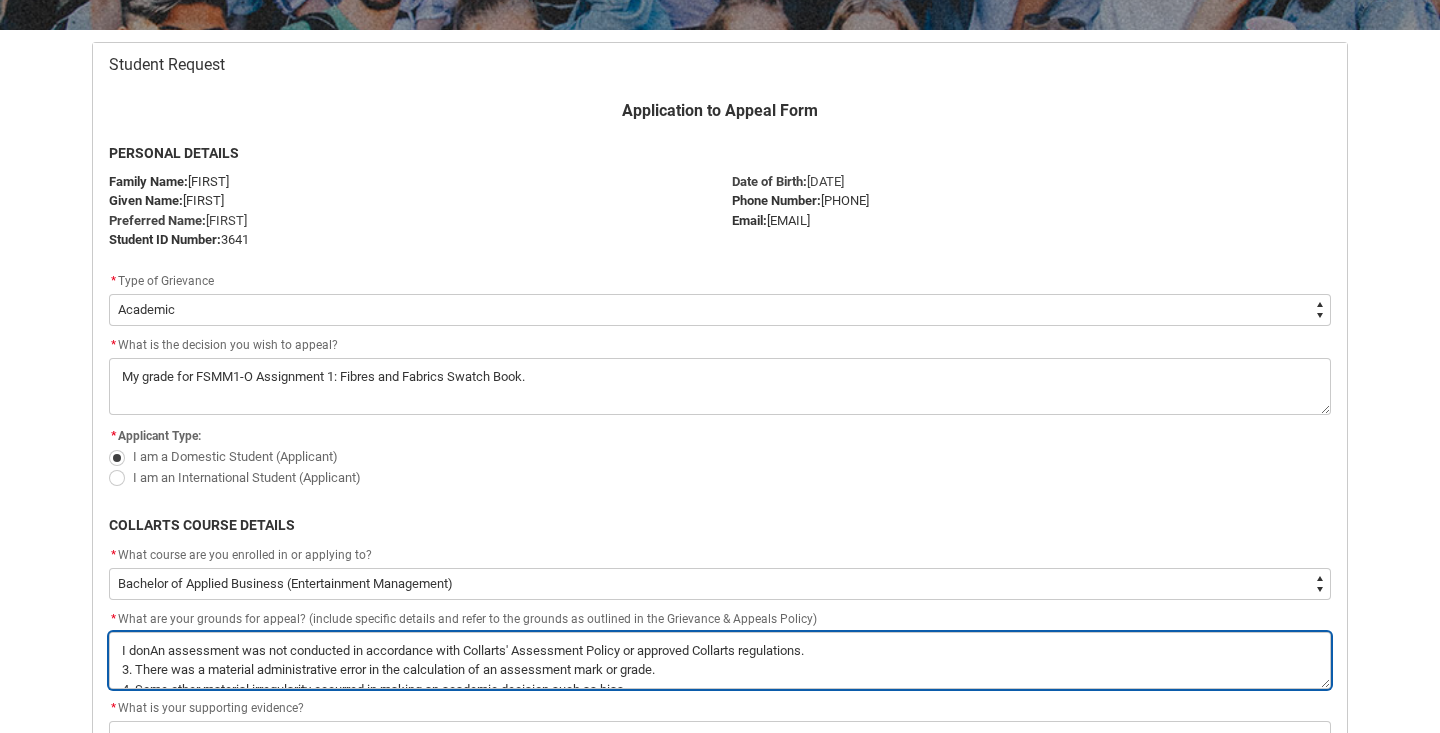 type on "I don'An assessment was not conducted in accordance with Collarts' Assessment Policy or approved Collarts regulations.
3. There was a material administrative error in the calculation of an assessment mark or grade.
4. Some other material irregularity occurred in making an academic decision such as bias." 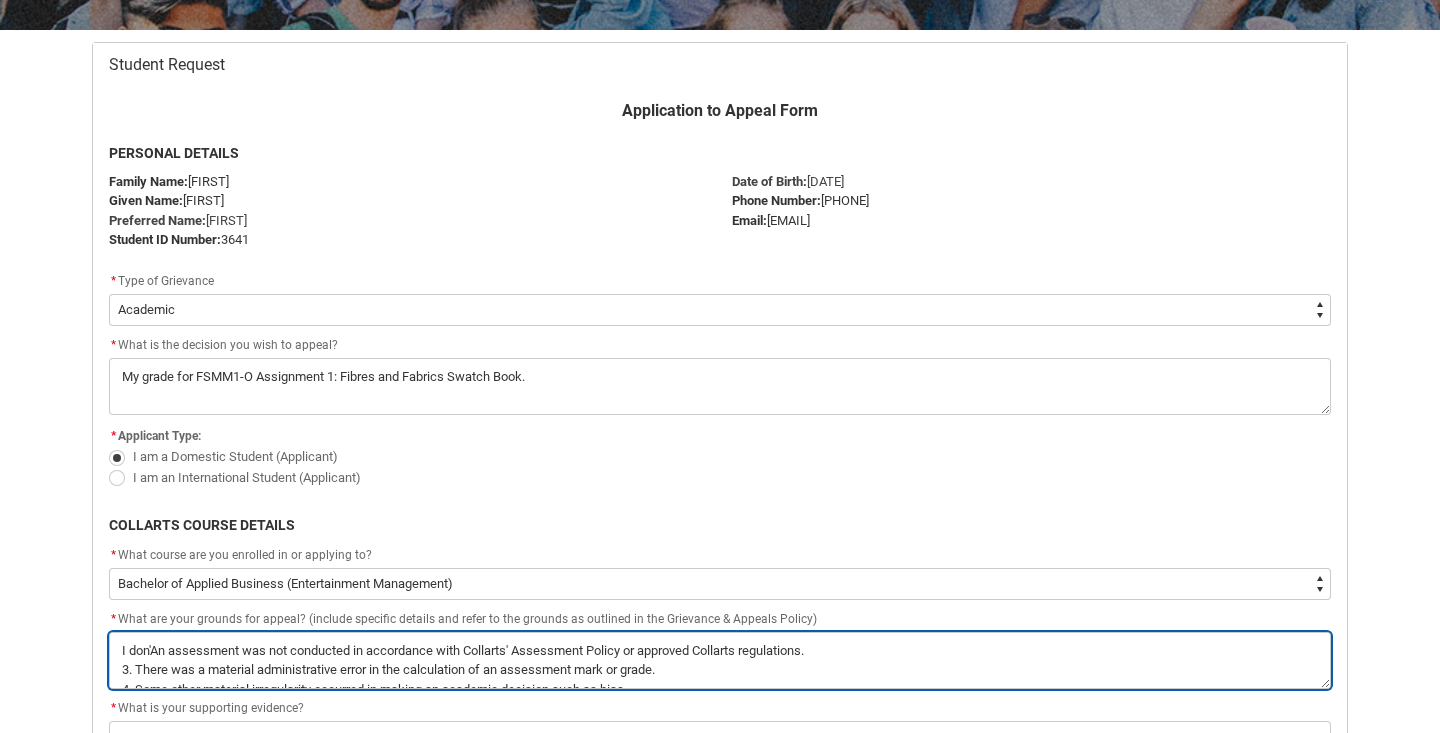 type on "I don'tAn assessment was not conducted in accordance with Collarts' Assessment Policy or approved Collarts regulations.
3. There was a material administrative error in the calculation of an assessment mark or grade.
4. Some other material irregularity occurred in making an academic decision such as bias." 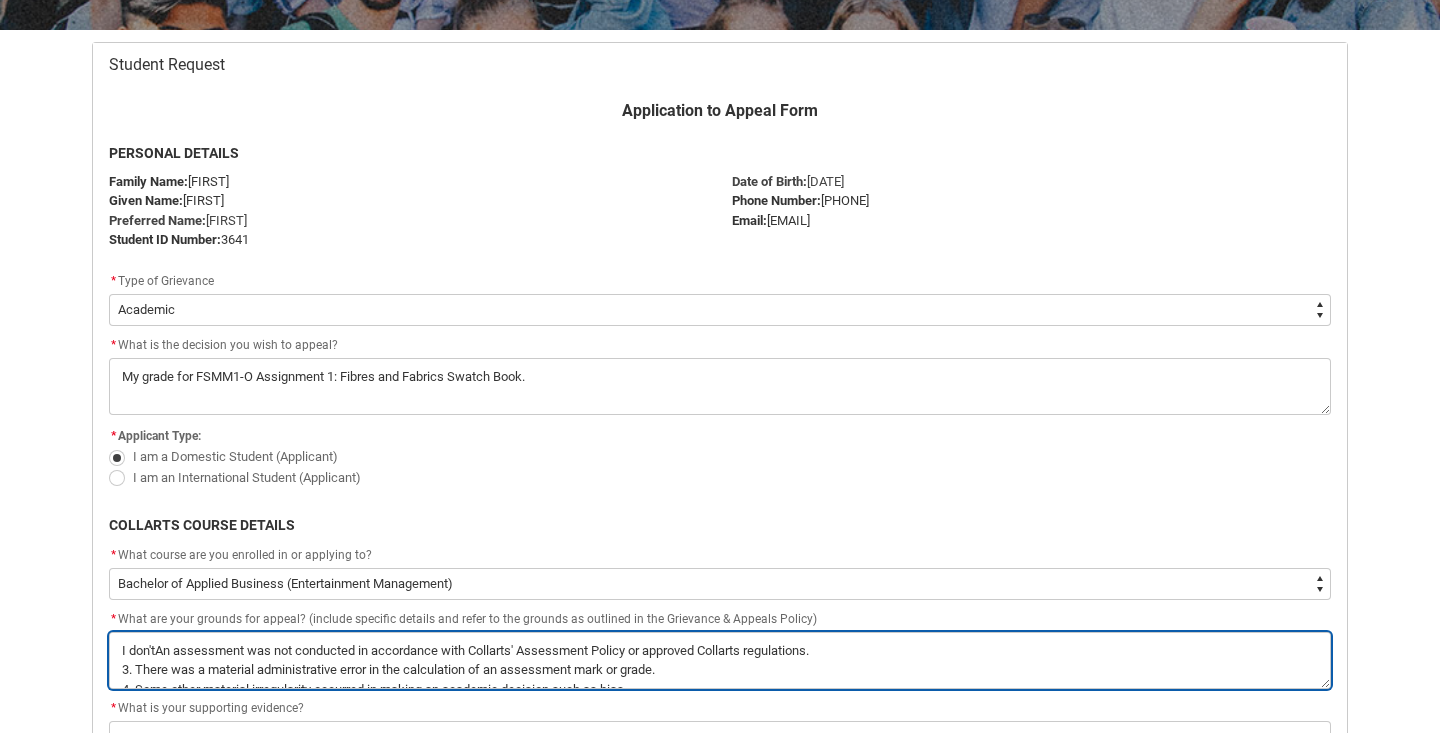 type on "I don't An assessment was not conducted in accordance with Collarts' Assessment Policy or approved Collarts regulations.
3. There was a material administrative error in the calculation of an assessment mark or grade.
4. Some other material irregularity occurred in making an academic decision such as bias." 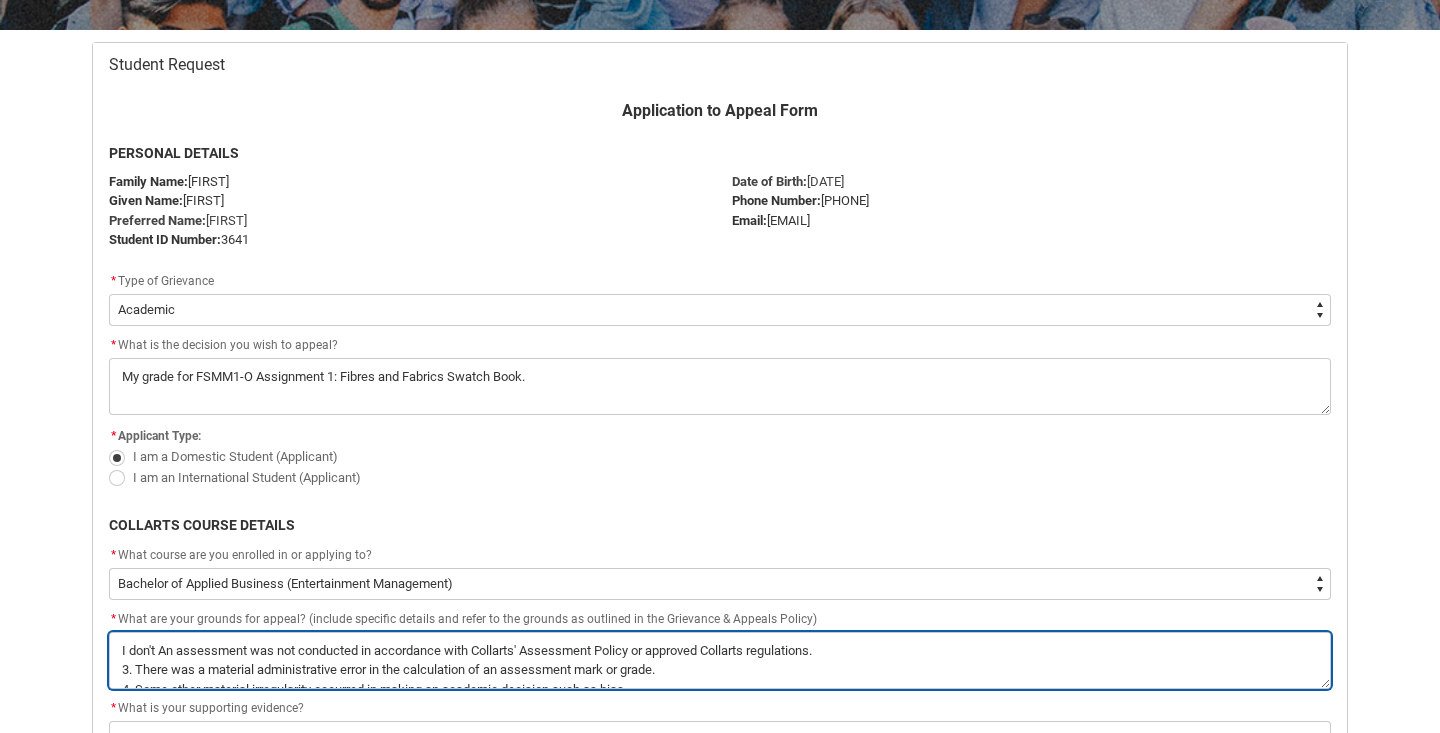 type on "I don't bAn assessment was not conducted in accordance with Collarts' Assessment Policy or approved Collarts regulations.
3. There was a material administrative error in the calculation of an assessment mark or grade.
4. Some other material irregularity occurred in making an academic decision such as bias." 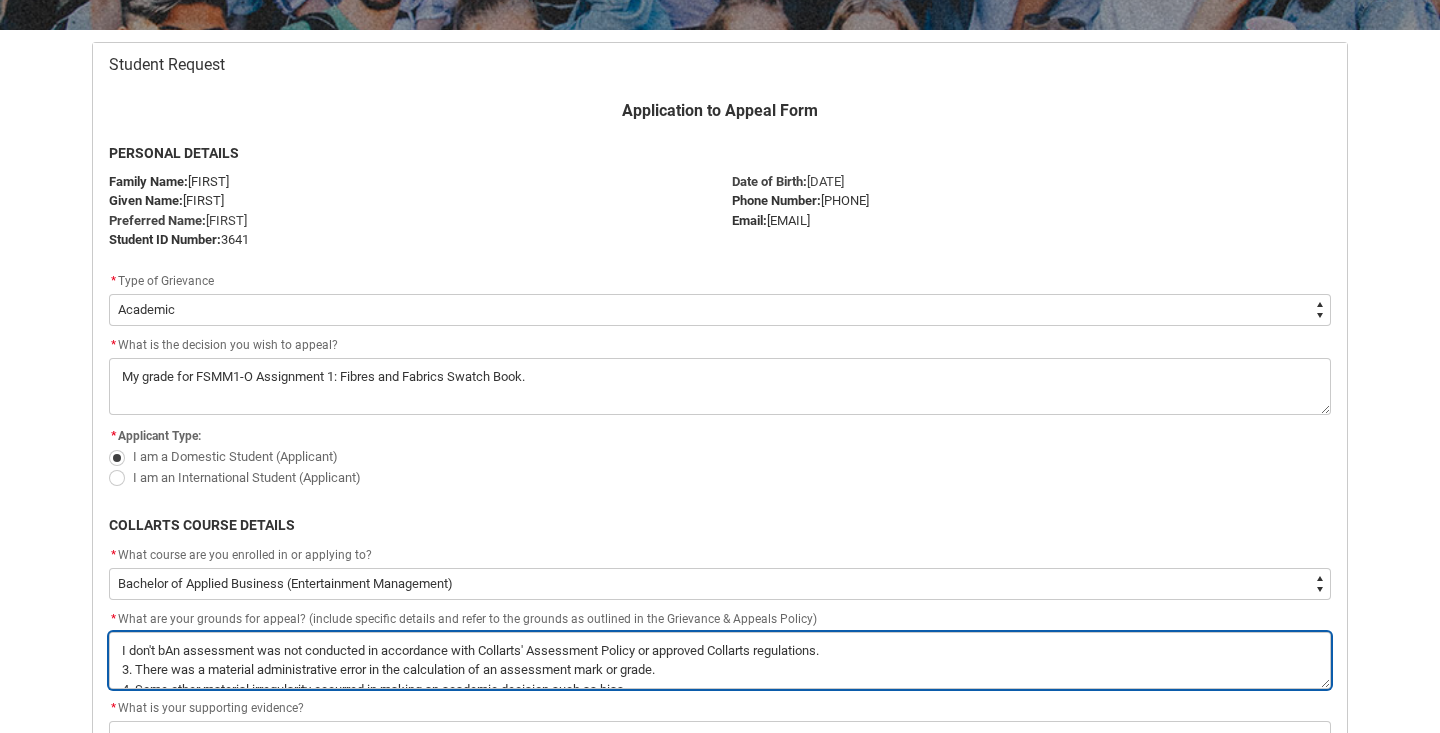 type on "I don't beAn assessment was not conducted in accordance with Collarts' Assessment Policy or approved Collarts regulations.
3. There was a material administrative error in the calculation of an assessment mark or grade.
4. Some other material irregularity occurred in making an academic decision such as bias." 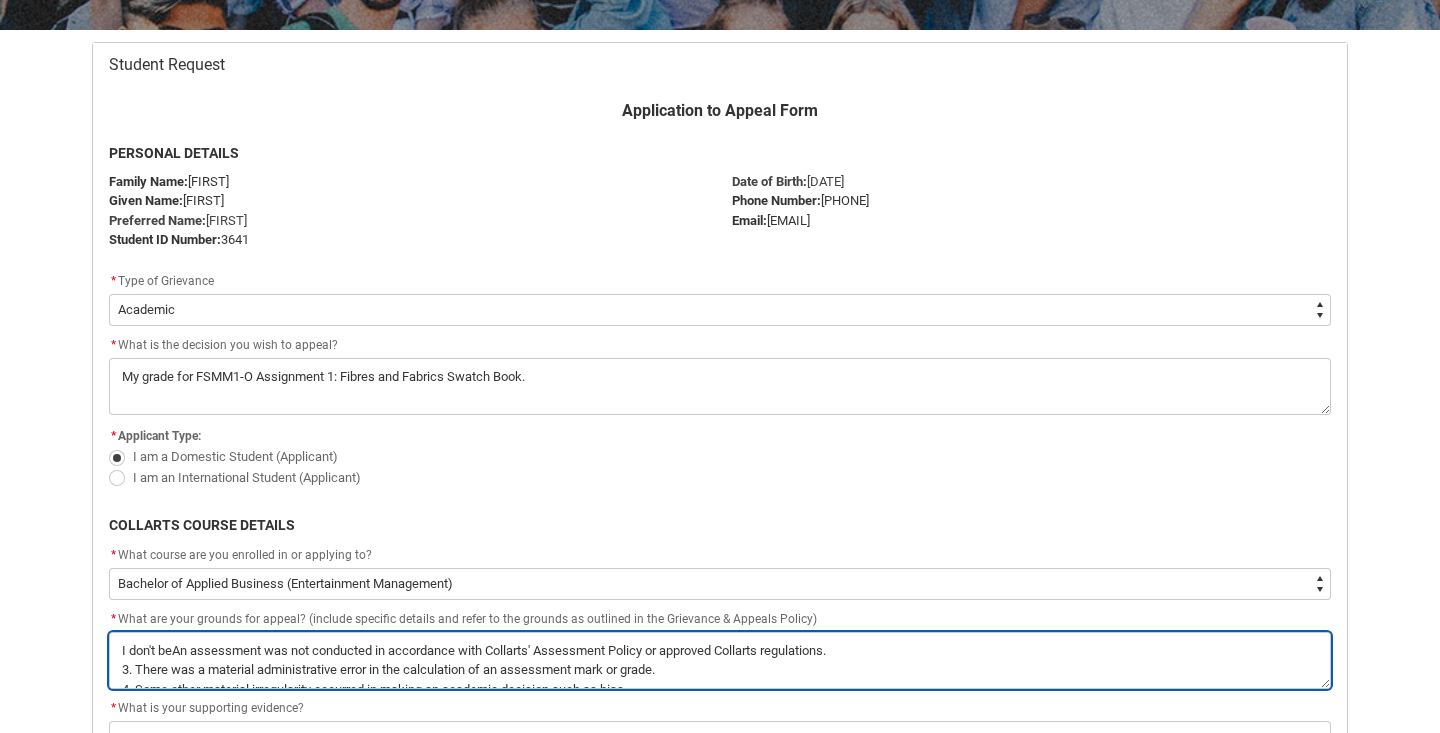 type on "I don't belAn assessment was not conducted in accordance with Collarts' Assessment Policy or approved Collarts regulations.
3. There was a material administrative error in the calculation of an assessment mark or grade.
4. Some other material irregularity occurred in making an academic decision such as bias." 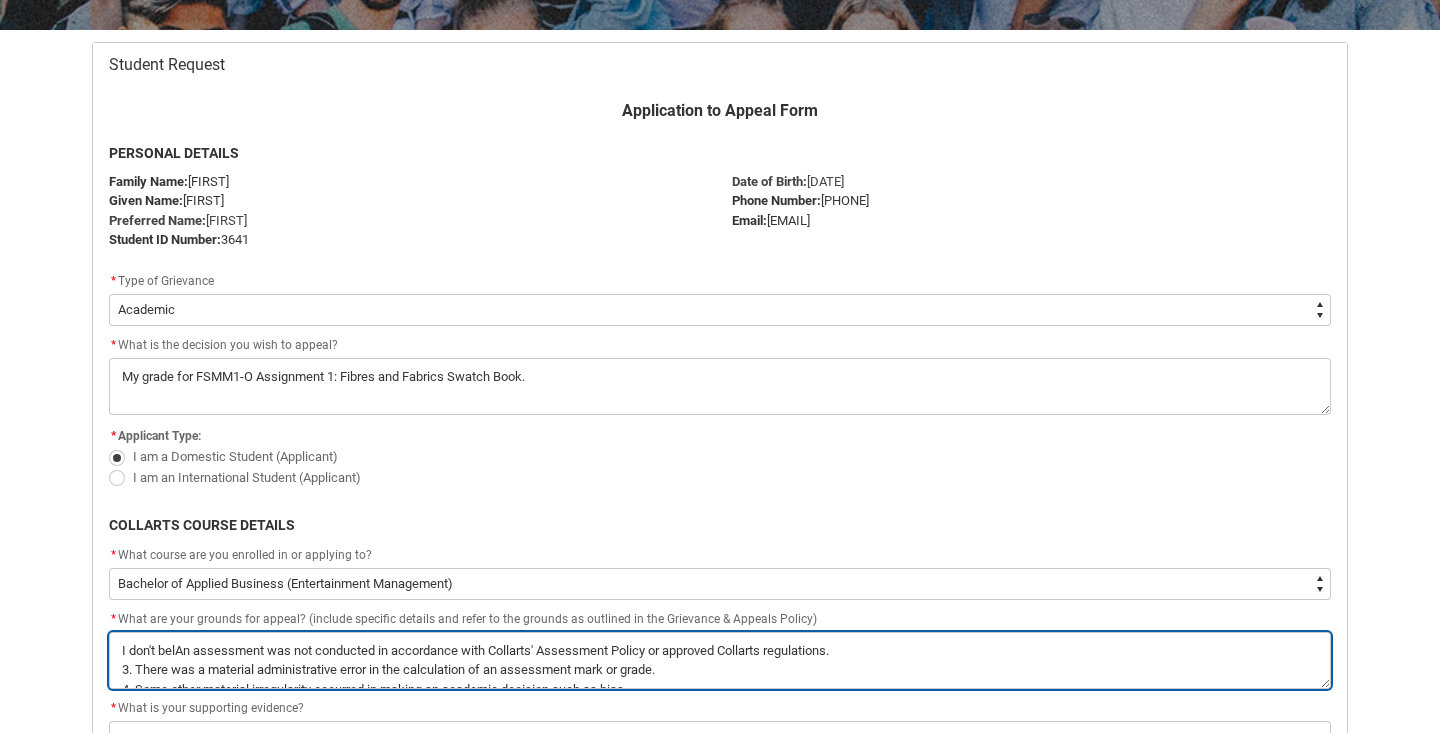 type on "I don't beliAn assessment was not conducted in accordance with Collarts' Assessment Policy or approved Collarts regulations.
3. There was a material administrative error in the calculation of an assessment mark or grade.
4. Some other material irregularity occurred in making an academic decision such as bias." 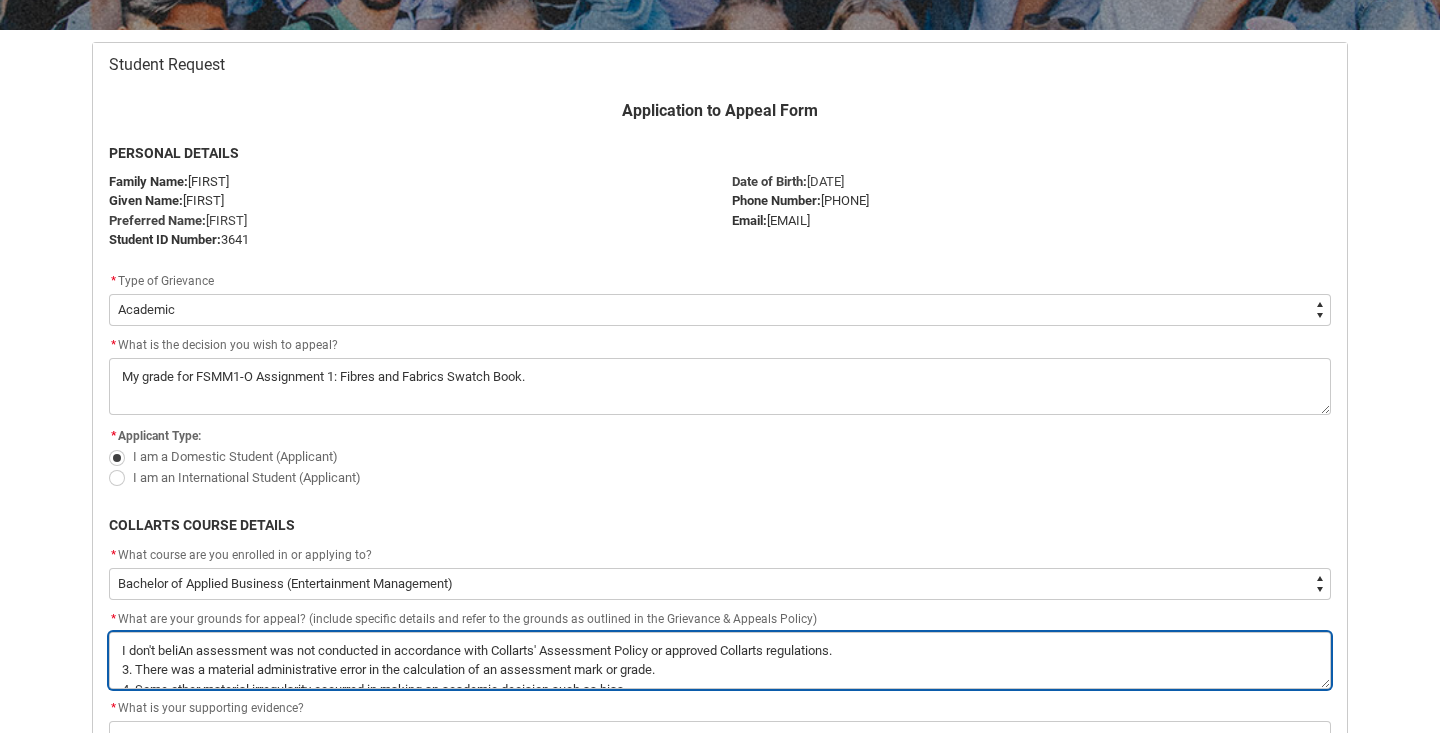 type on "I don't belieAn assessment was not conducted in accordance with Collarts' Assessment Policy or approved Collarts regulations.
3. There was a material administrative error in the calculation of an assessment mark or grade.
4. Some other material irregularity occurred in making an academic decision such as bias." 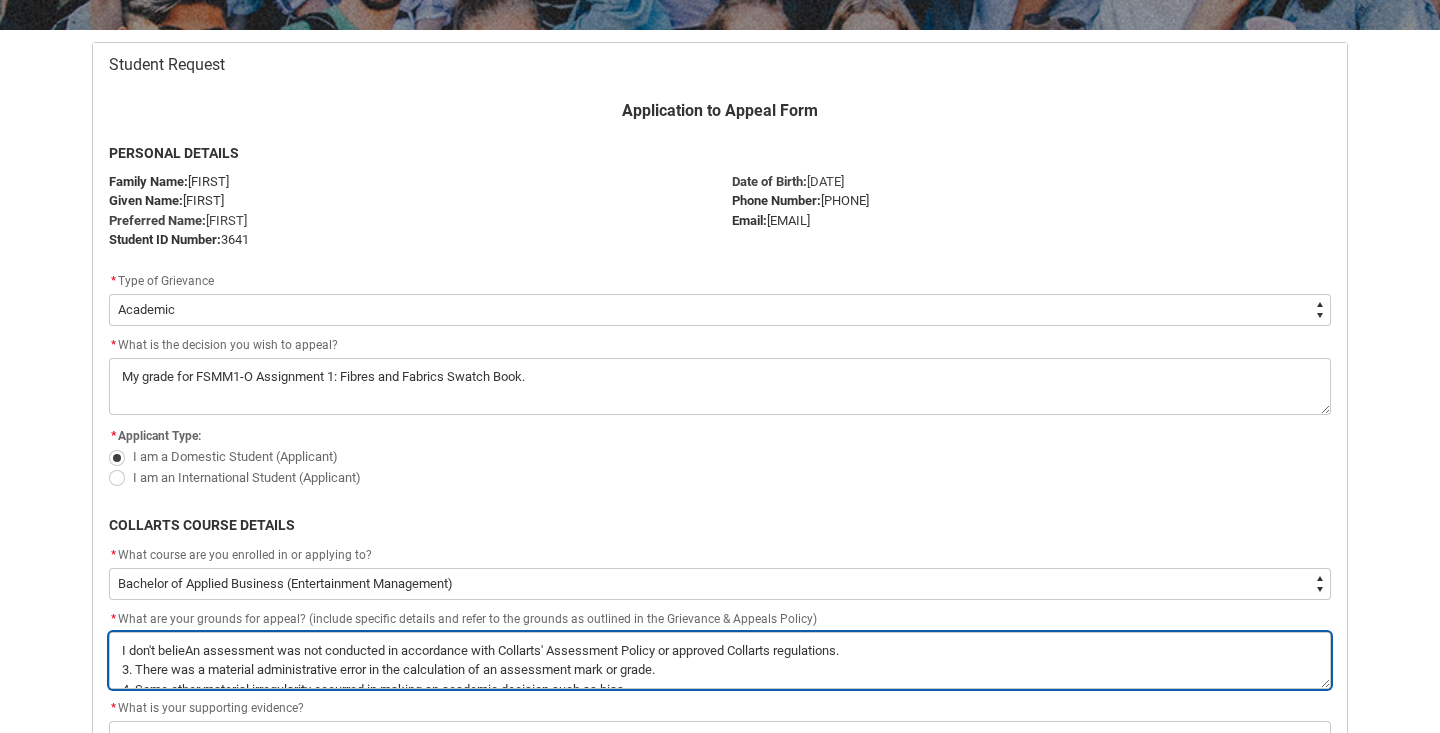 type on "I don't believAn assessment was not conducted in accordance with Collarts' Assessment Policy or approved Collarts regulations.
3. There was a material administrative error in the calculation of an assessment mark or grade.
4. Some other material irregularity occurred in making an academic decision such as bias." 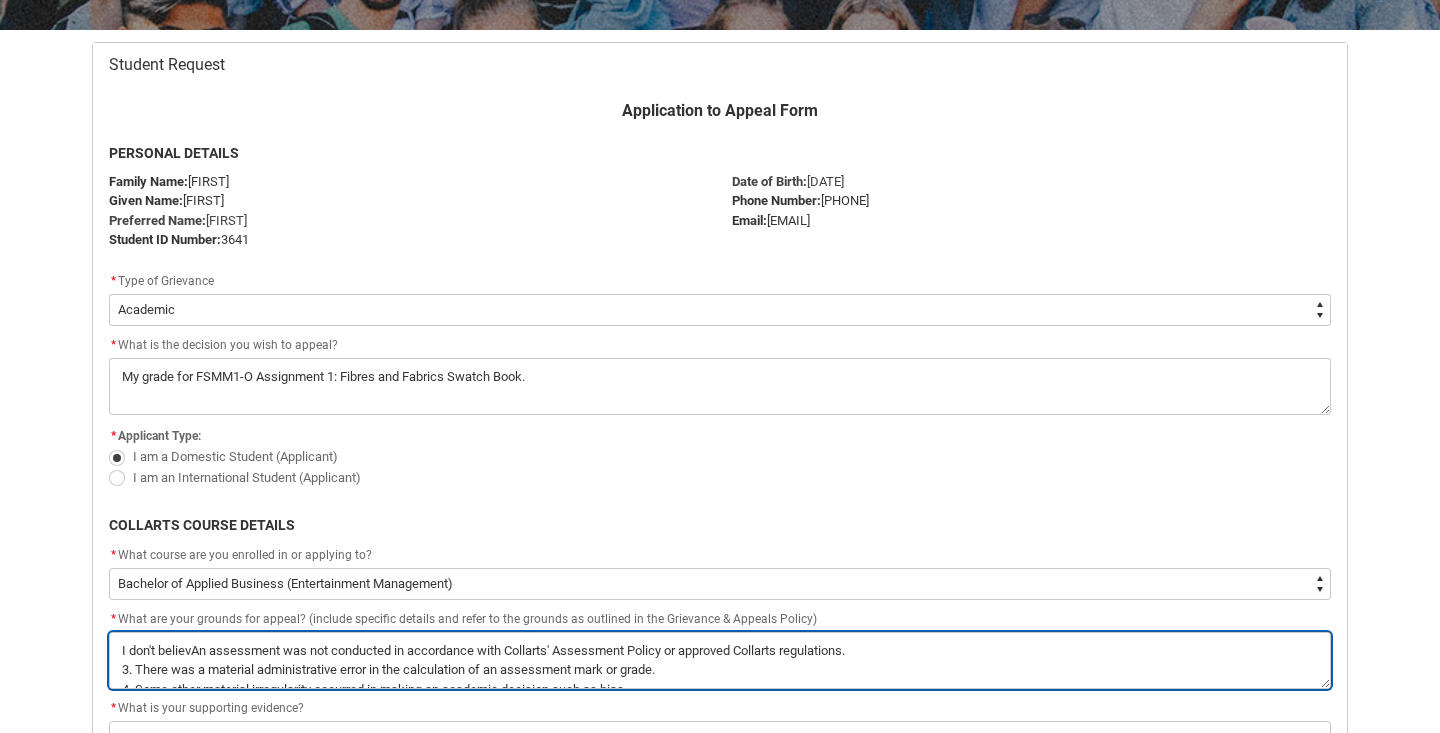 type on "I don't believeAn assessment was not conducted in accordance with Collarts' Assessment Policy or approved Collarts regulations.
3. There was a material administrative error in the calculation of an assessment mark or grade.
4. Some other material irregularity occurred in making an academic decision such as bias." 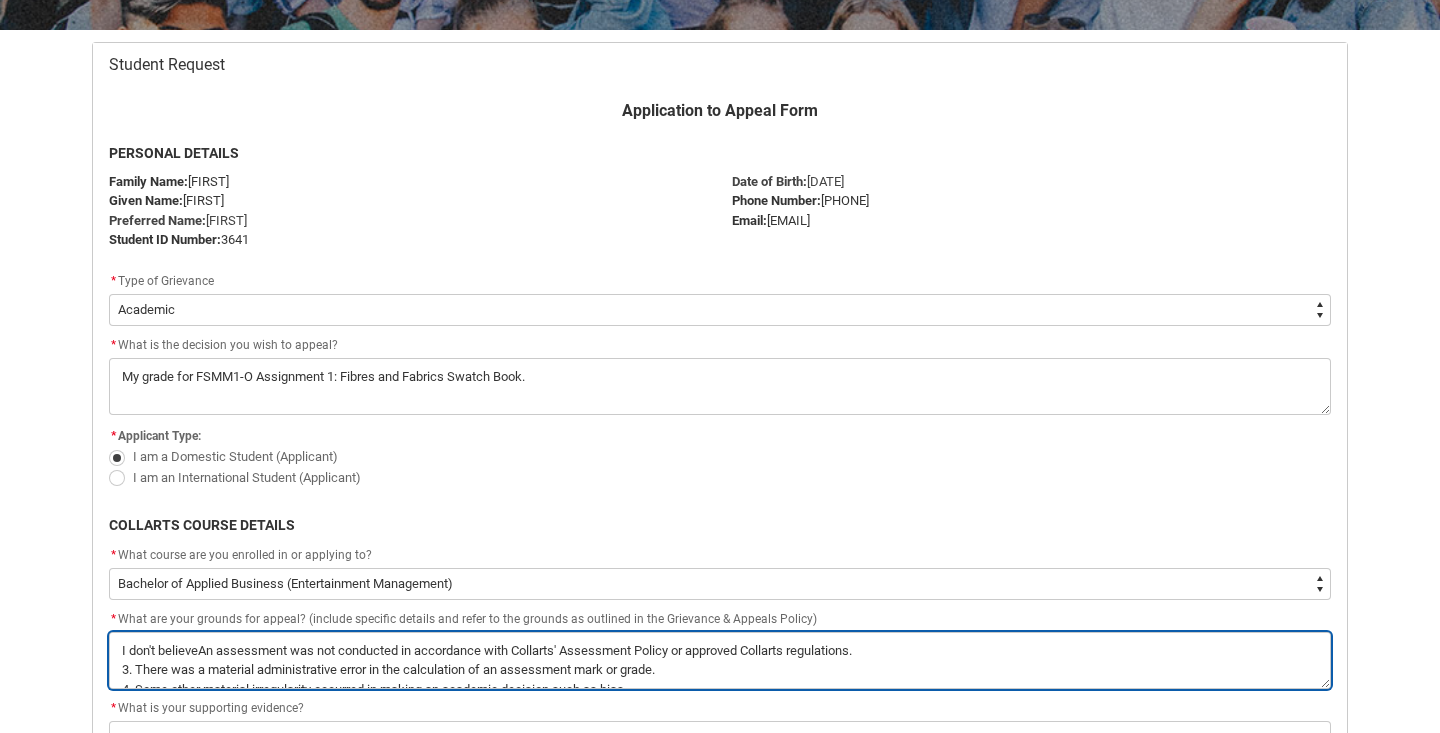 type on "I don't believe An assessment was not conducted in accordance with Collarts' Assessment Policy or approved Collarts regulations.
3. There was a material administrative error in the calculation of an assessment mark or grade.
4. Some other material irregularity occurred in making an academic decision such as bias." 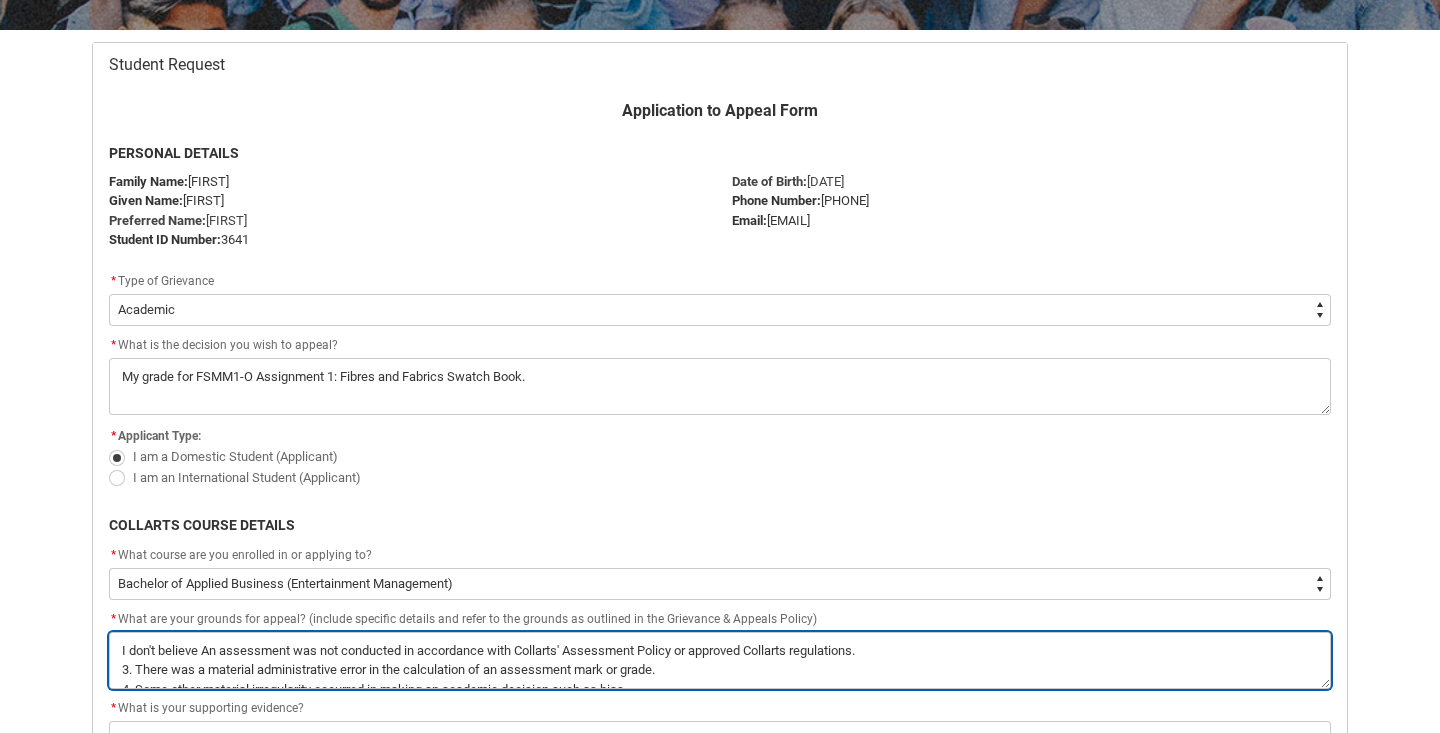 type on "I don't believe tAn assessment was not conducted in accordance with Collarts' Assessment Policy or approved Collarts regulations.
3. There was a material administrative error in the calculation of an assessment mark or grade.
4. Some other material irregularity occurred in making an academic decision such as bias." 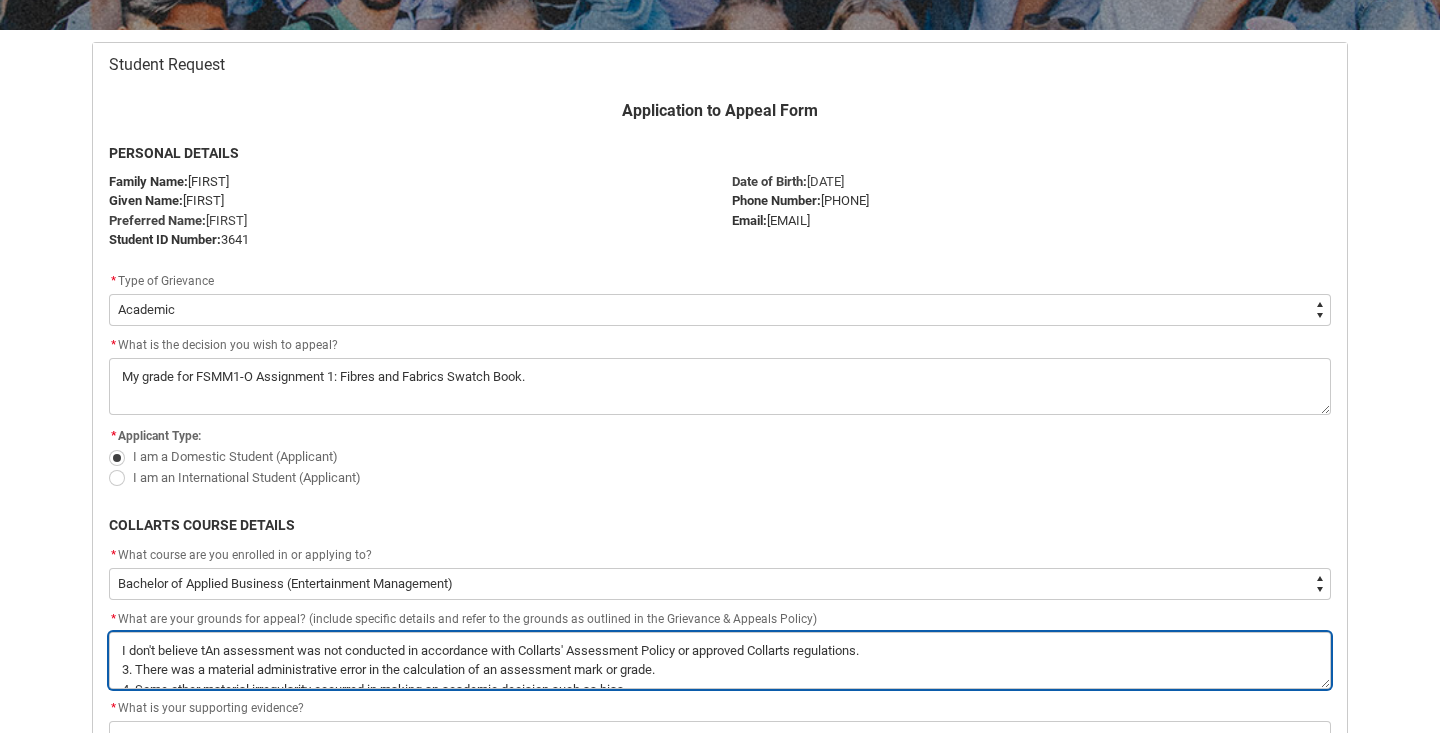 type on "I don't believe thAn assessment was not conducted in accordance with Collarts' Assessment Policy or approved Collarts regulations.
3. There was a material administrative error in the calculation of an assessment mark or grade.
4. Some other material irregularity occurred in making an academic decision such as bias." 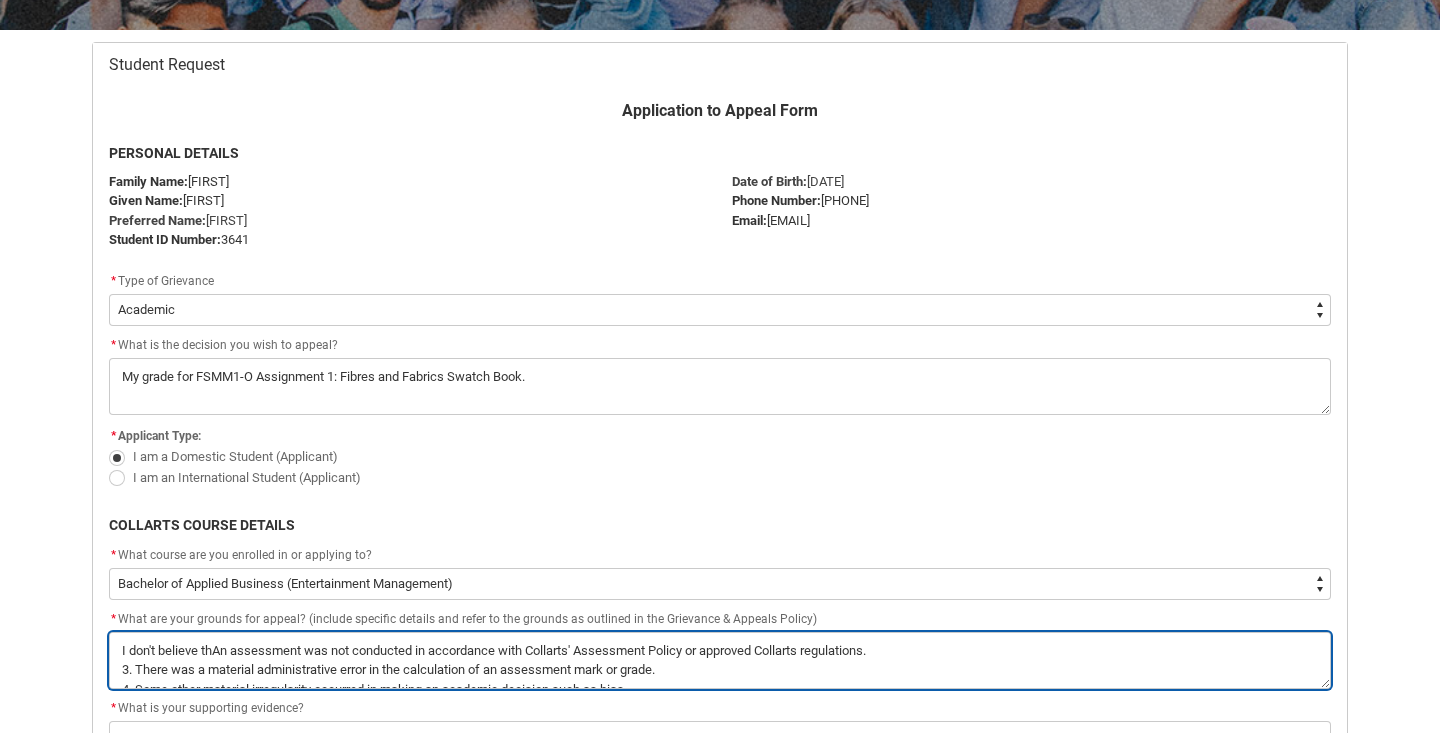 type on "I don't believe thiAn assessment was not conducted in accordance with Collarts' Assessment Policy or approved Collarts regulations.
3. There was a material administrative error in the calculation of an assessment mark or grade.
4. Some other material irregularity occurred in making an academic decision such as bias." 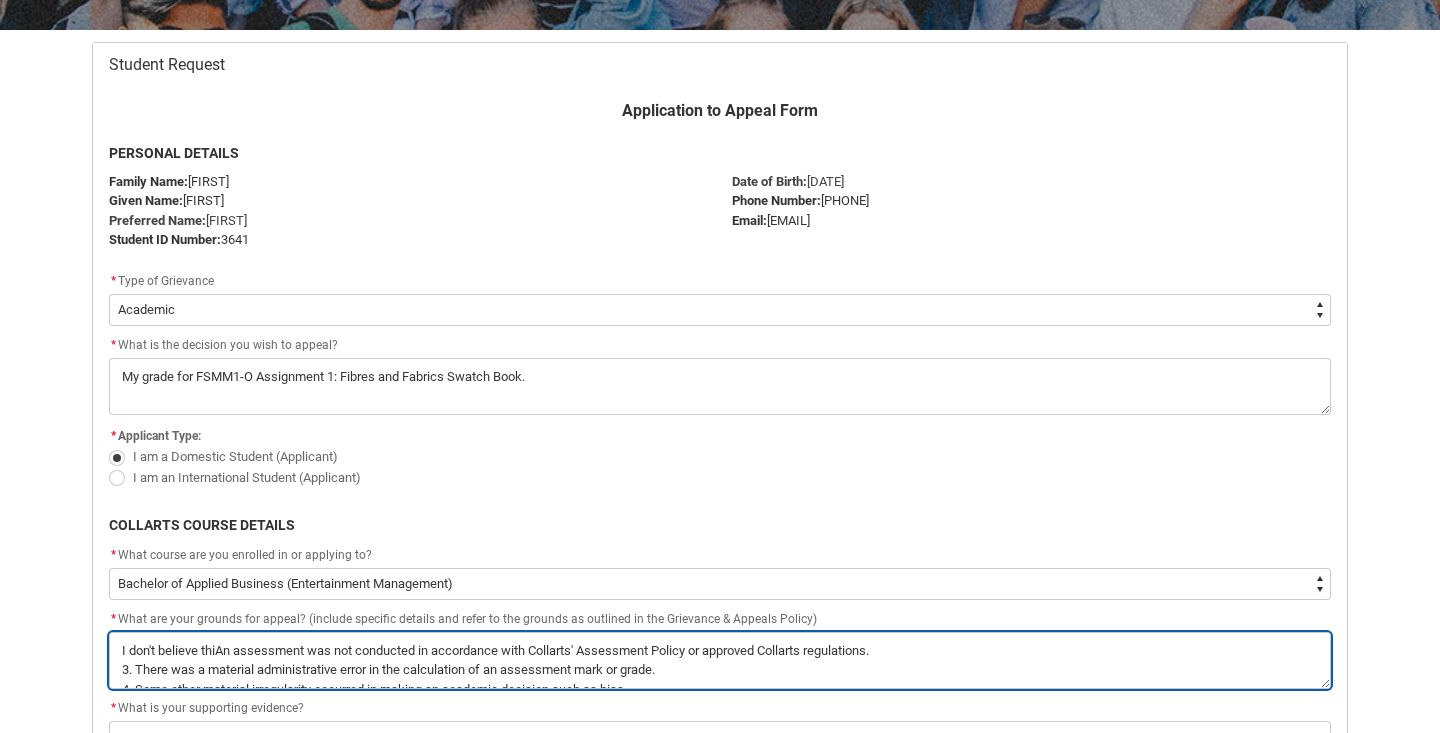 type on "I don't believe thisAn assessment was not conducted in accordance with Collarts' Assessment Policy or approved Collarts regulations.
3. There was a material administrative error in the calculation of an assessment mark or grade.
4. Some other material irregularity occurred in making an academic decision such as bias." 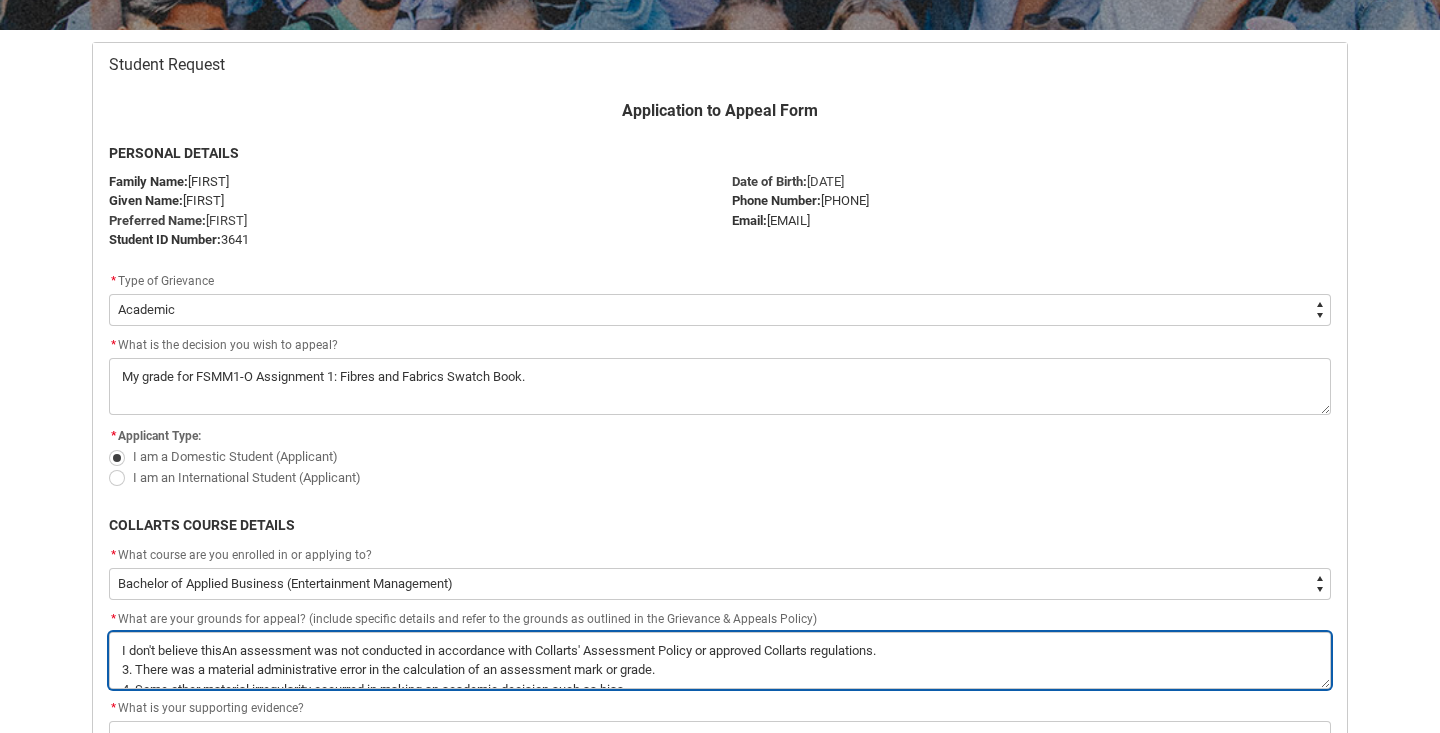 type on "I don't believe this An assessment was not conducted in accordance with Collarts' Assessment Policy or approved Collarts regulations.
3. There was a material administrative error in the calculation of an assessment mark or grade.
4. Some other material irregularity occurred in making an academic decision such as bias." 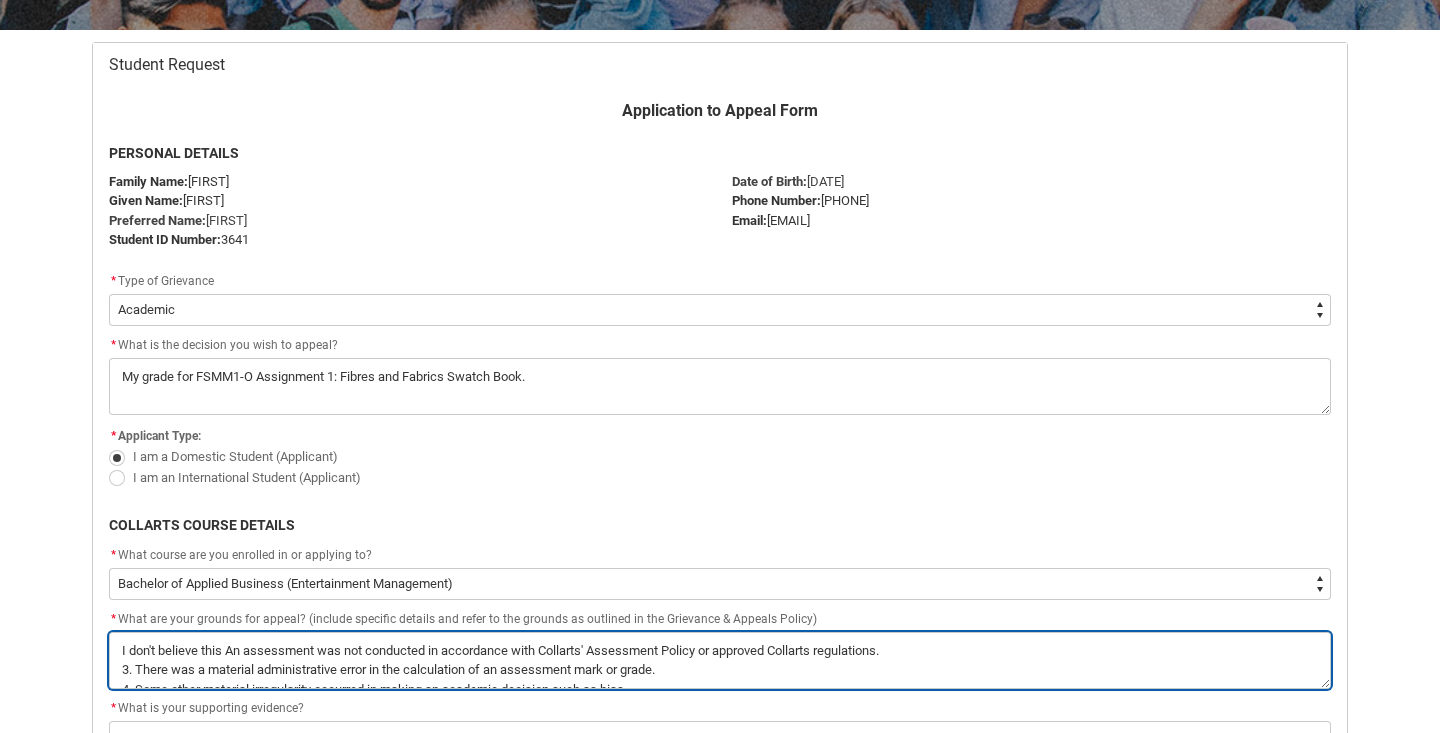 type on "I don't believe this aAn assessment was not conducted in accordance with Collarts' Assessment Policy or approved Collarts regulations.
3. There was a material administrative error in the calculation of an assessment mark or grade.
4. Some other material irregularity occurred in making an academic decision such as bias." 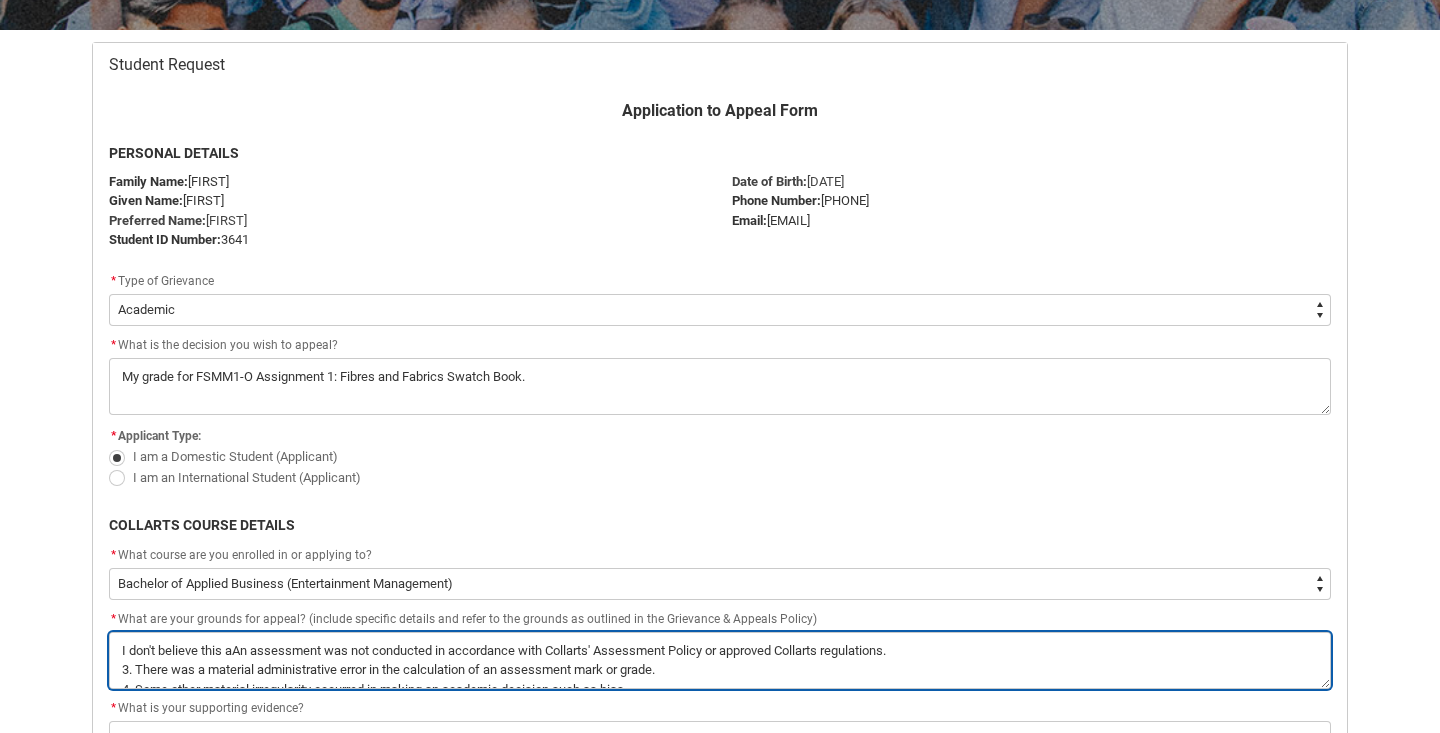 type on "I don't believe this asAn assessment was not conducted in accordance with Collarts' Assessment Policy or approved Collarts regulations.
3. There was a material administrative error in the calculation of an assessment mark or grade.
4. Some other material irregularity occurred in making an academic decision such as bias." 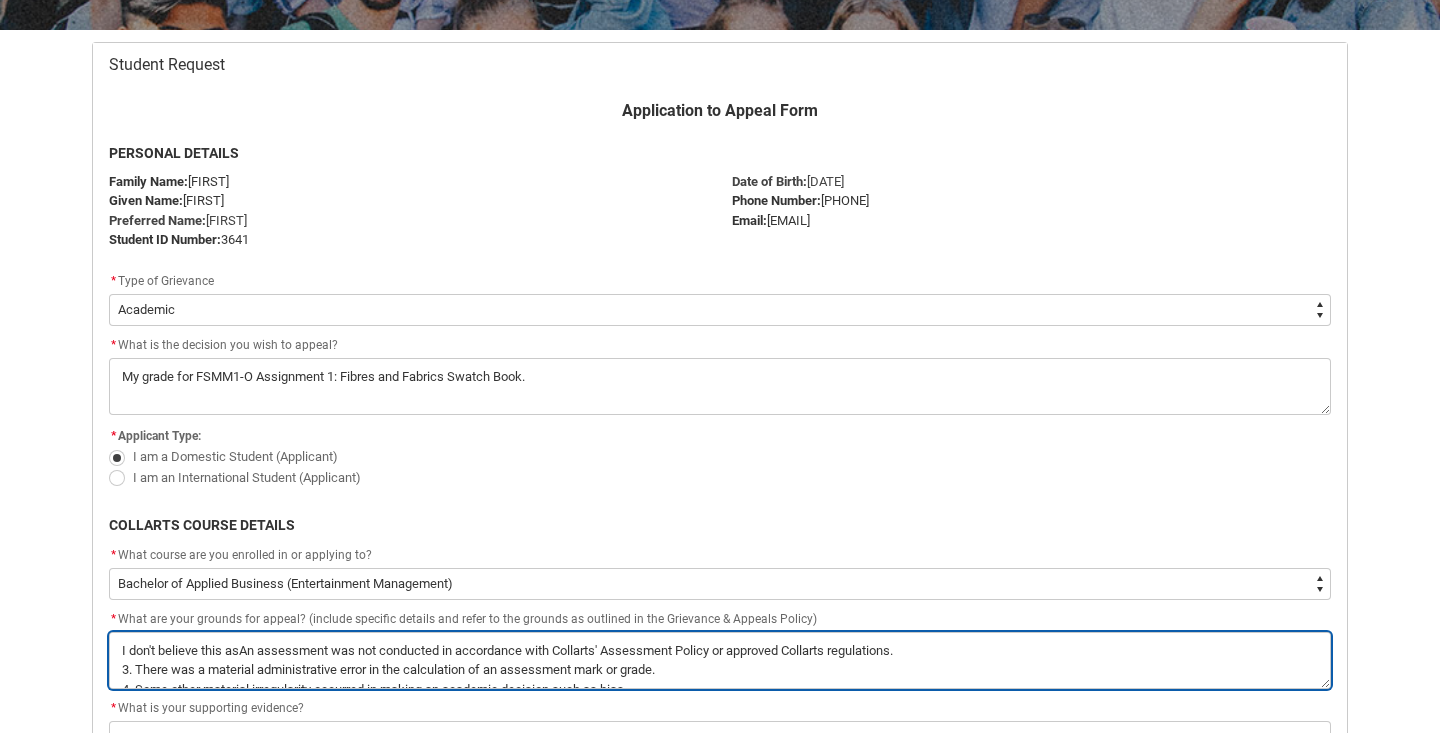 type on "I don't believe this assAn assessment was not conducted in accordance with Collarts' Assessment Policy or approved Collarts regulations.
3. There was a material administrative error in the calculation of an assessment mark or grade.
4. Some other material irregularity occurred in making an academic decision such as bias." 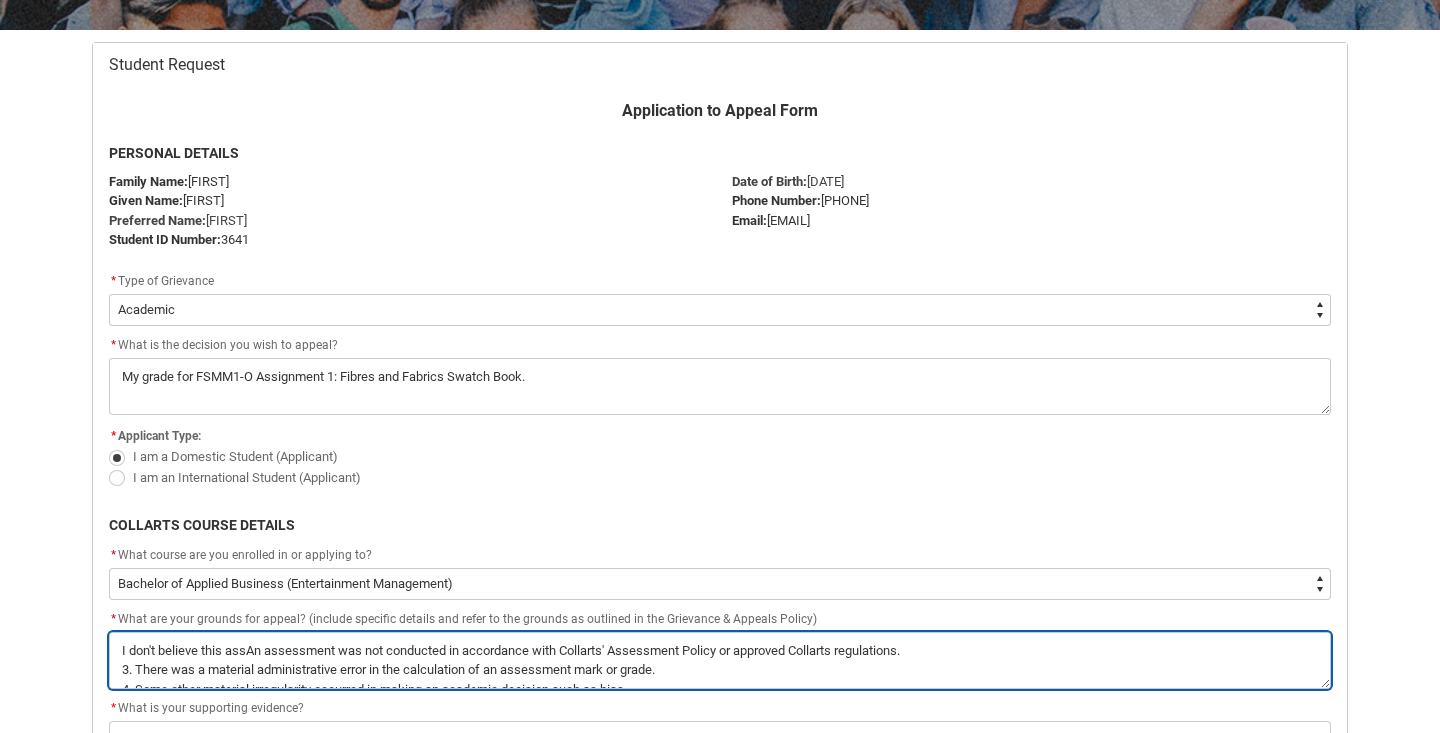 type on "I don't believe this assiAn assessment was not conducted in accordance with Collarts' Assessment Policy or approved Collarts regulations.
3. There was a material administrative error in the calculation of an assessment mark or grade.
4. Some other material irregularity occurred in making an academic decision such as bias." 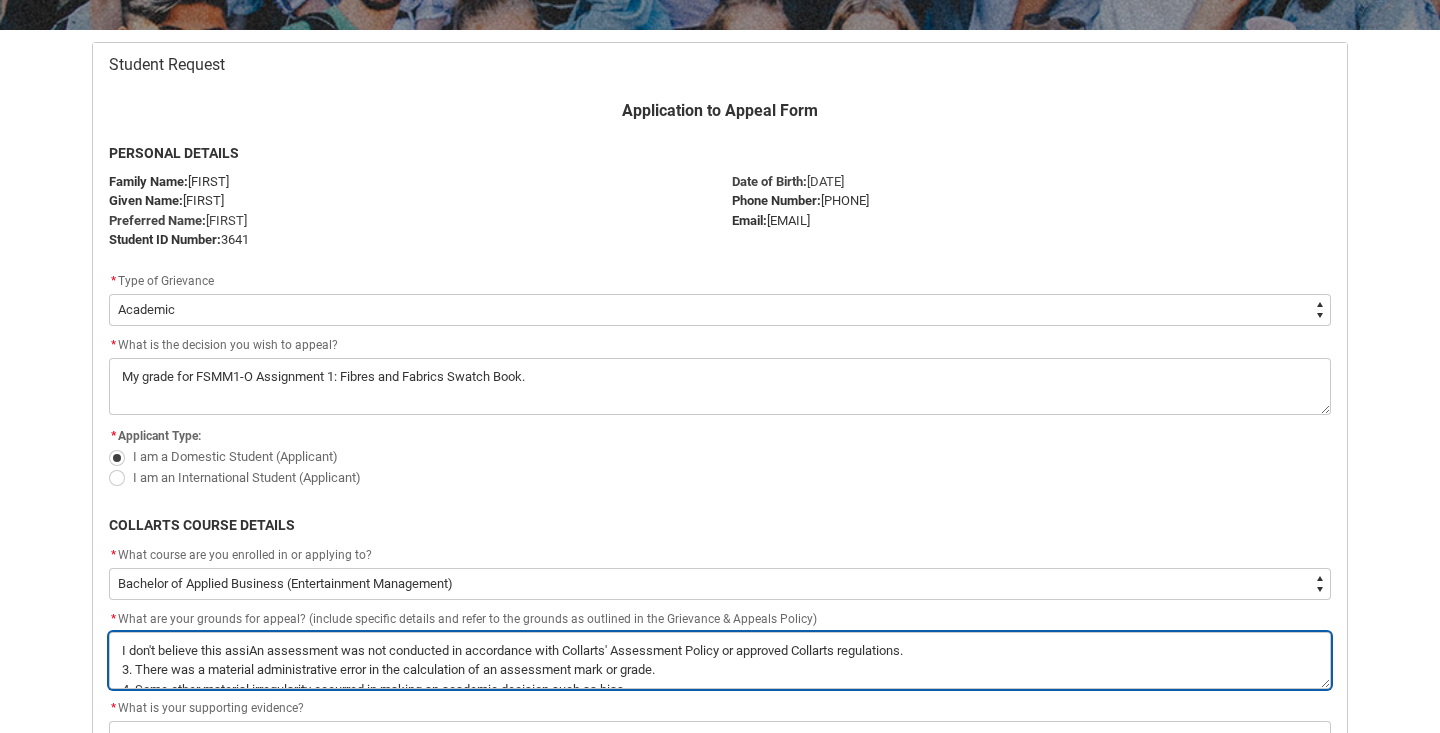 type on "I don't believe this assigAn assessment was not conducted in accordance with Collarts' Assessment Policy or approved Collarts regulations.
3. There was a material administrative error in the calculation of an assessment mark or grade.
4. Some other material irregularity occurred in making an academic decision such as bias." 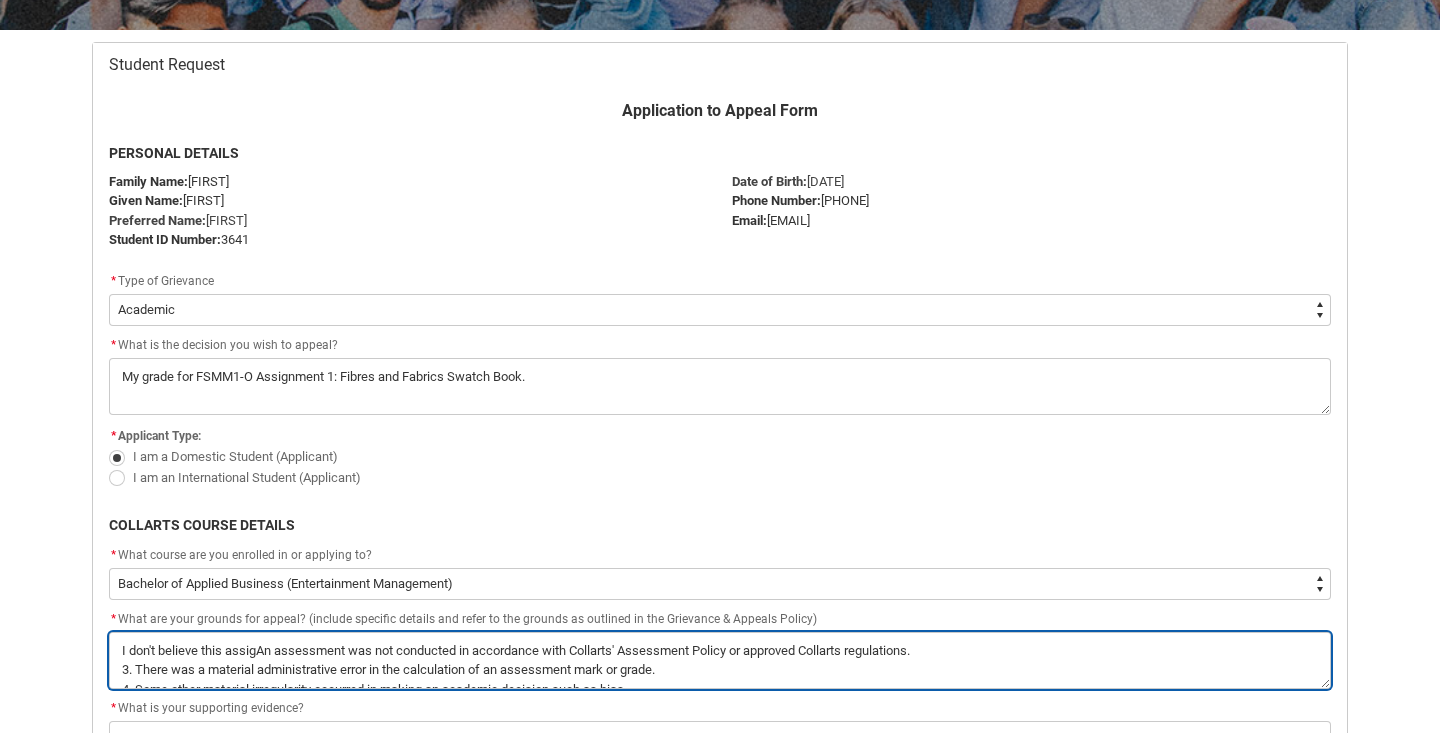 type on "I don't believe this assignAn assessment was not conducted in accordance with Collarts' Assessment Policy or approved Collarts regulations.
3. There was a material administrative error in the calculation of an assessment mark or grade.
4. Some other material irregularity occurred in making an academic decision such as bias." 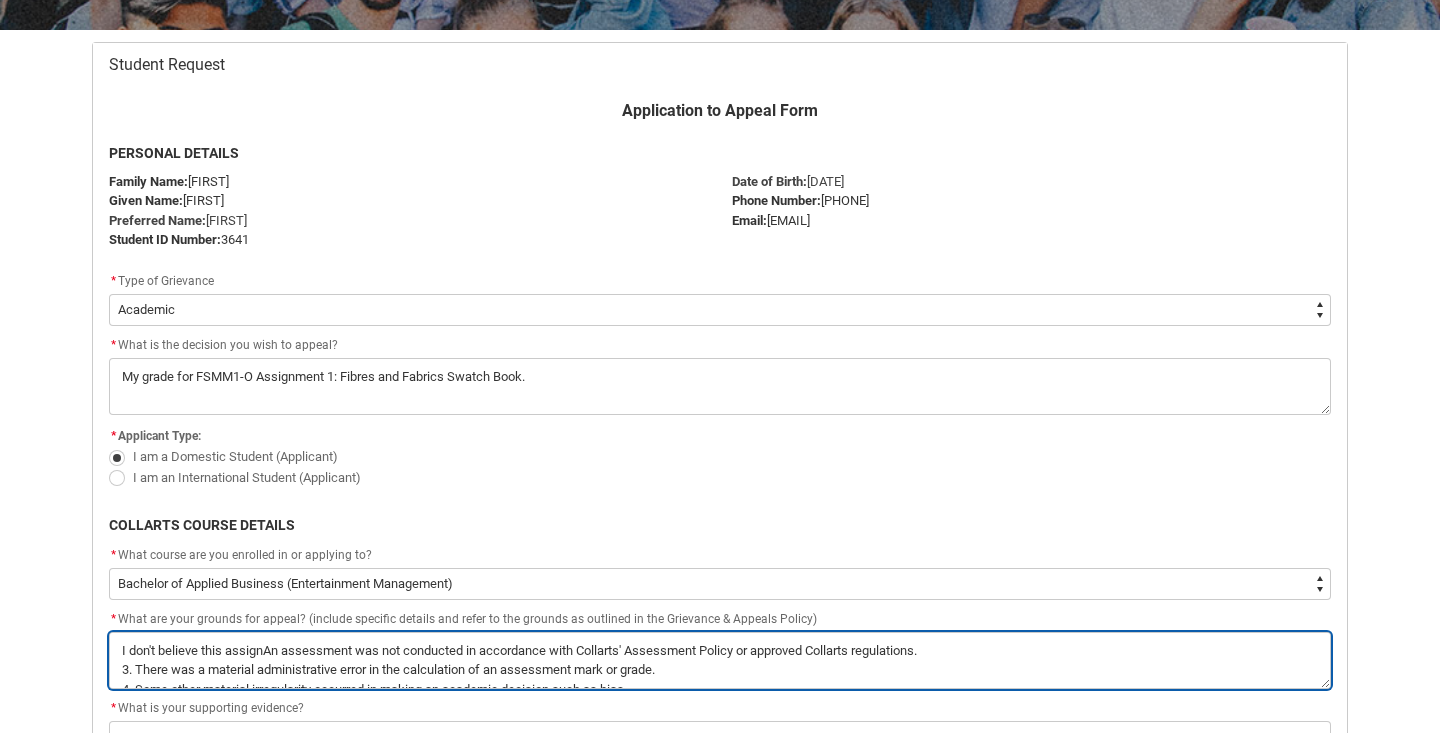 type on "I don't believe this assigneAn assessment was not conducted in accordance with Collarts' Assessment Policy or approved Collarts regulations.
3. There was a material administrative error in the calculation of an assessment mark or grade.
4. Some other material irregularity occurred in making an academic decision such as bias." 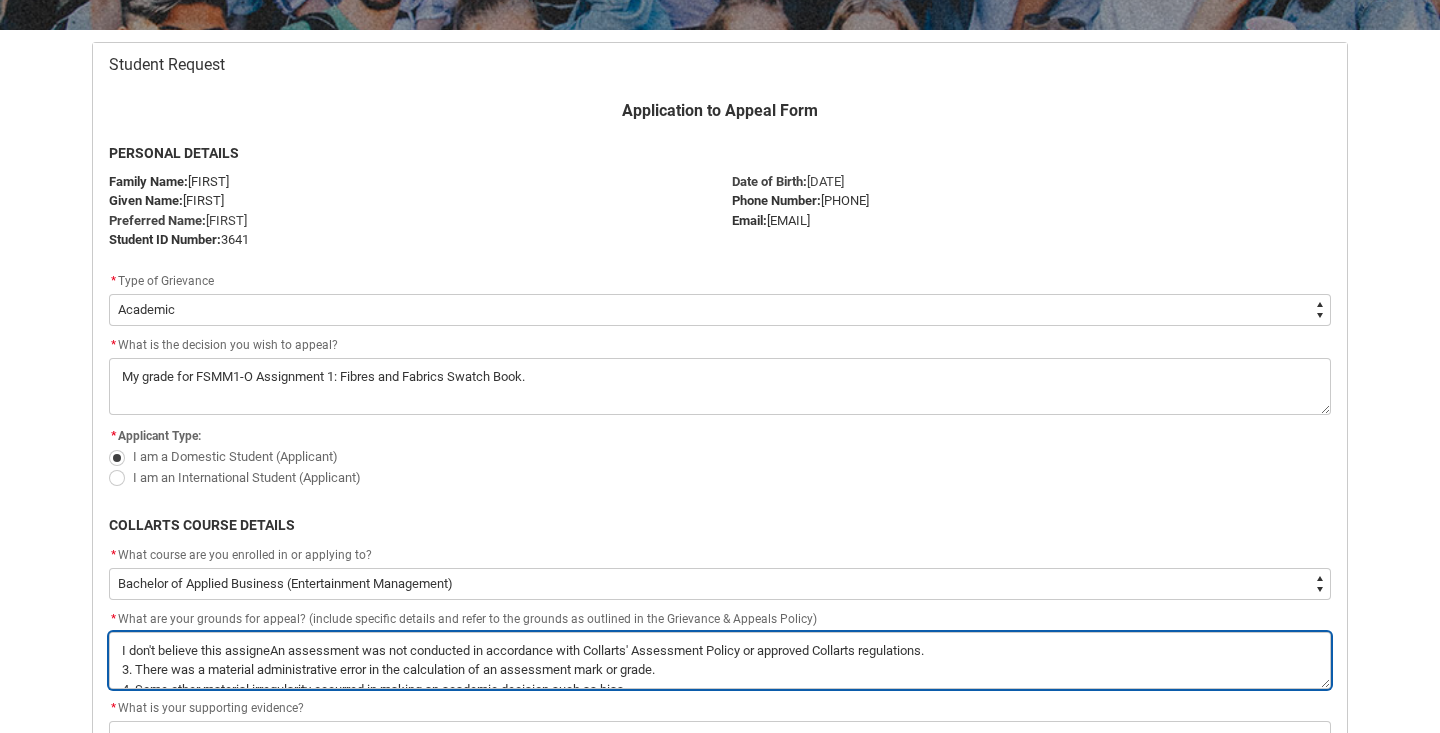 type on "I don't believe this assignAn assessment was not conducted in accordance with Collarts' Assessment Policy or approved Collarts regulations.
3. There was a material administrative error in the calculation of an assessment mark or grade.
4. Some other material irregularity occurred in making an academic decision such as bias." 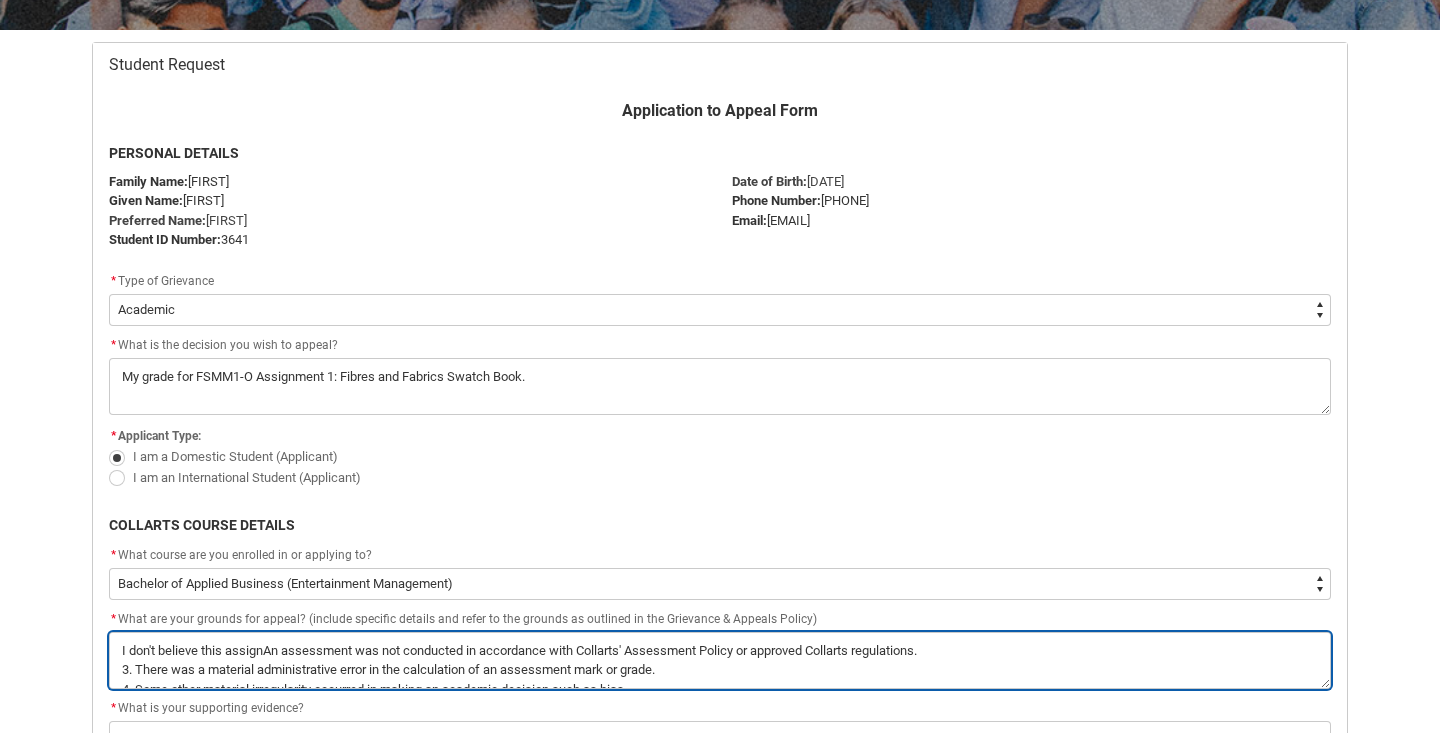 type on "I don't believe this assignmAn assessment was not conducted in accordance with Collarts' Assessment Policy or approved Collarts regulations.
3. There was a material administrative error in the calculation of an assessment mark or grade.
4. Some other material irregularity occurred in making an academic decision such as bias." 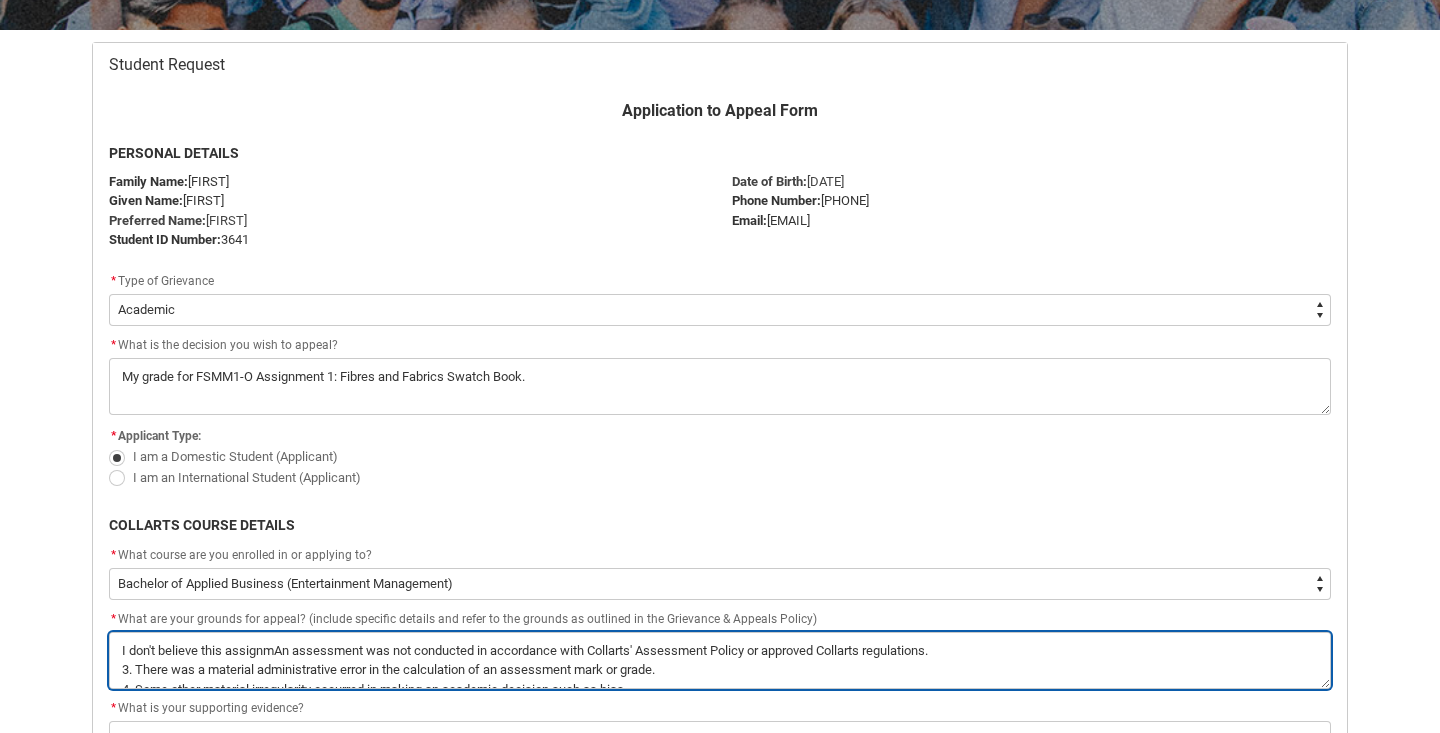 type on "I don't believe this assignmeAn assessment was not conducted in accordance with Collarts' Assessment Policy or approved Collarts regulations.
3. There was a material administrative error in the calculation of an assessment mark or grade.
4. Some other material irregularity occurred in making an academic decision such as bias." 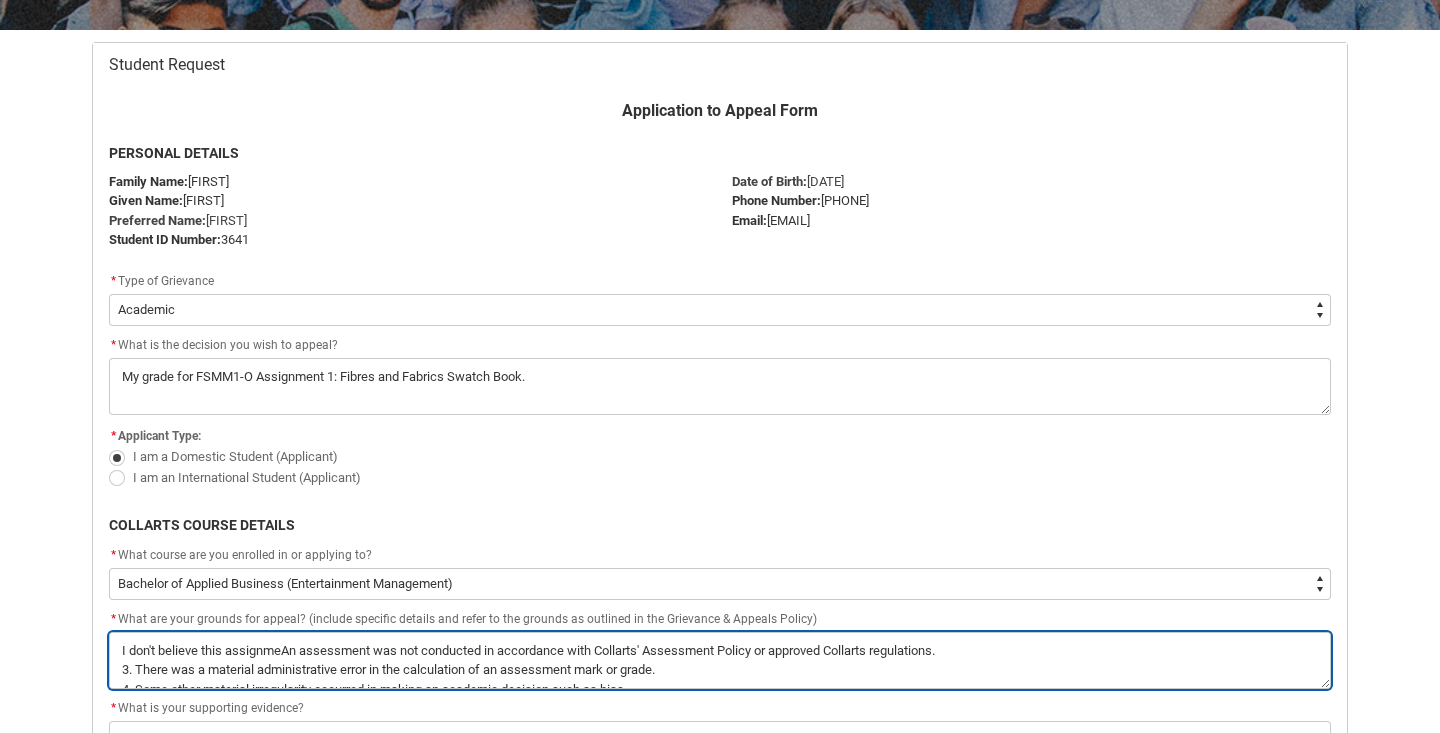 type on "I don't believe this assignmenAn assessment was not conducted in accordance with Collarts' Assessment Policy or approved Collarts regulations.
3. There was a material administrative error in the calculation of an assessment mark or grade.
4. Some other material irregularity occurred in making an academic decision such as bias." 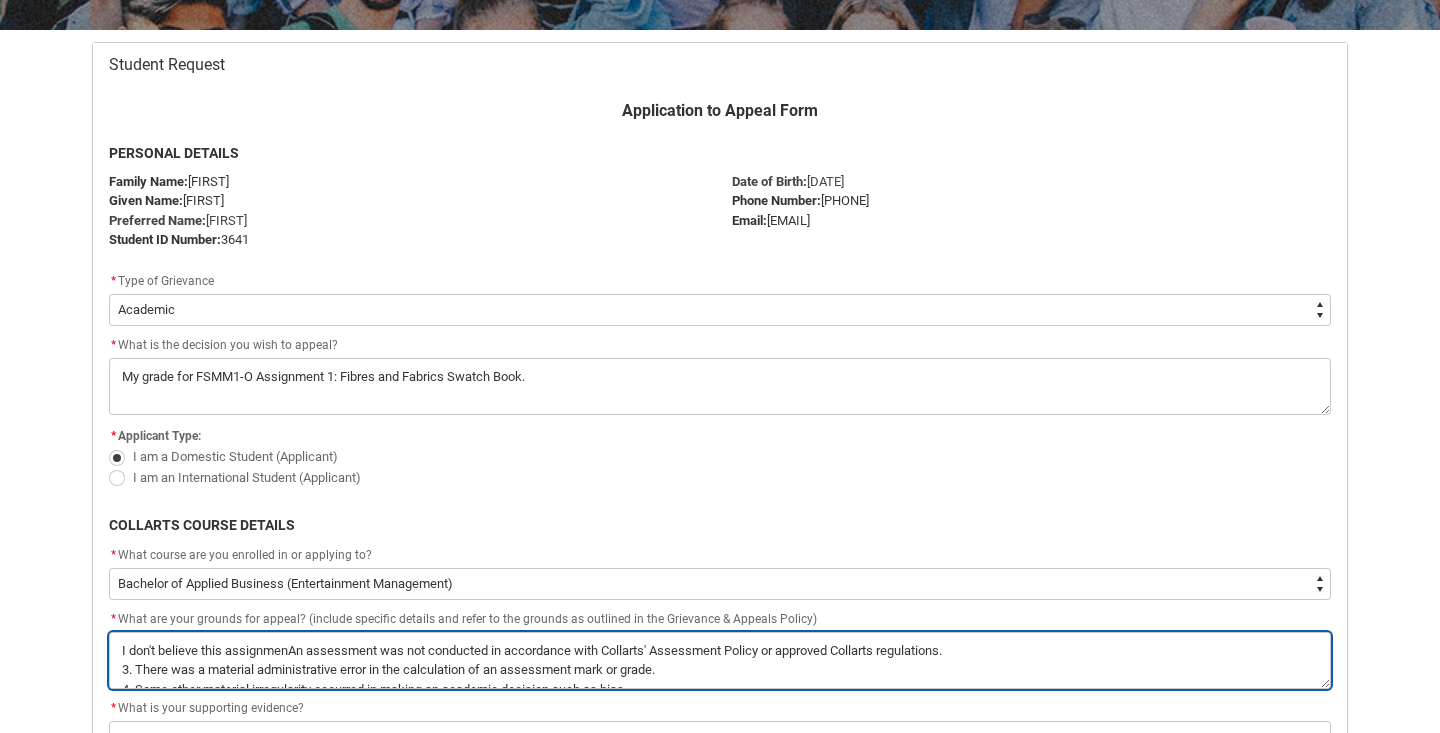type on "I don't believe this assignmentAn assessment was not conducted in accordance with Collarts' Assessment Policy or approved Collarts regulations.
3. There was a material administrative error in the calculation of an assessment mark or grade.
4. Some other material irregularity occurred in making an academic decision such as bias." 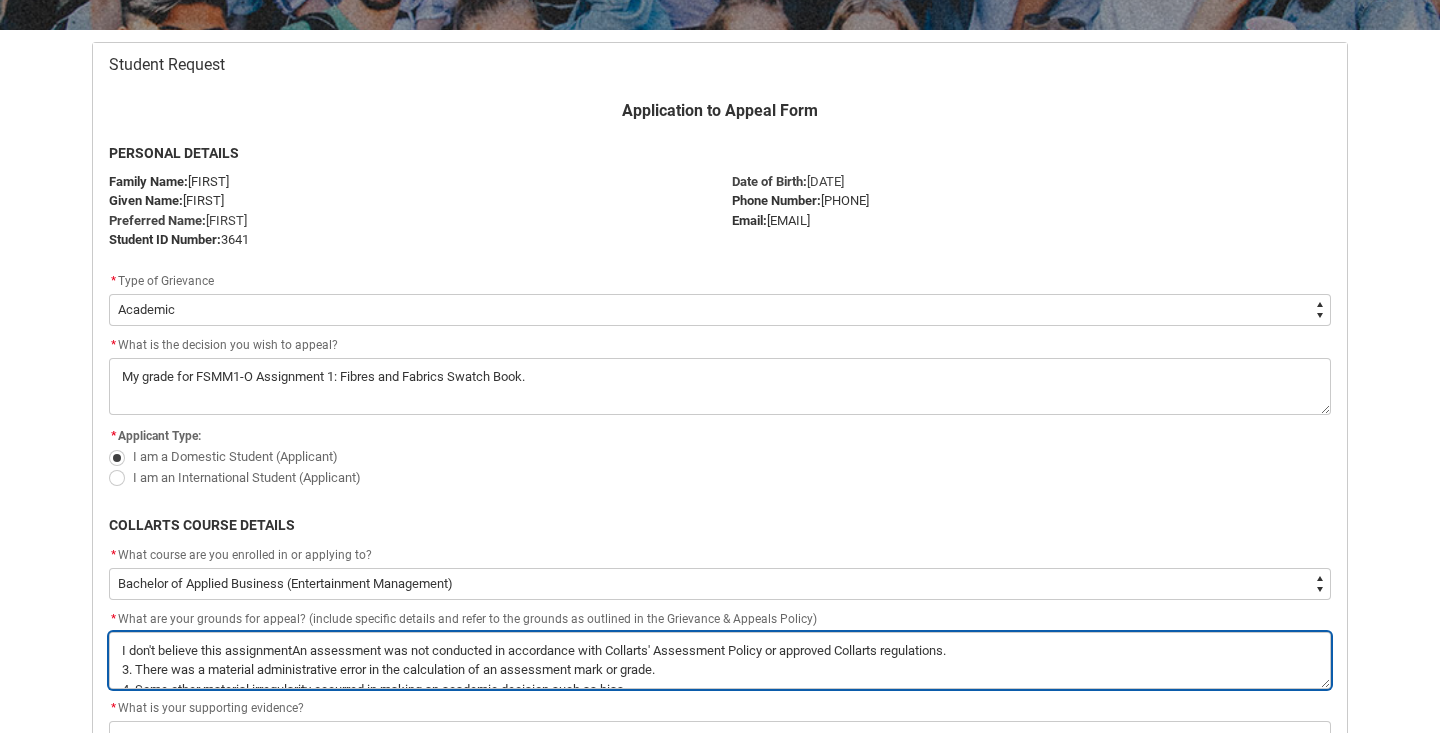 type on "I don't believe this assignment An assessment was not conducted in accordance with Collarts' Assessment Policy or approved Collarts regulations.
3. There was a material administrative error in the calculation of an assessment mark or grade.
4. Some other material irregularity occurred in making an academic decision such as bias." 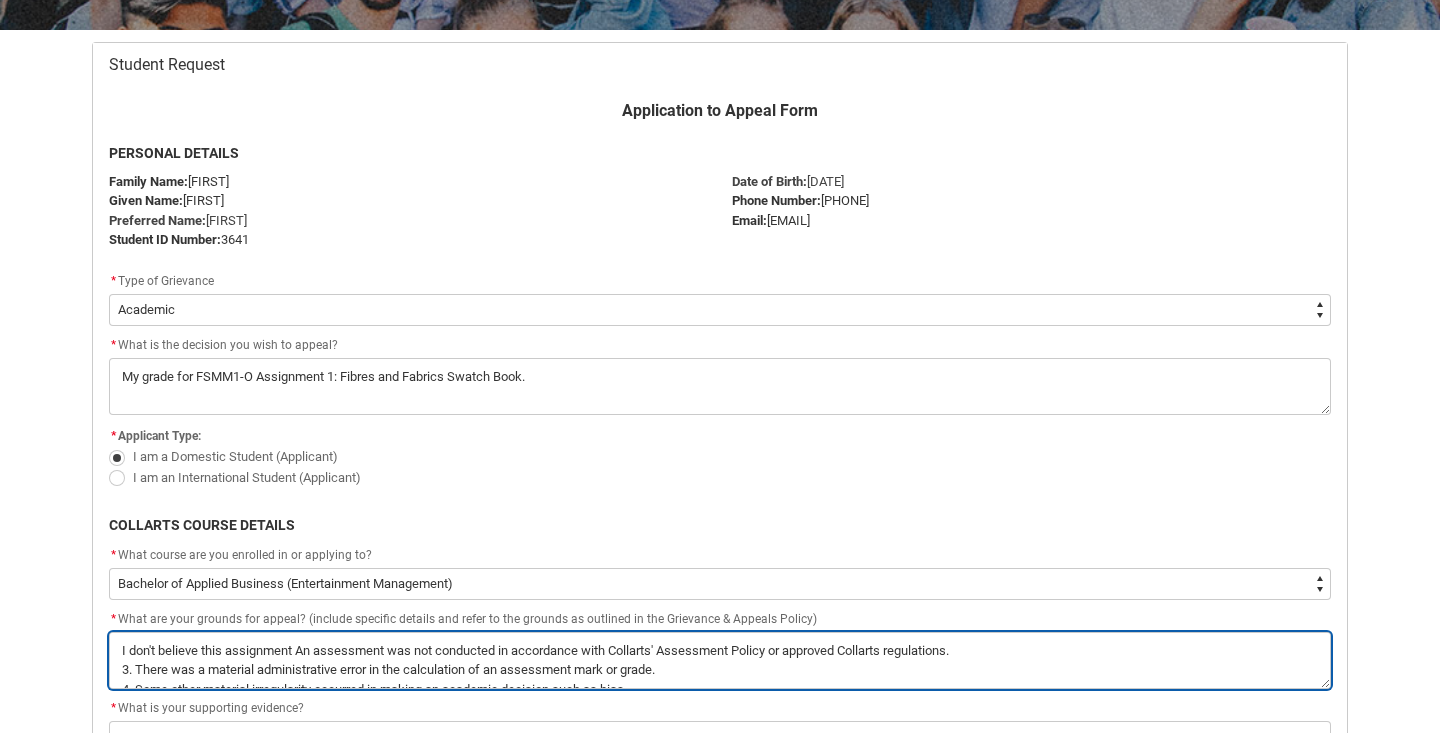 type on "I don't believe this assignment wAn assessment was not conducted in accordance with Collarts' Assessment Policy or approved Collarts regulations.
3. There was a material administrative error in the calculation of an assessment mark or grade.
4. Some other material irregularity occurred in making an academic decision such as bias." 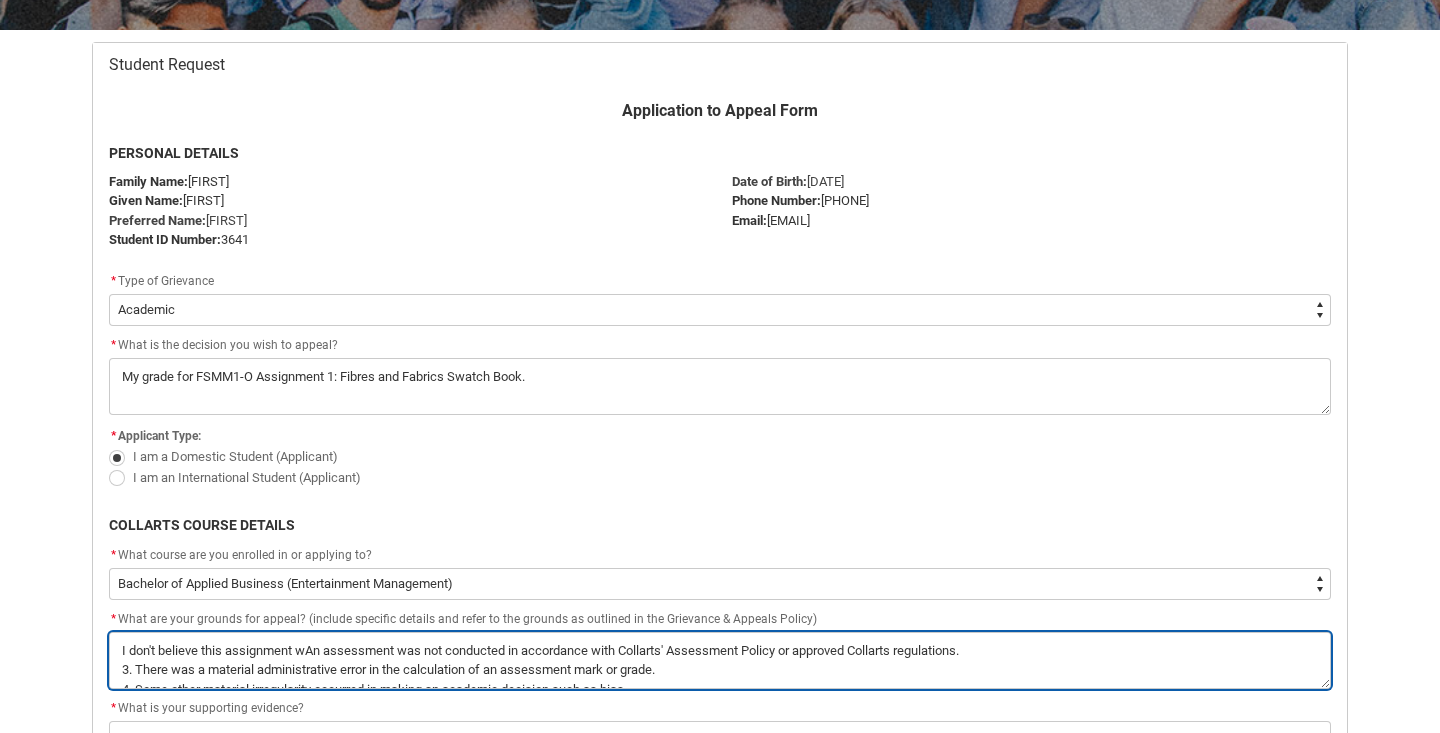 type on "I don't believe this assignment waAn assessment was not conducted in accordance with Collarts' Assessment Policy or approved Collarts regulations.
3. There was a material administrative error in the calculation of an assessment mark or grade.
4. Some other material irregularity occurred in making an academic decision such as bias." 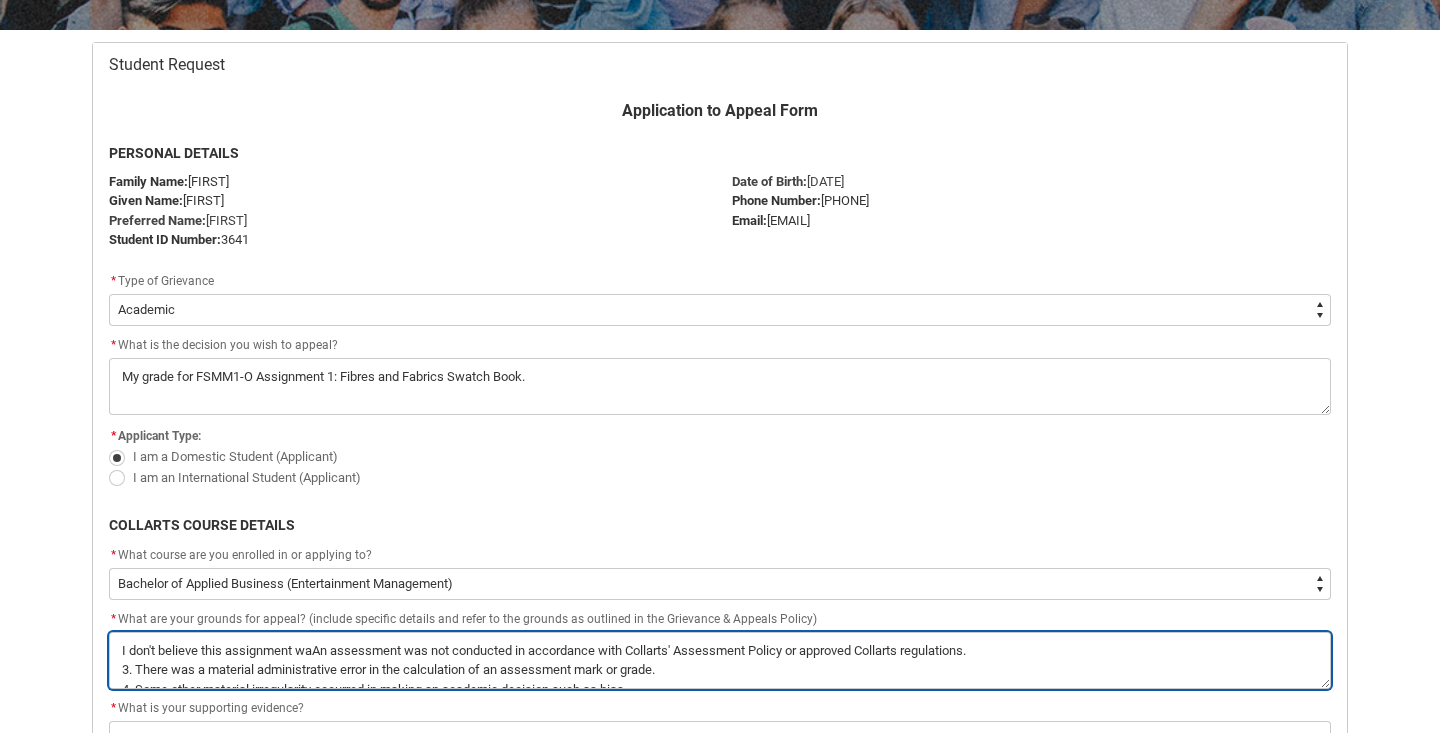 type on "I don't believe this assignment wasAn assessment was not conducted in accordance with Collarts' Assessment Policy or approved Collarts regulations.
3. There was a material administrative error in the calculation of an assessment mark or grade.
4. Some other material irregularity occurred in making an academic decision such as bias." 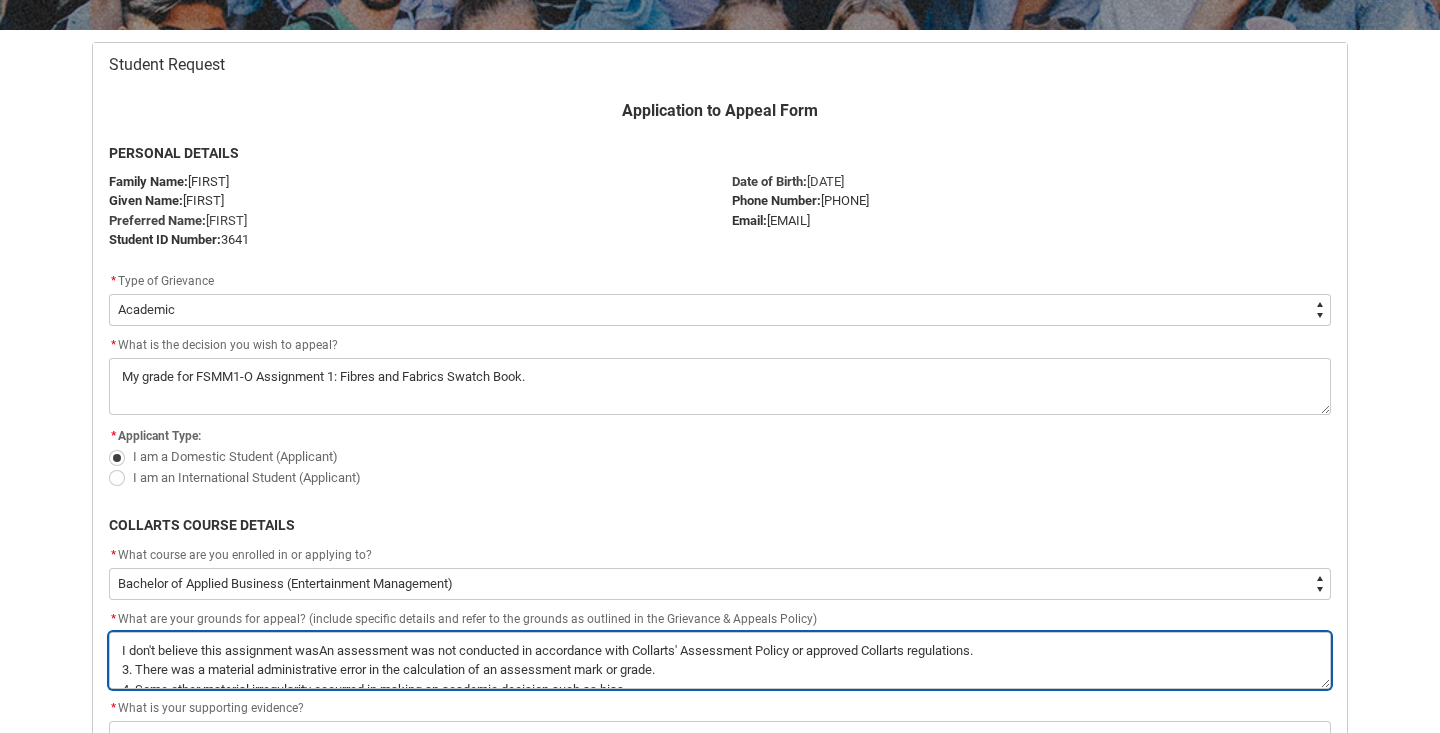 type on "I don't believe this assignment was An assessment was not conducted in accordance with Collarts' Assessment Policy or approved Collarts regulations.
3. There was a material administrative error in the calculation of an assessment mark or grade.
4. Some other material irregularity occurred in making an academic decision such as bias." 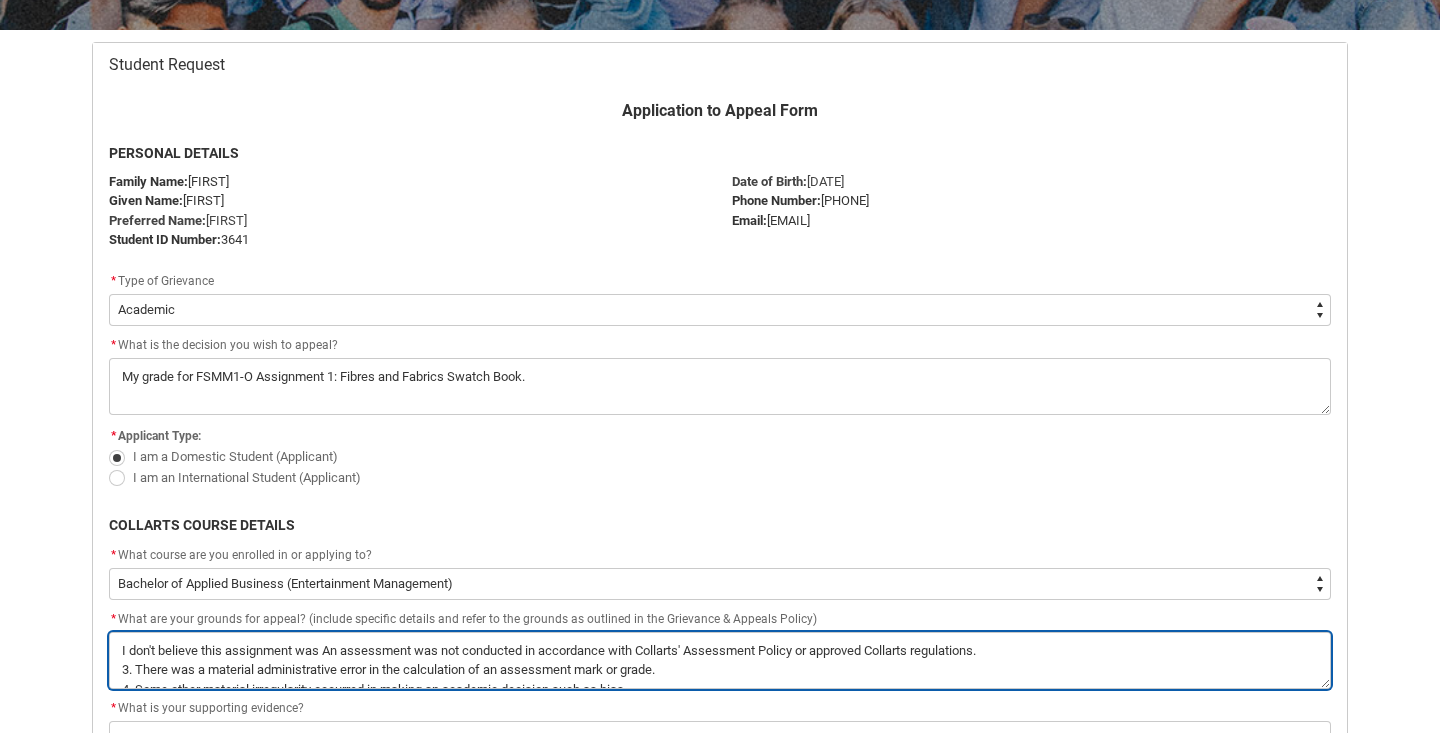 type on "I don't believe this assignment was mAn assessment was not conducted in accordance with Collarts' Assessment Policy or approved Collarts regulations.
3. There was a material administrative error in the calculation of an assessment mark or grade.
4. Some other material irregularity occurred in making an academic decision such as bias." 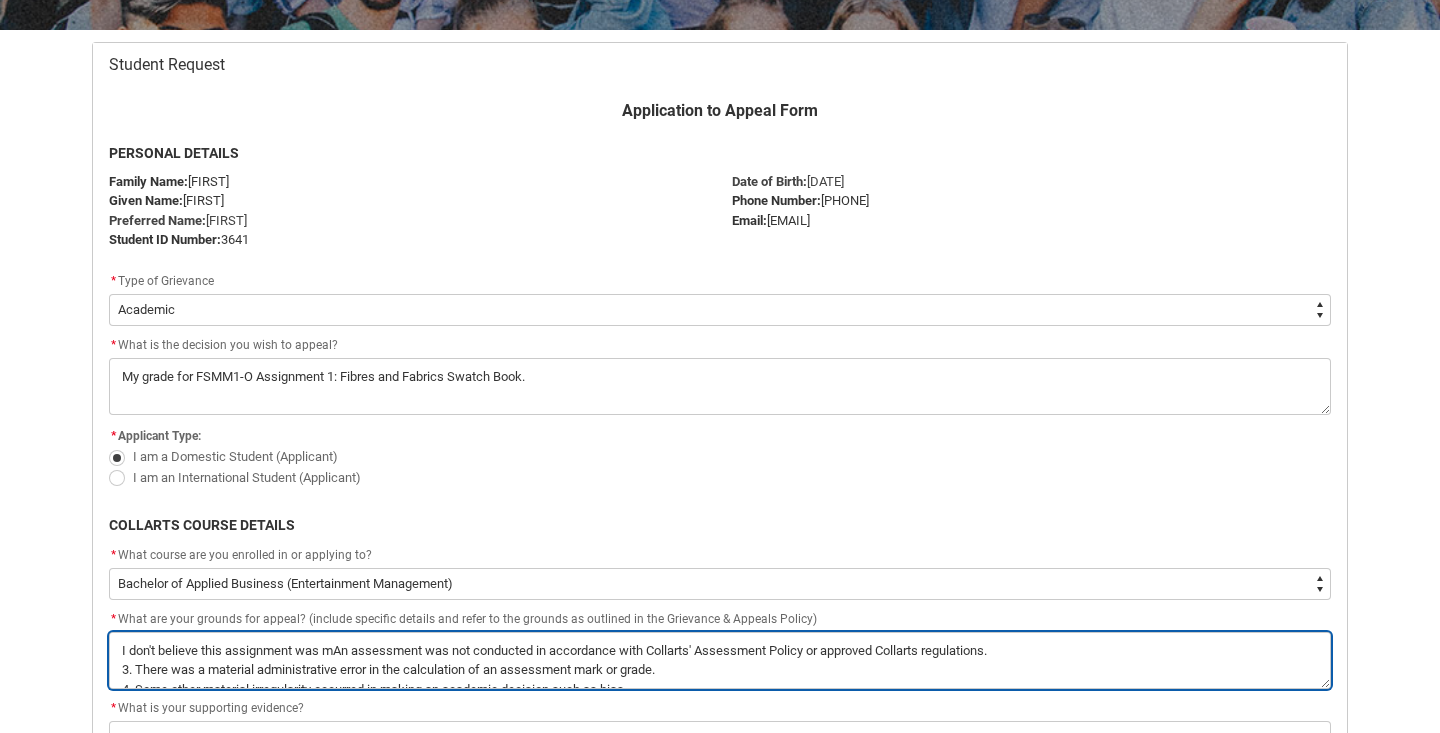type on "I don't believe this assignment was maAn assessment was not conducted in accordance with Collarts' Assessment Policy or approved Collarts regulations.
3. There was a material administrative error in the calculation of an assessment mark or grade.
4. Some other material irregularity occurred in making an academic decision such as bias." 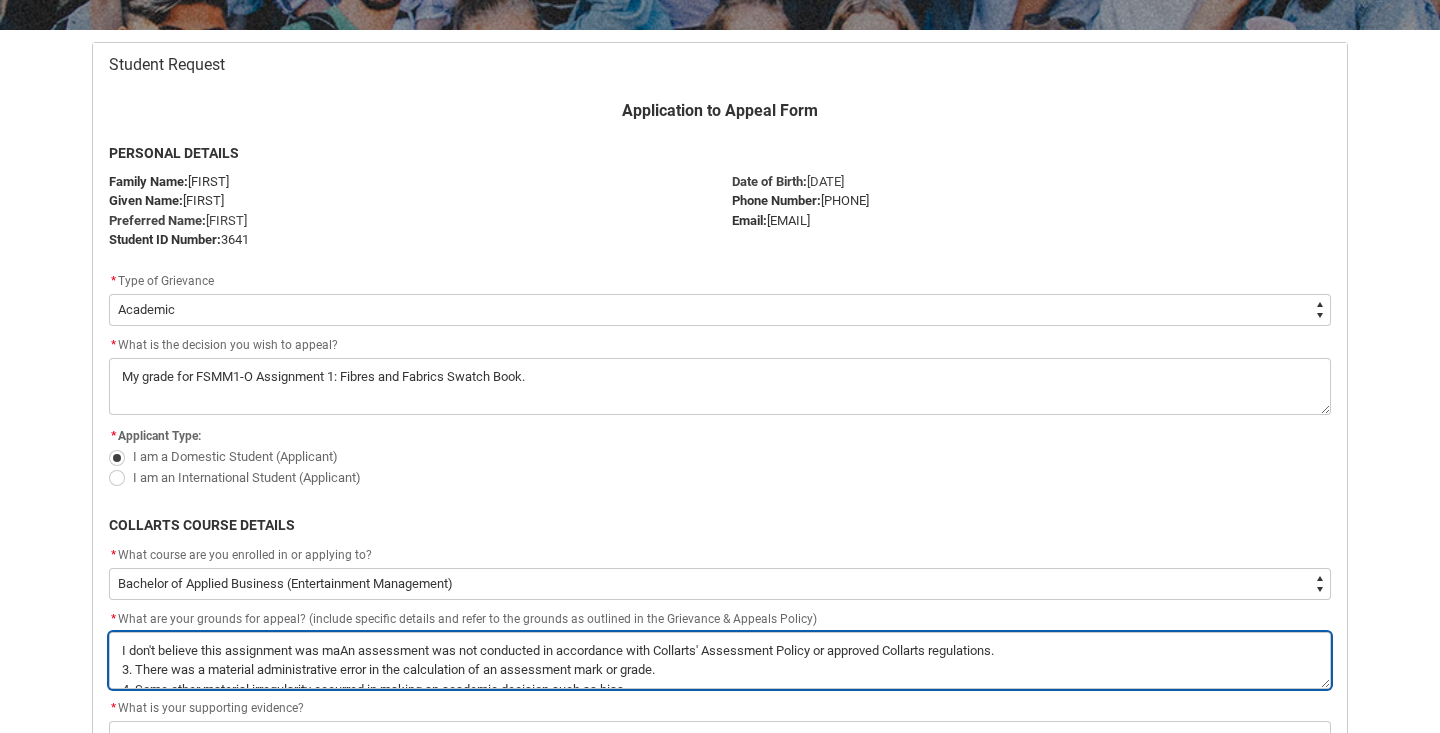 type on "I don't believe this assignment was marAn assessment was not conducted in accordance with Collarts' Assessment Policy or approved Collarts regulations.
3. There was a material administrative error in the calculation of an assessment mark or grade.
4. Some other material irregularity occurred in making an academic decision such as bias." 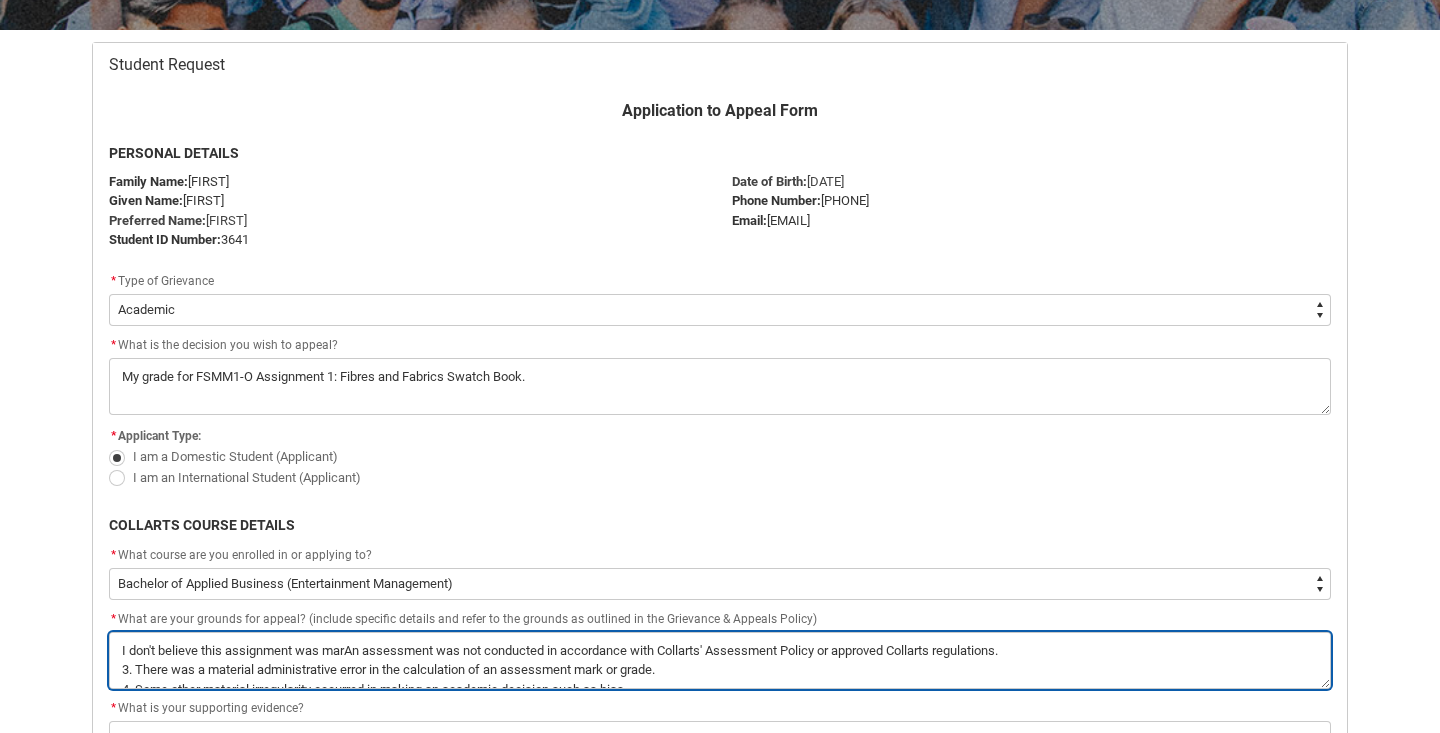 type on "I don't believe this assignment was markAn assessment was not conducted in accordance with Collarts' Assessment Policy or approved Collarts regulations.
3. There was a material administrative error in the calculation of an assessment mark or grade.
4. Some other material irregularity occurred in making an academic decision such as bias." 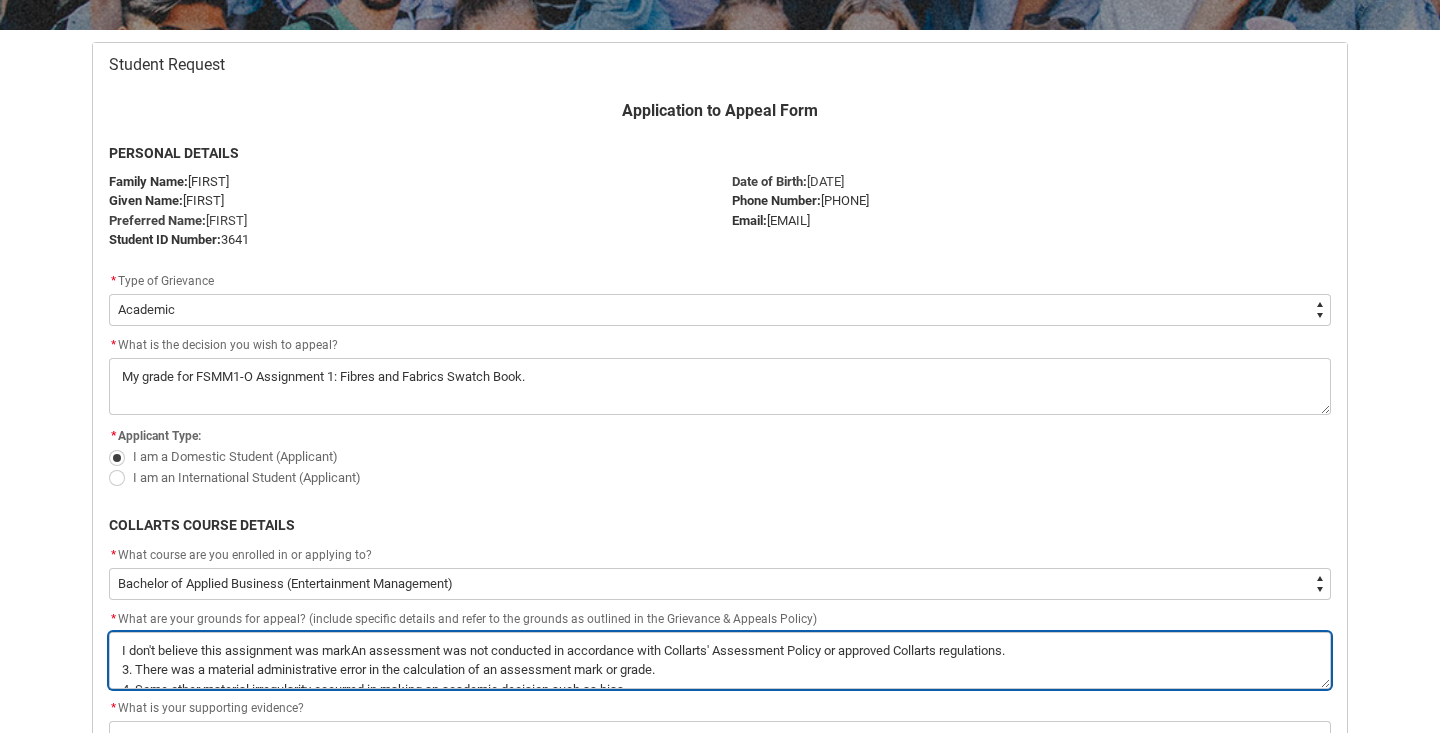 type on "I don't believe this assignment was markeAn assessment was not conducted in accordance with Collarts' Assessment Policy or approved Collarts regulations.
3. There was a material administrative error in the calculation of an assessment mark or grade.
4. Some other material irregularity occurred in making an academic decision such as bias." 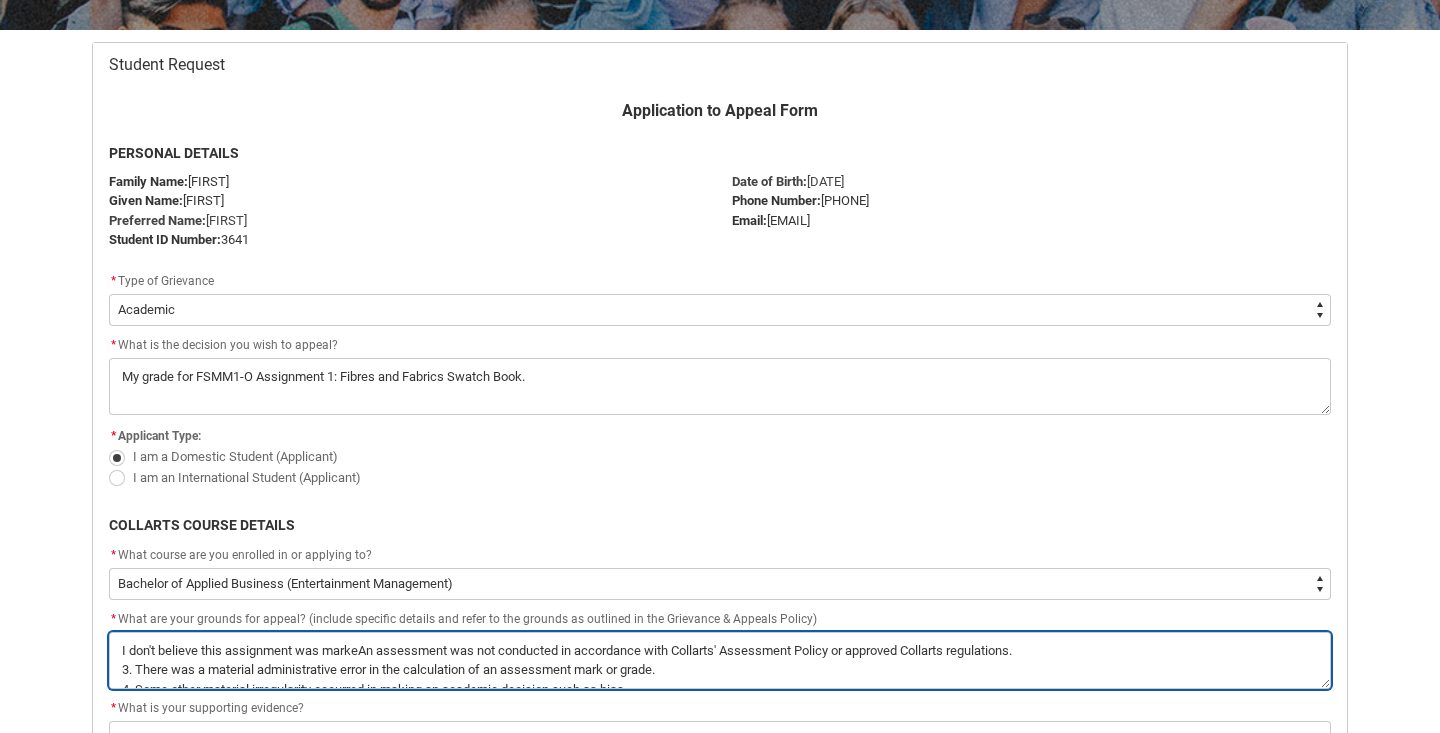 type on "I don't believe this assignment was markedAn assessment was not conducted in accordance with Collarts' Assessment Policy or approved Collarts regulations.
3. There was a material administrative error in the calculation of an assessment mark or grade.
4. Some other material irregularity occurred in making an academic decision such as bias." 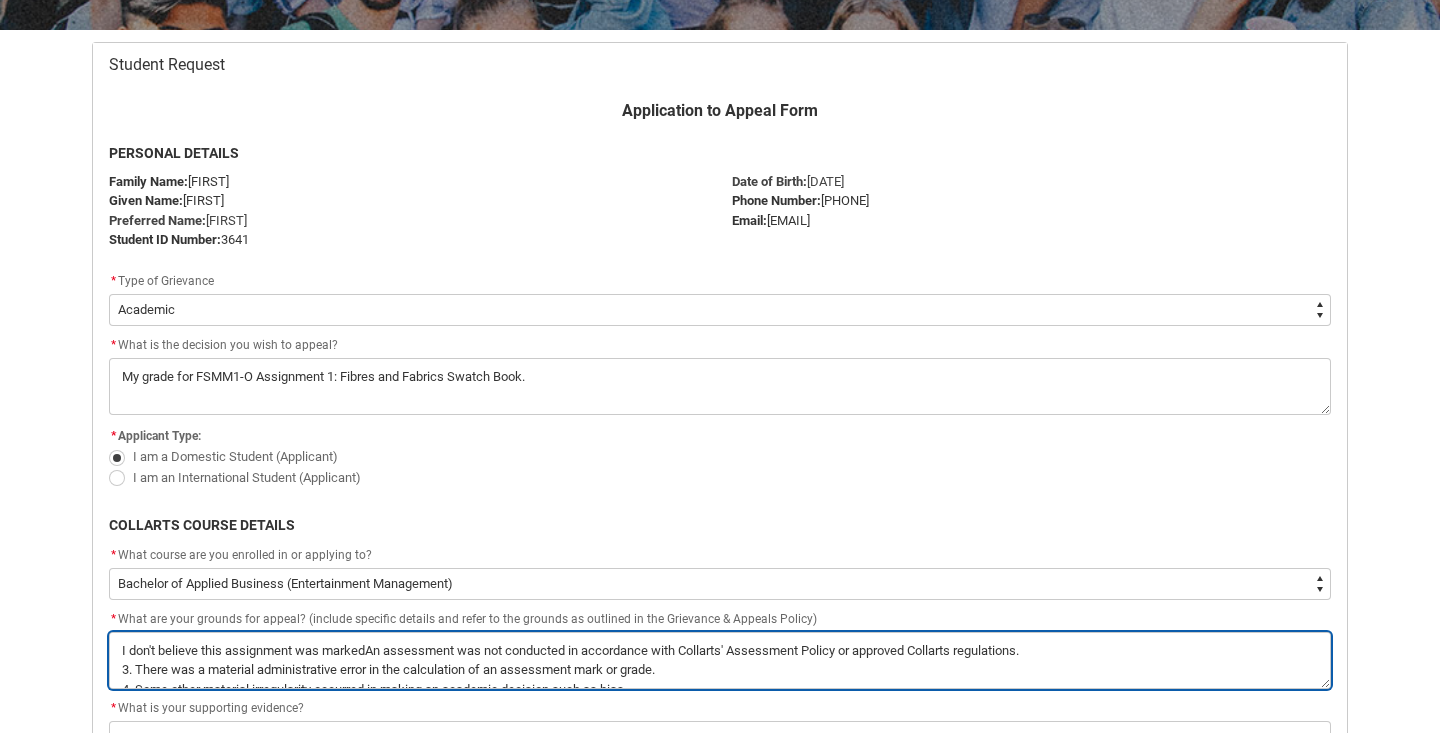 type on "I don't believe this assignment was marked An assessment was not conducted in accordance with Collarts' Assessment Policy or approved Collarts regulations.
3. There was a material administrative error in the calculation of an assessment mark or grade.
4. Some other material irregularity occurred in making an academic decision such as bias." 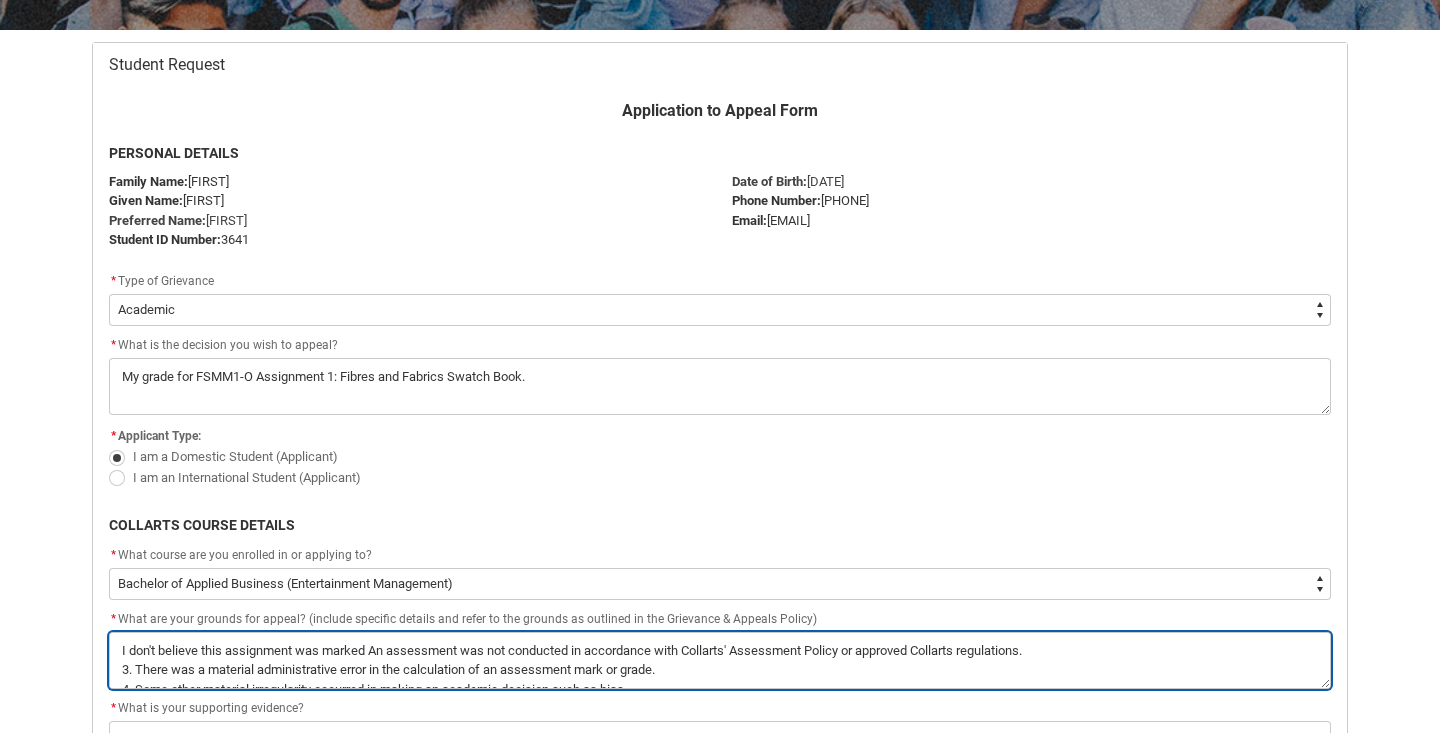 type on "I don't believe this assignment was marked fAn assessment was not conducted in accordance with Collarts' Assessment Policy or approved Collarts regulations.
3. There was a material administrative error in the calculation of an assessment mark or grade.
4. Some other material irregularity occurred in making an academic decision such as bias." 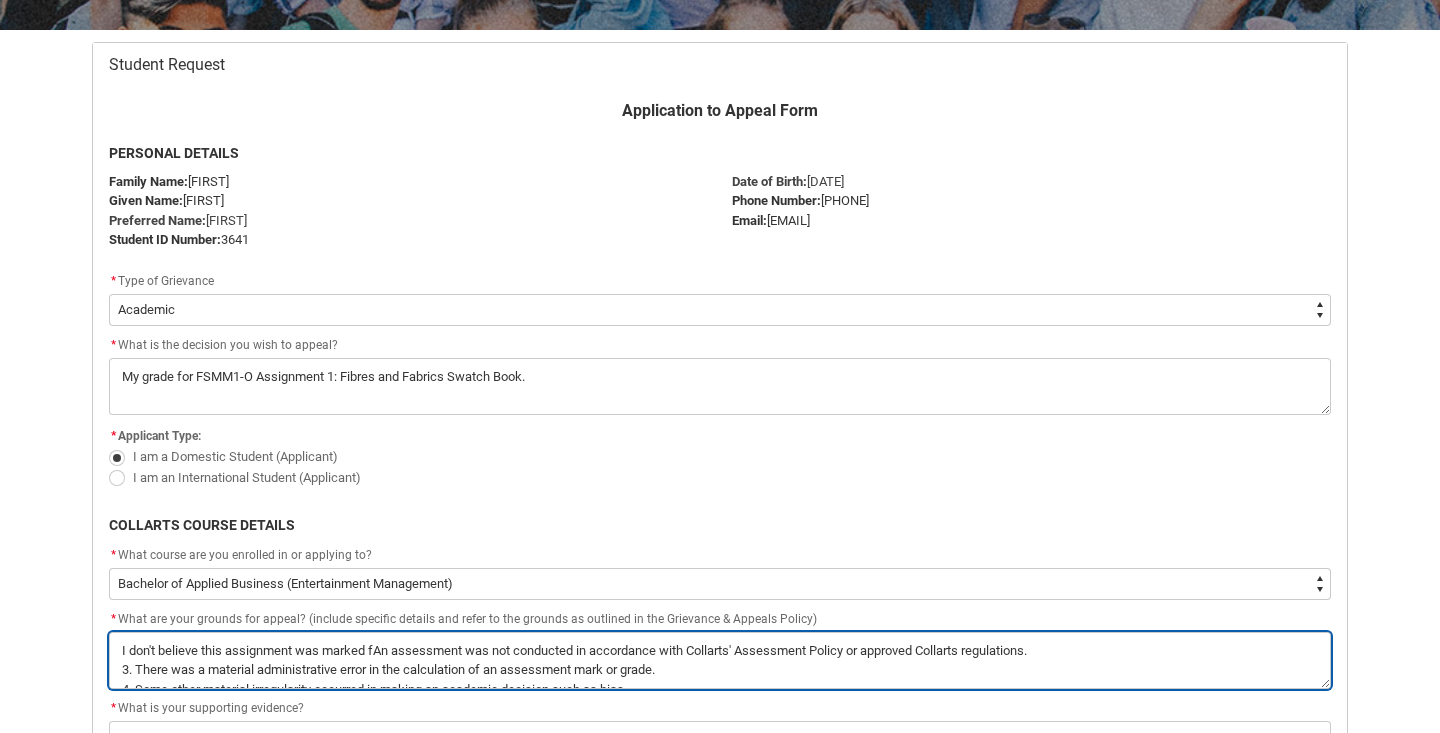 type on "I don't believe this assignment was marked faAn assessment was not conducted in accordance with Collarts' Assessment Policy or approved Collarts regulations.
3. There was a material administrative error in the calculation of an assessment mark or grade.
4. Some other material irregularity occurred in making an academic decision such as bias." 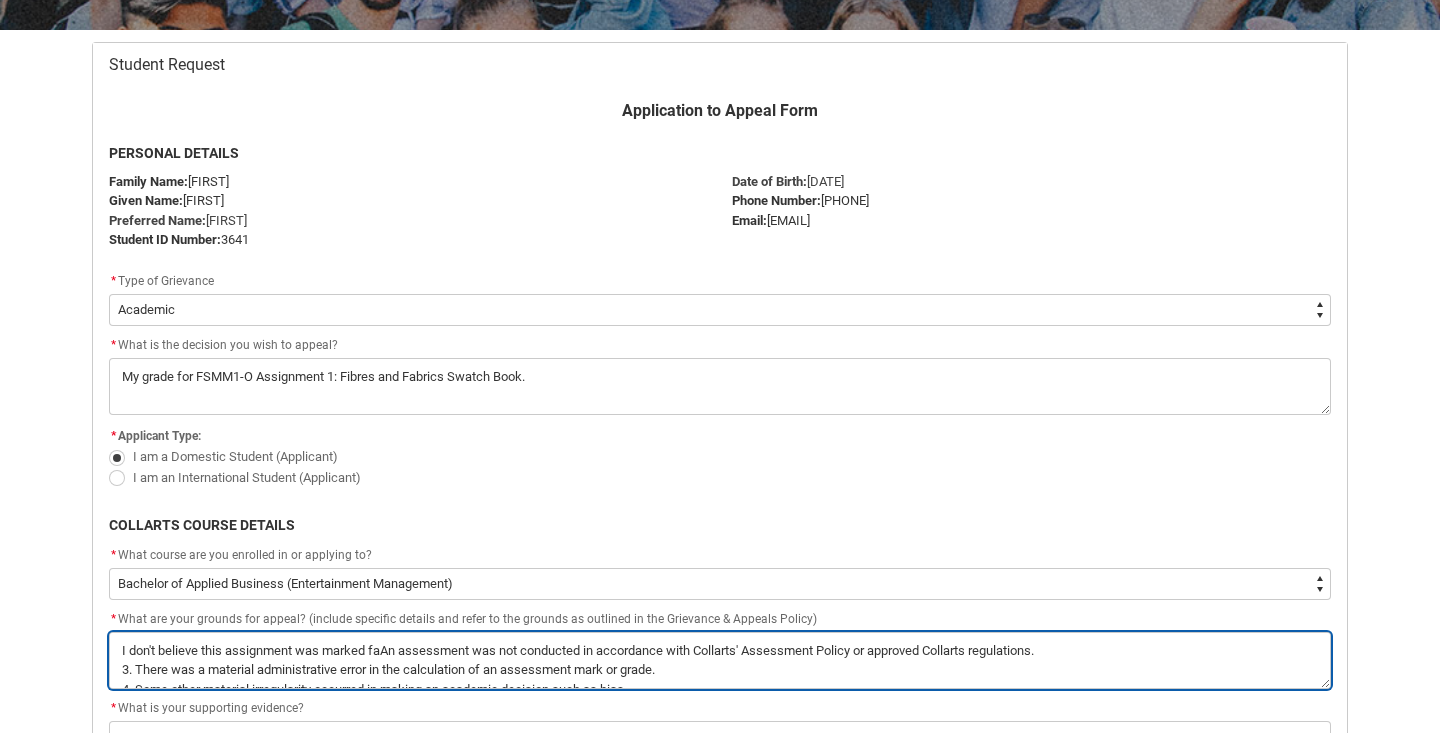 type on "I don't believe this assignment was marked faiAn assessment was not conducted in accordance with Collarts' Assessment Policy or approved Collarts regulations.
3. There was a material administrative error in the calculation of an assessment mark or grade.
4. Some other material irregularity occurred in making an academic decision such as bias." 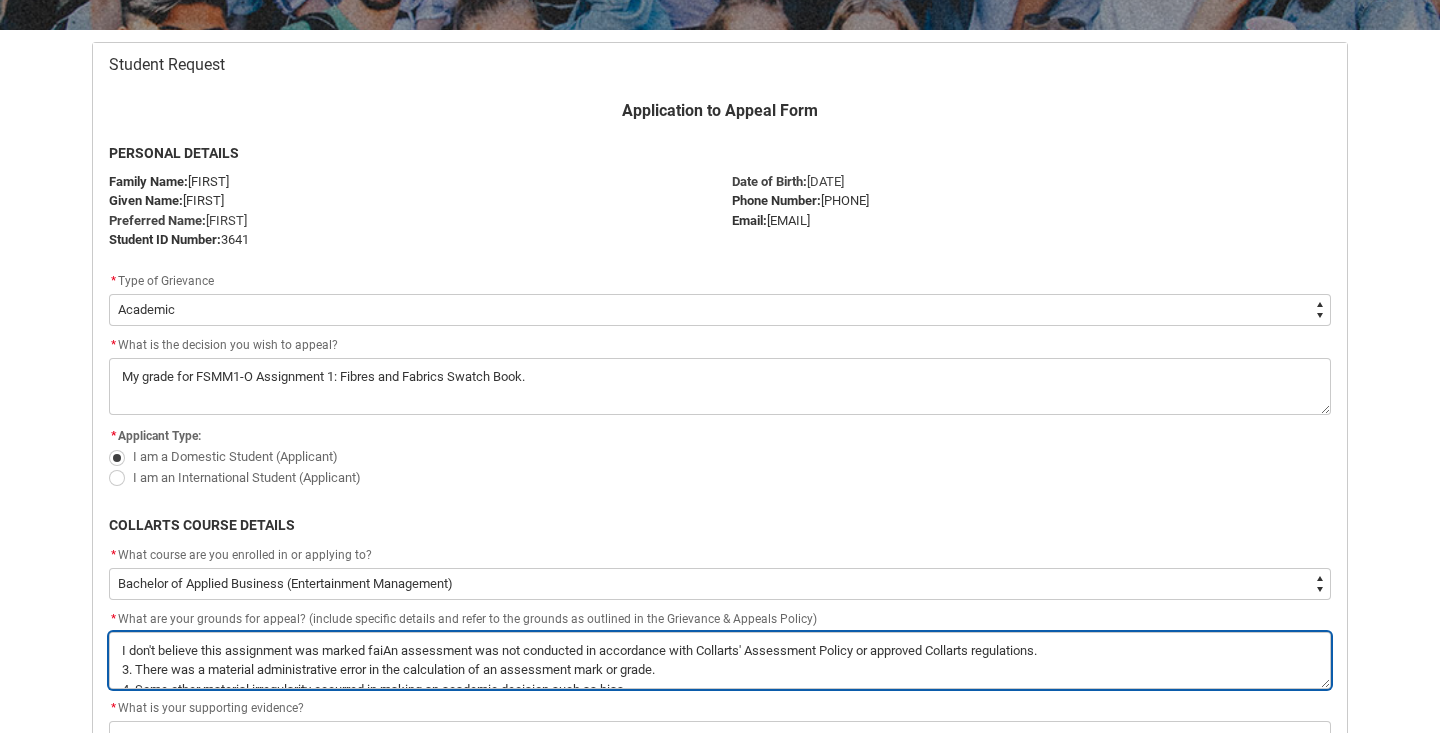 type on "I don't believe this assignment was marked fairAn assessment was not conducted in accordance with Collarts' Assessment Policy or approved Collarts regulations.
3. There was a material administrative error in the calculation of an assessment mark or grade.
4. Some other material irregularity occurred in making an academic decision such as bias." 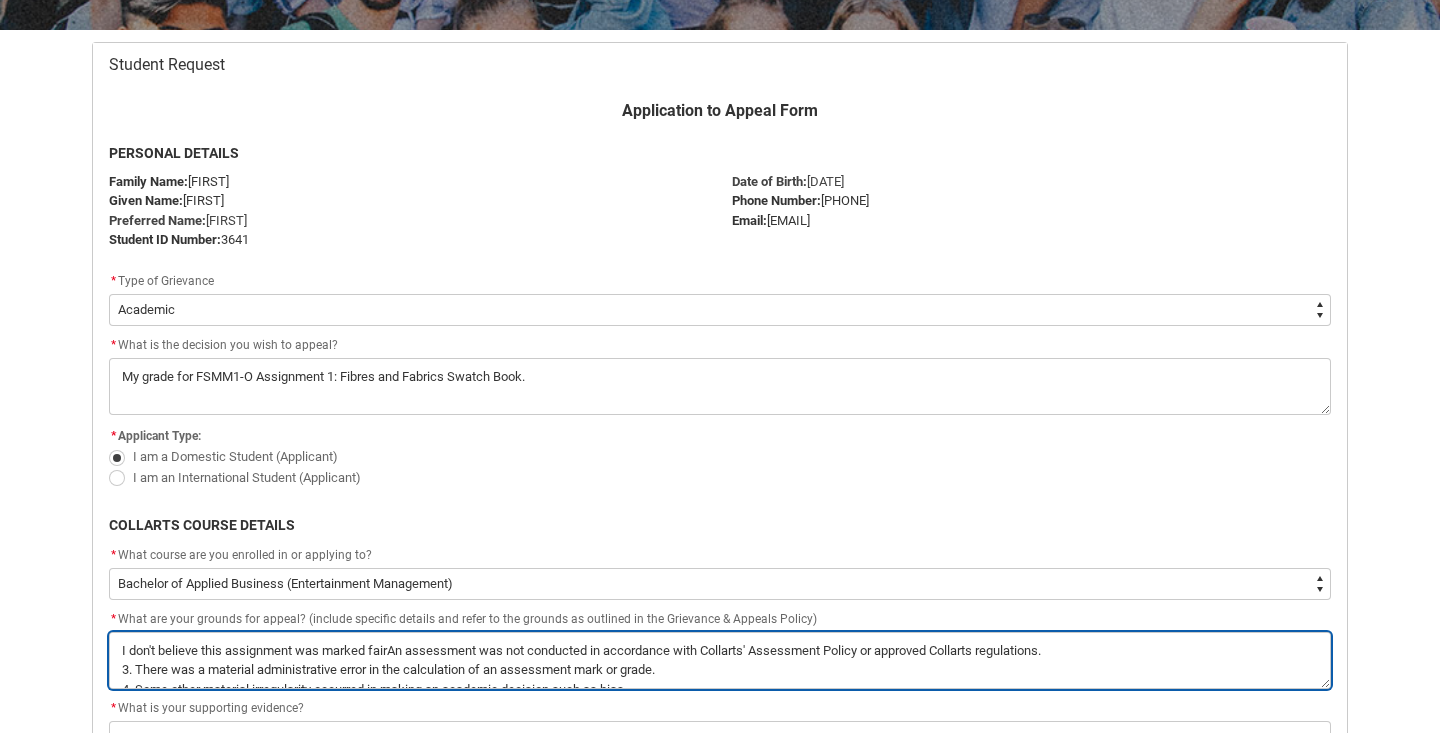 type on "I don't believe this assignment was marked fairlAn assessment was not conducted in accordance with Collarts' Assessment Policy or approved Collarts regulations.
3. There was a material administrative error in the calculation of an assessment mark or grade.
4. Some other material irregularity occurred in making an academic decision such as bias." 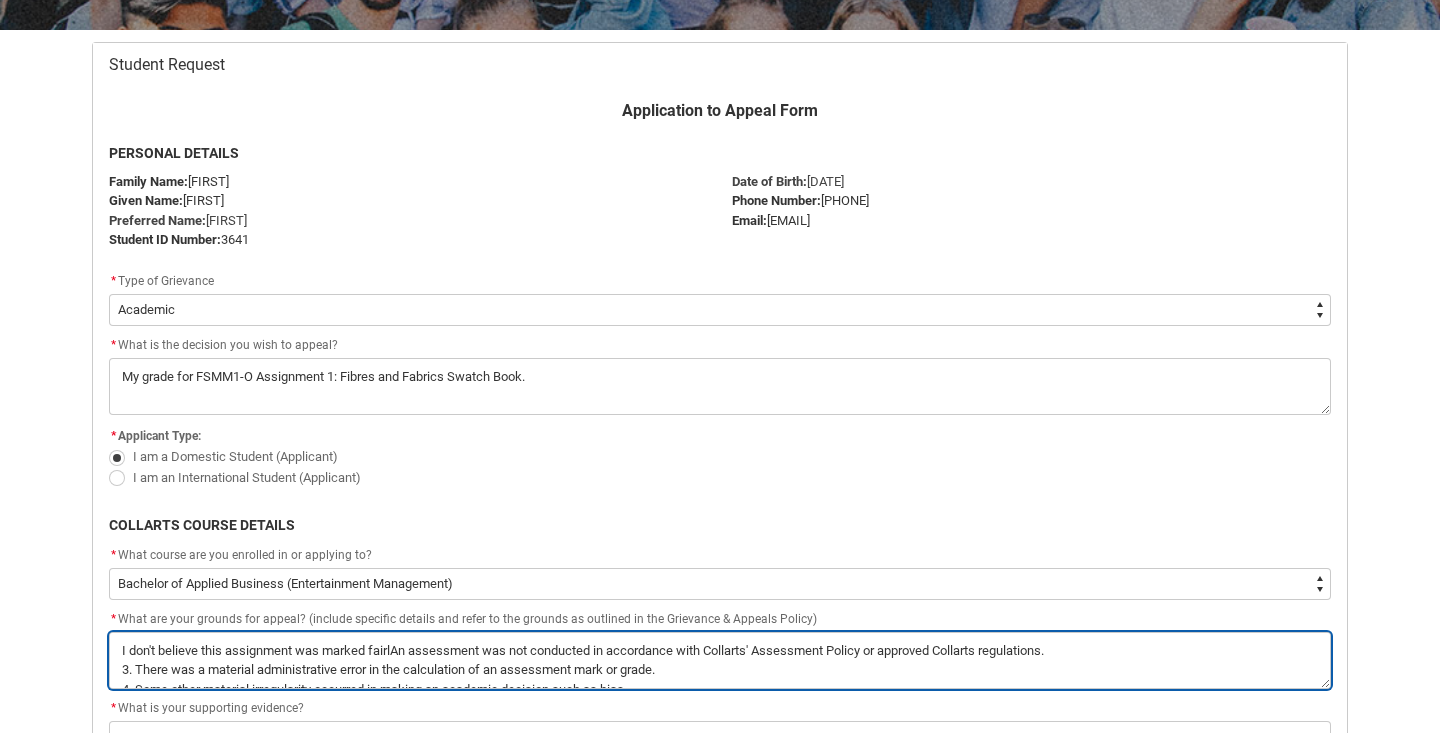 type on "I don't believe this assignment was marked fairlyAn assessment was not conducted in accordance with Collarts' Assessment Policy or approved Collarts regulations.
3. There was a material administrative error in the calculation of an assessment mark or grade.
4. Some other material irregularity occurred in making an academic decision such as bias." 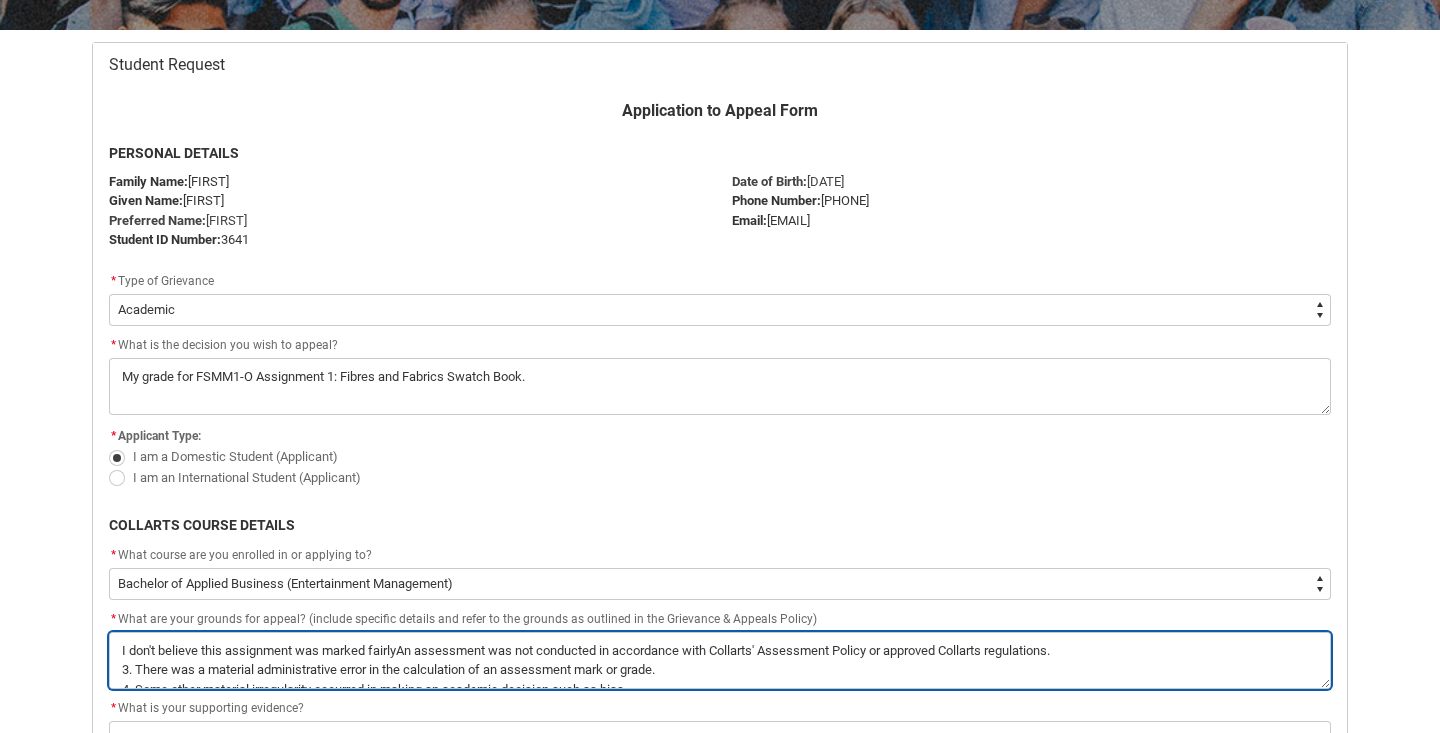 type on "I don't believe this assignment was marked fairly An assessment was not conducted in accordance with Collarts' Assessment Policy or approved Collarts regulations.
3. There was a material administrative error in the calculation of an assessment mark or grade.
4. Some other material irregularity occurred in making an academic decision such as bias." 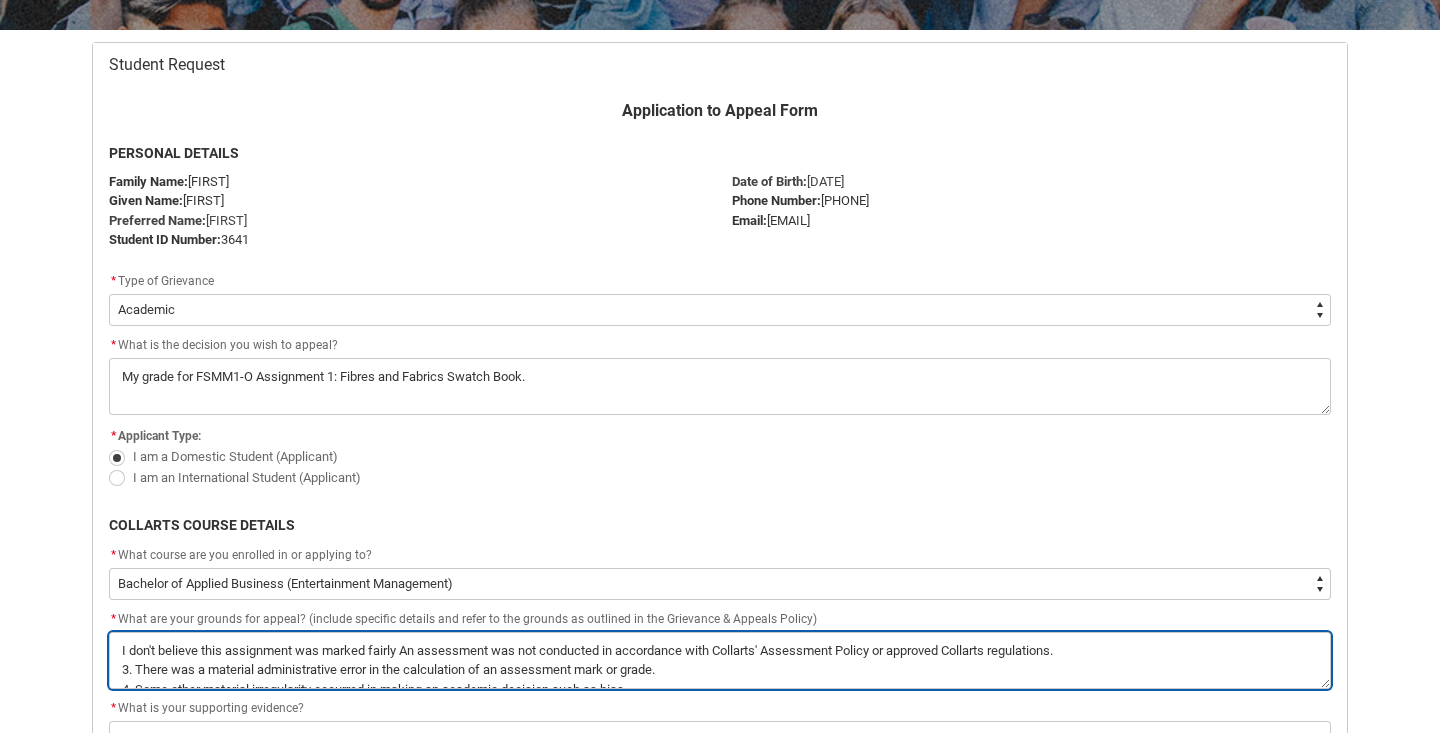 type on "I don't believe this assignment was marked fairly aAn assessment was not conducted in accordance with Collarts' Assessment Policy or approved Collarts regulations.
3. There was a material administrative error in the calculation of an assessment mark or grade.
4. Some other material irregularity occurred in making an academic decision such as bias." 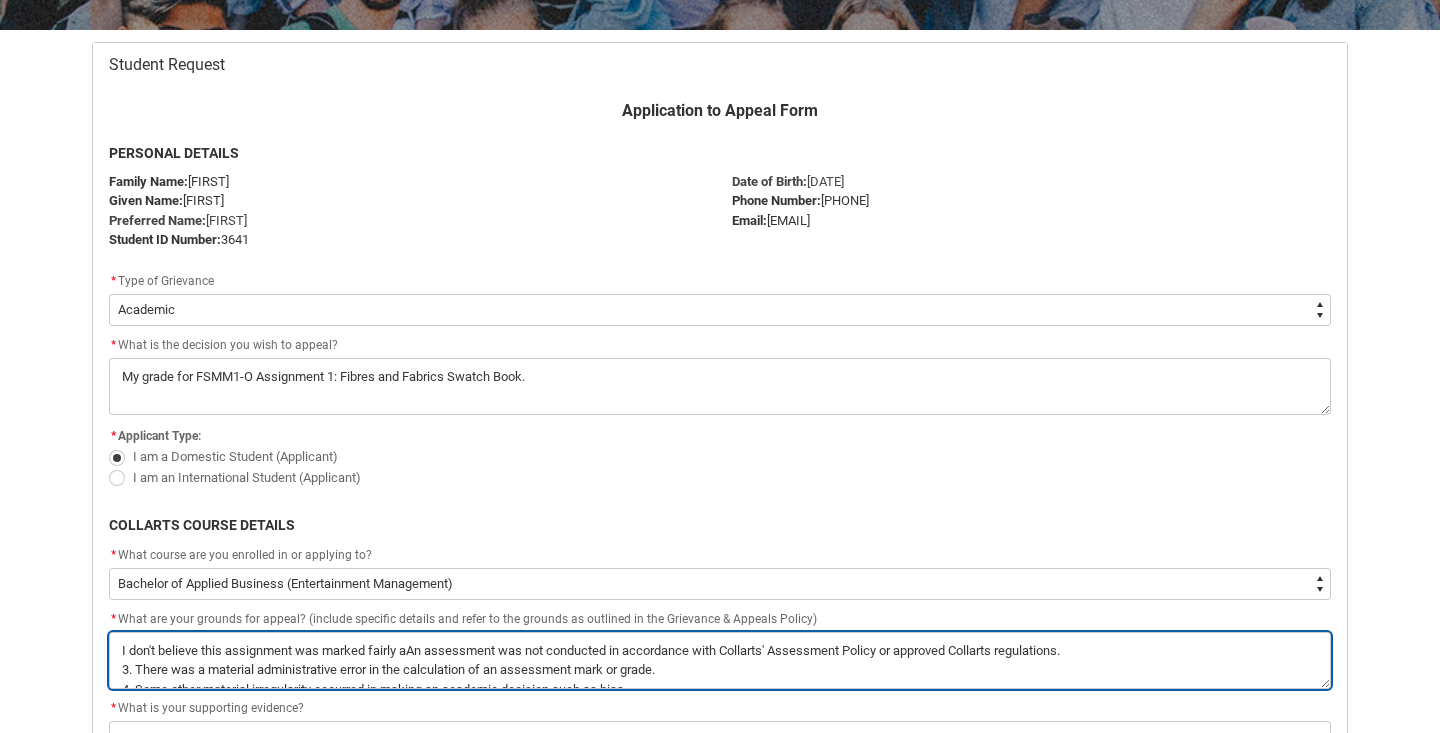 type on "I don't believe this assignment was marked fairly asAn assessment was not conducted in accordance with Collarts' Assessment Policy or approved Collarts regulations.
3. There was a material administrative error in the calculation of an assessment mark or grade.
4. Some other material irregularity occurred in making an academic decision such as bias." 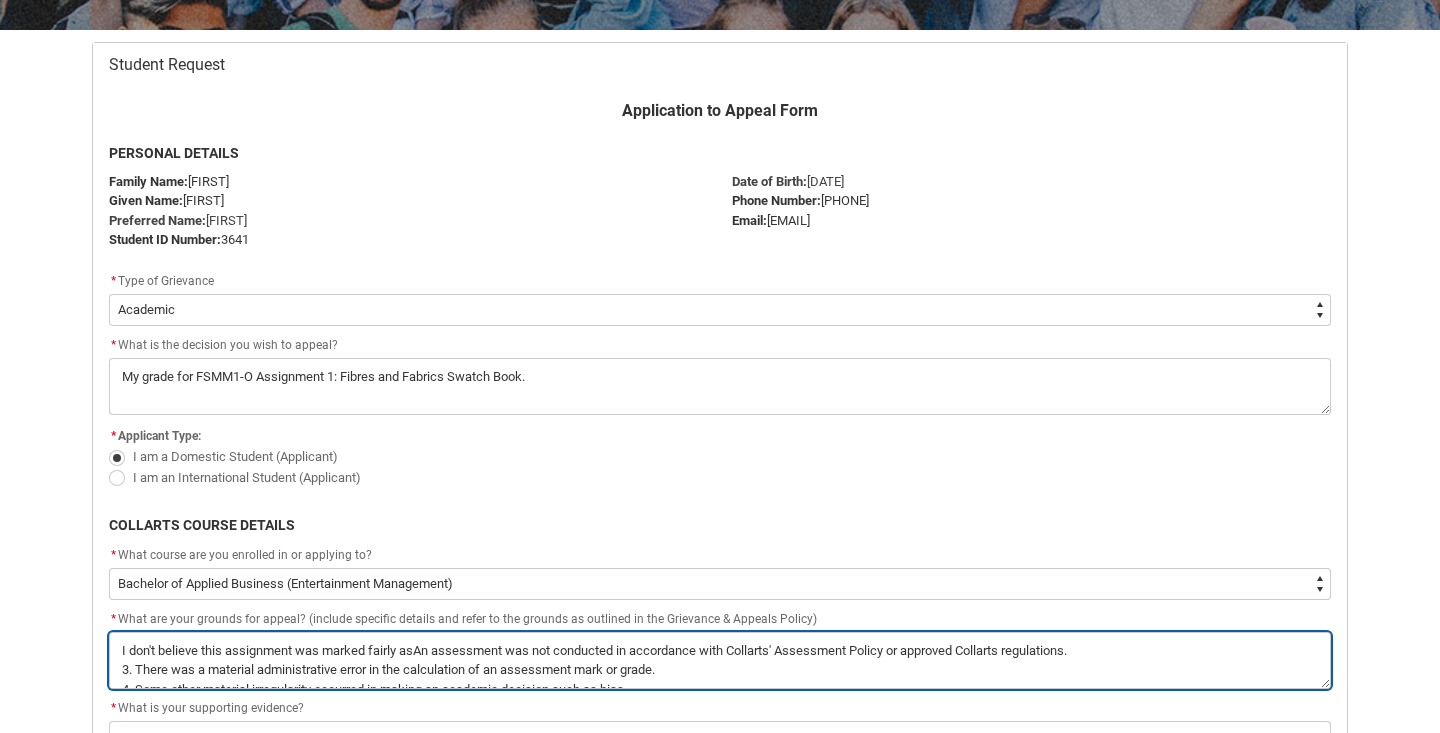 type on "I don't believe this assignment was marked fairly as An assessment was not conducted in accordance with Collarts' Assessment Policy or approved Collarts regulations.
3. There was a material administrative error in the calculation of an assessment mark or grade.
4. Some other material irregularity occurred in making an academic decision such as bias." 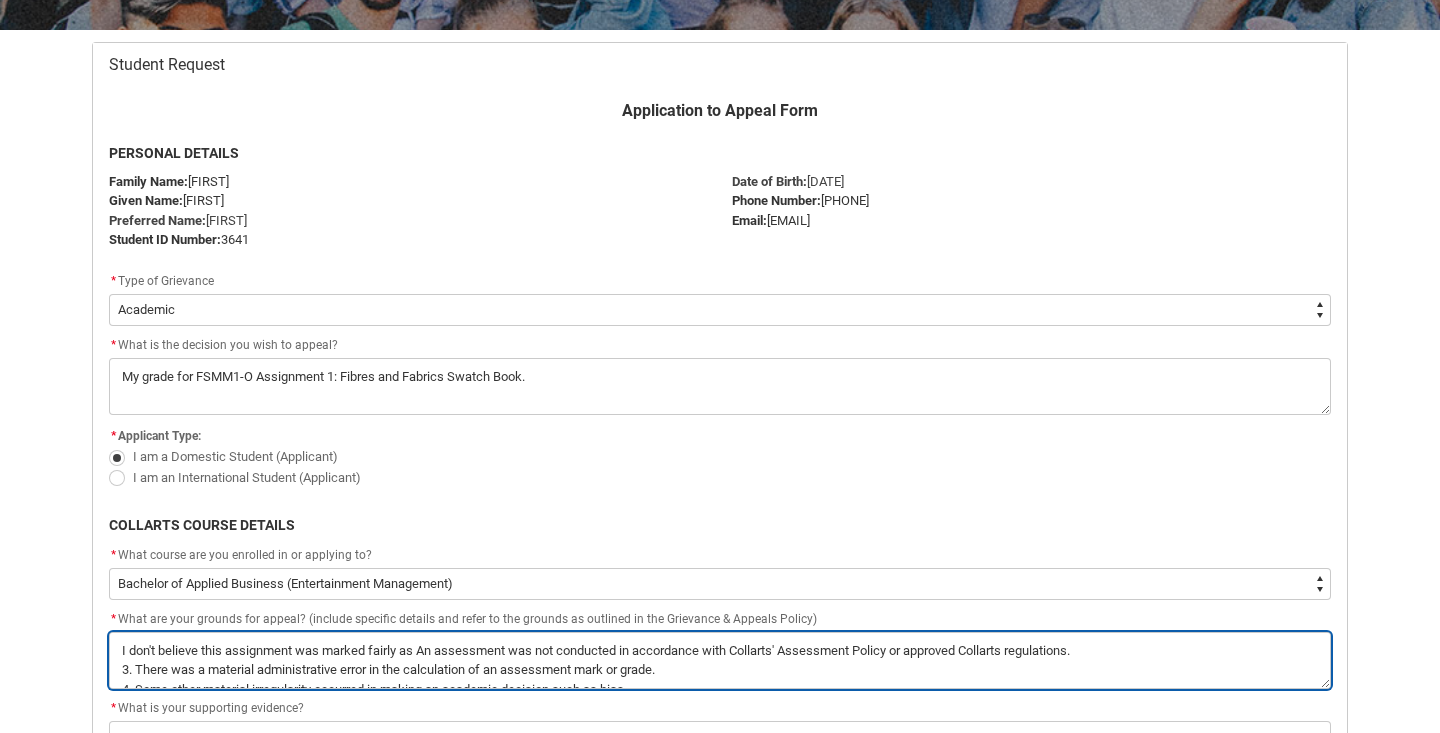 type on "I don't believe this assignment was marked fairly as pAn assessment was not conducted in accordance with Collarts' Assessment Policy or approved Collarts regulations.
3. There was a material administrative error in the calculation of an assessment mark or grade.
4. Some other material irregularity occurred in making an academic decision such as bias." 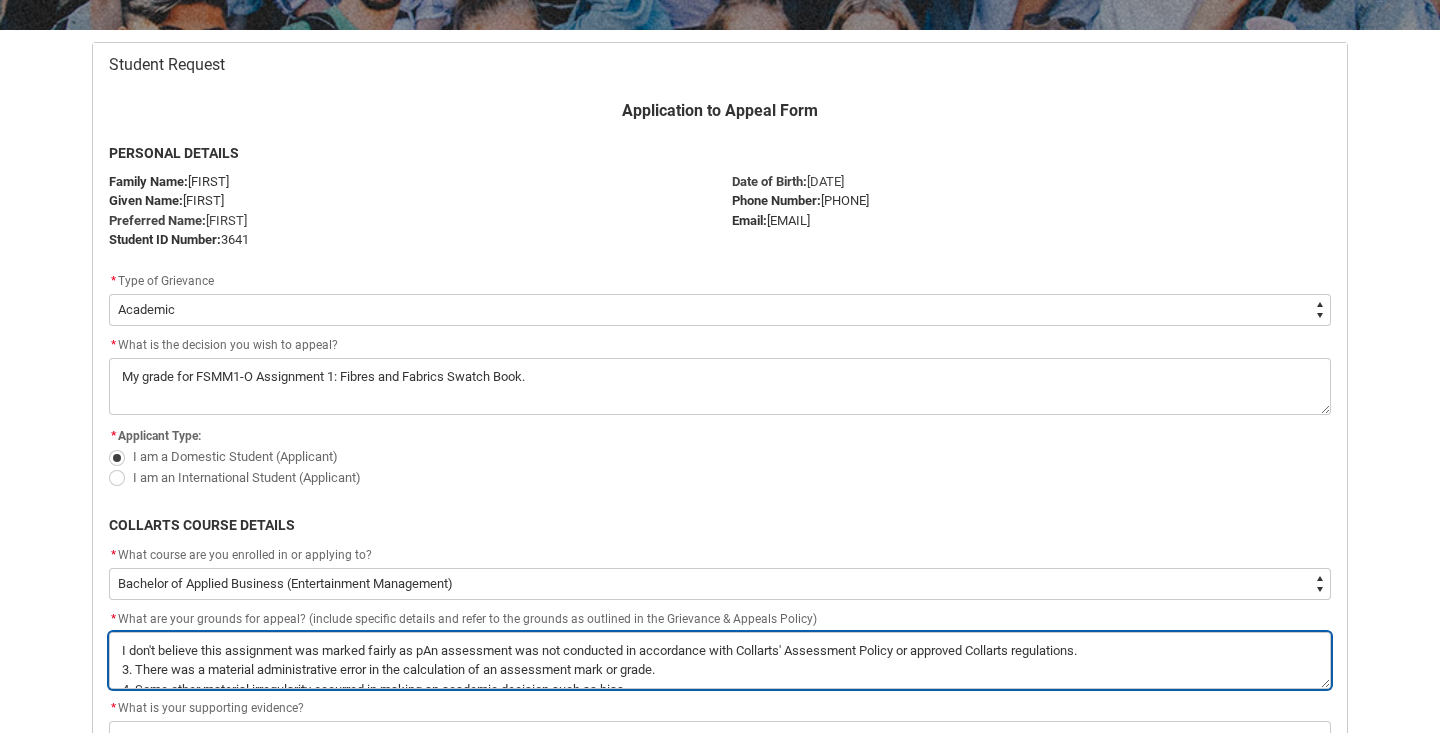 type on "I don't believe this assignment was marked fairly as peAn assessment was not conducted in accordance with Collarts' Assessment Policy or approved Collarts regulations.
3. There was a material administrative error in the calculation of an assessment mark or grade.
4. Some other material irregularity occurred in making an academic decision such as bias." 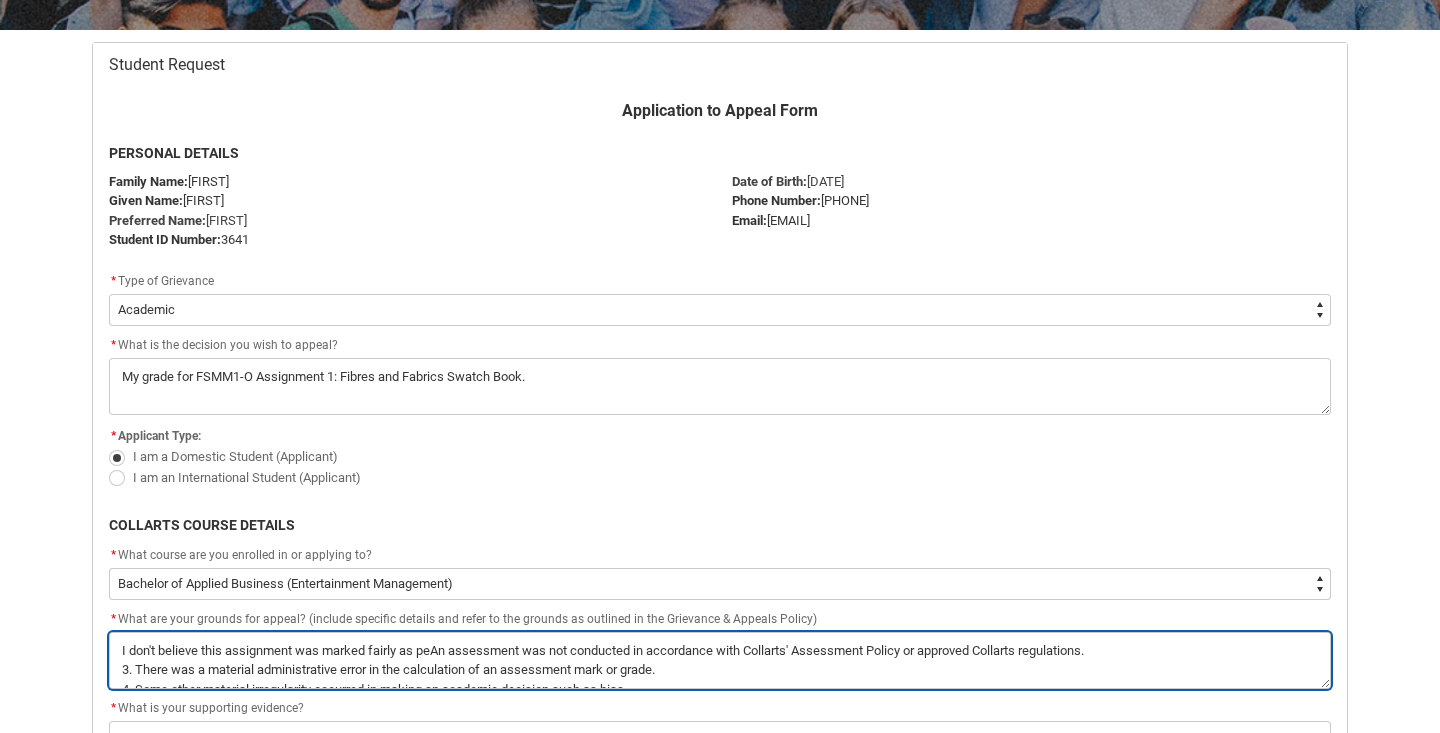 type on "I don't believe this assignment was marked fairly as perAn assessment was not conducted in accordance with Collarts' Assessment Policy or approved Collarts regulations.
3. There was a material administrative error in the calculation of an assessment mark or grade.
4. Some other material irregularity occurred in making an academic decision such as bias." 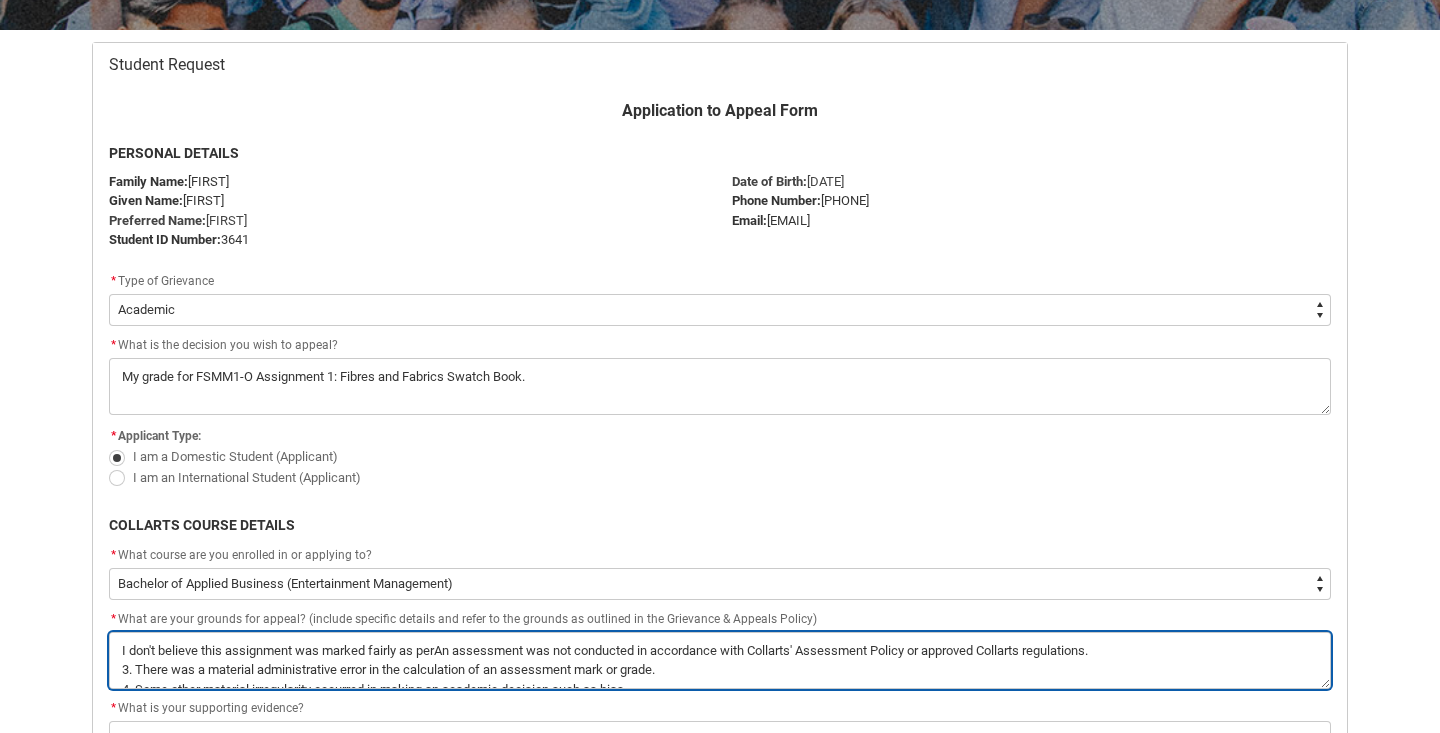 type on "I don't believe this assignment was marked fairly as per An assessment was not conducted in accordance with Collarts' Assessment Policy or approved Collarts regulations.
3. There was a material administrative error in the calculation of an assessment mark or grade.
4. Some other material irregularity occurred in making an academic decision such as bias." 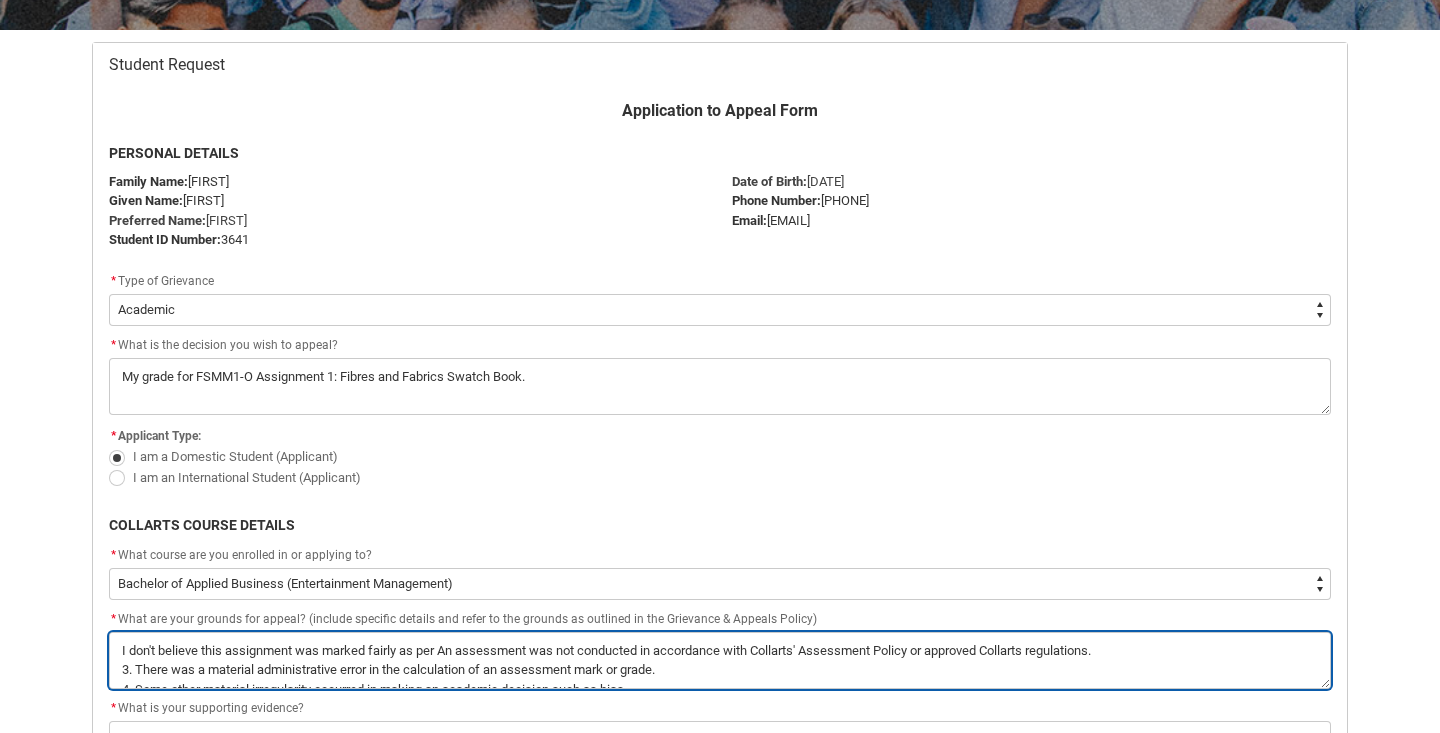 type on "I don't believe this assignment was marked fairly as per  Collarts' Assessment Policy or approved Collarts regulations.
3. There was a material administrative error in the calculation of an assessment mark or grade.
4. Some other material irregularity occurred in making an academic decision such as bias." 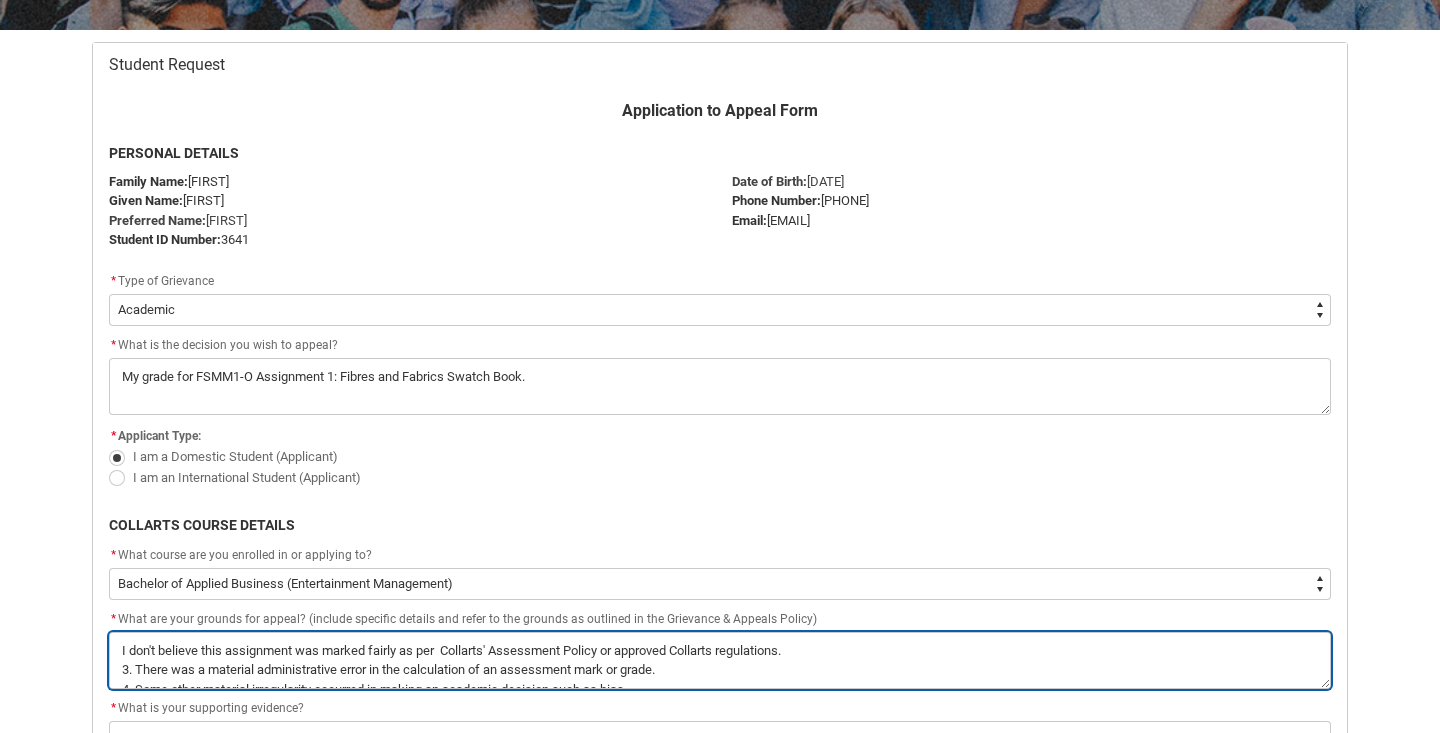 type on "I don't believe this assignment was marked fairly as per Collarts' Assessment Policy or approved Collarts regulations.
3. There was a material administrative error in the calculation of an assessment mark or grade.
4. Some other material irregularity occurred in making an academic decision such as bias." 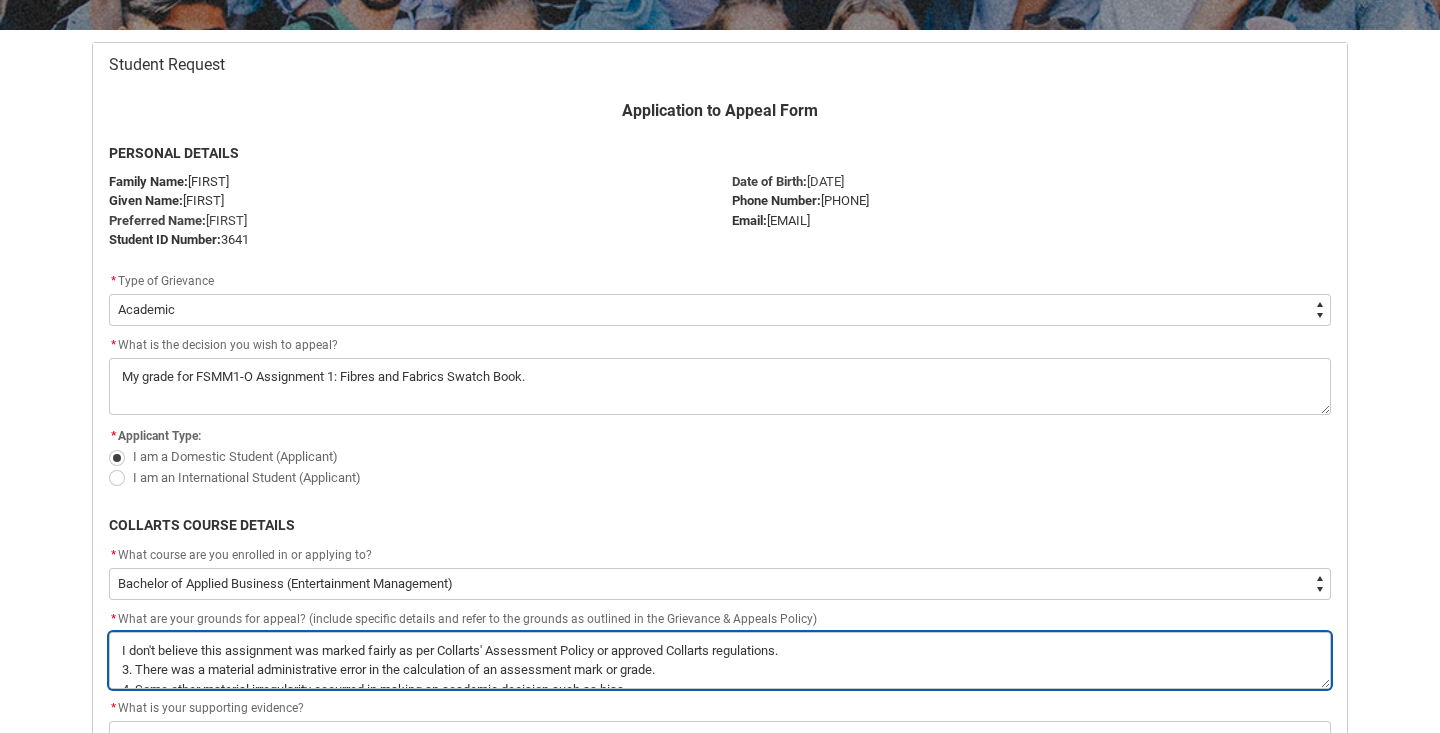 click on "*" at bounding box center [720, 660] 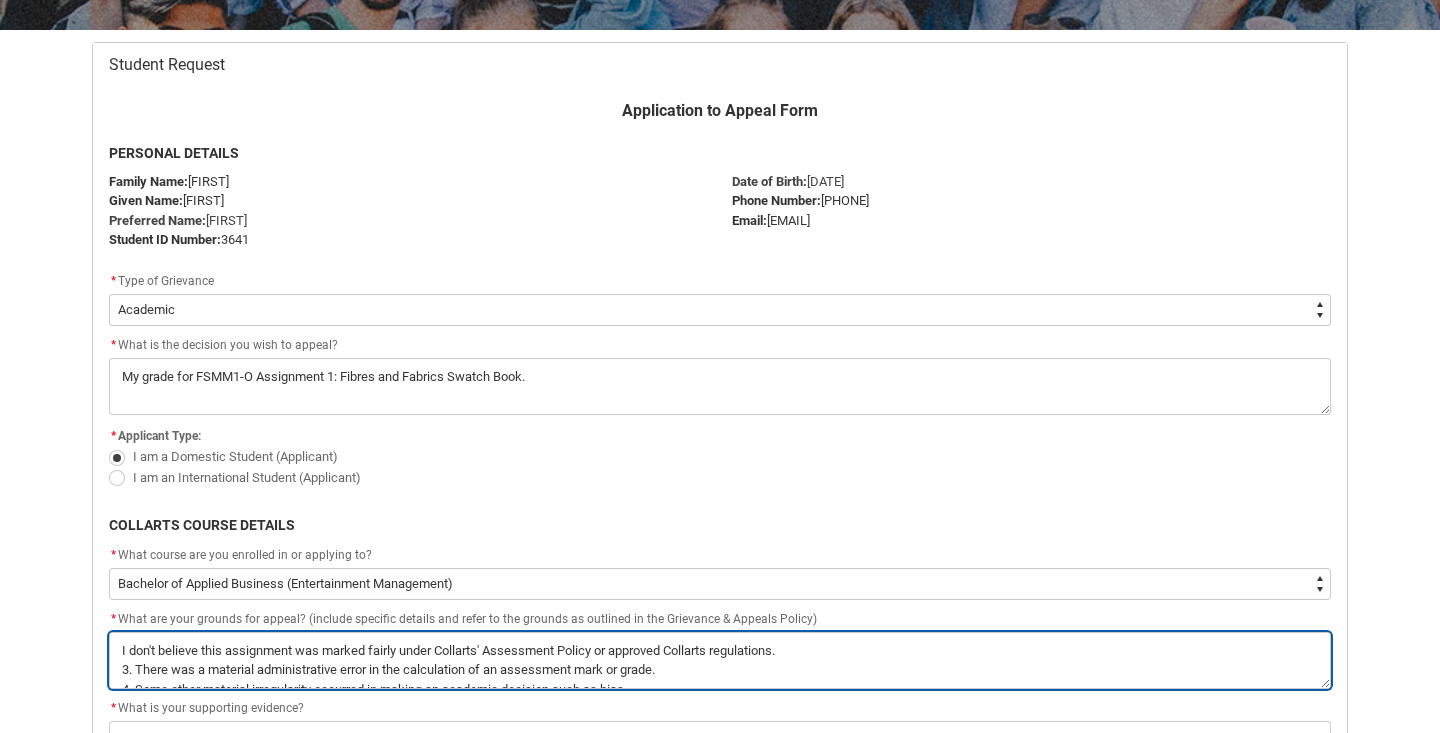 click on "*" at bounding box center (720, 660) 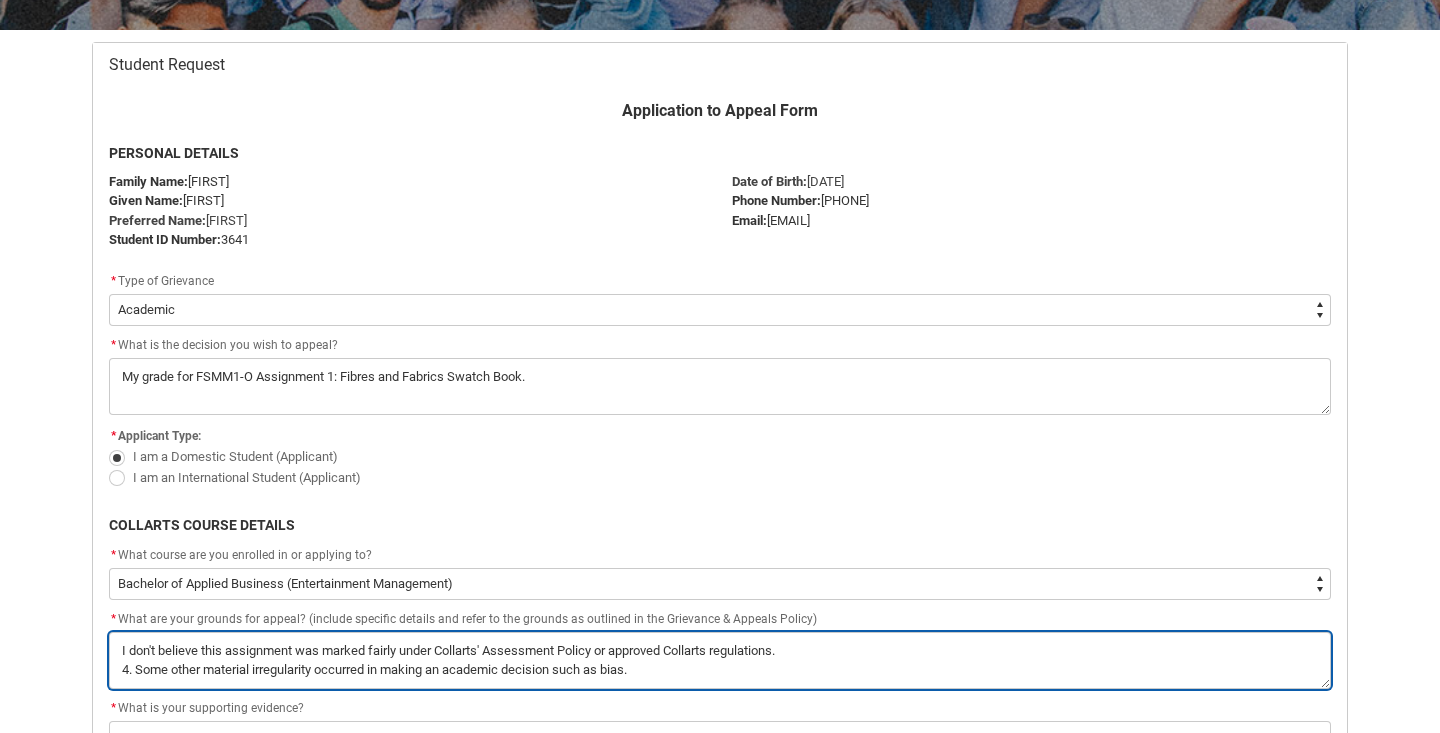 click on "*" at bounding box center (720, 660) 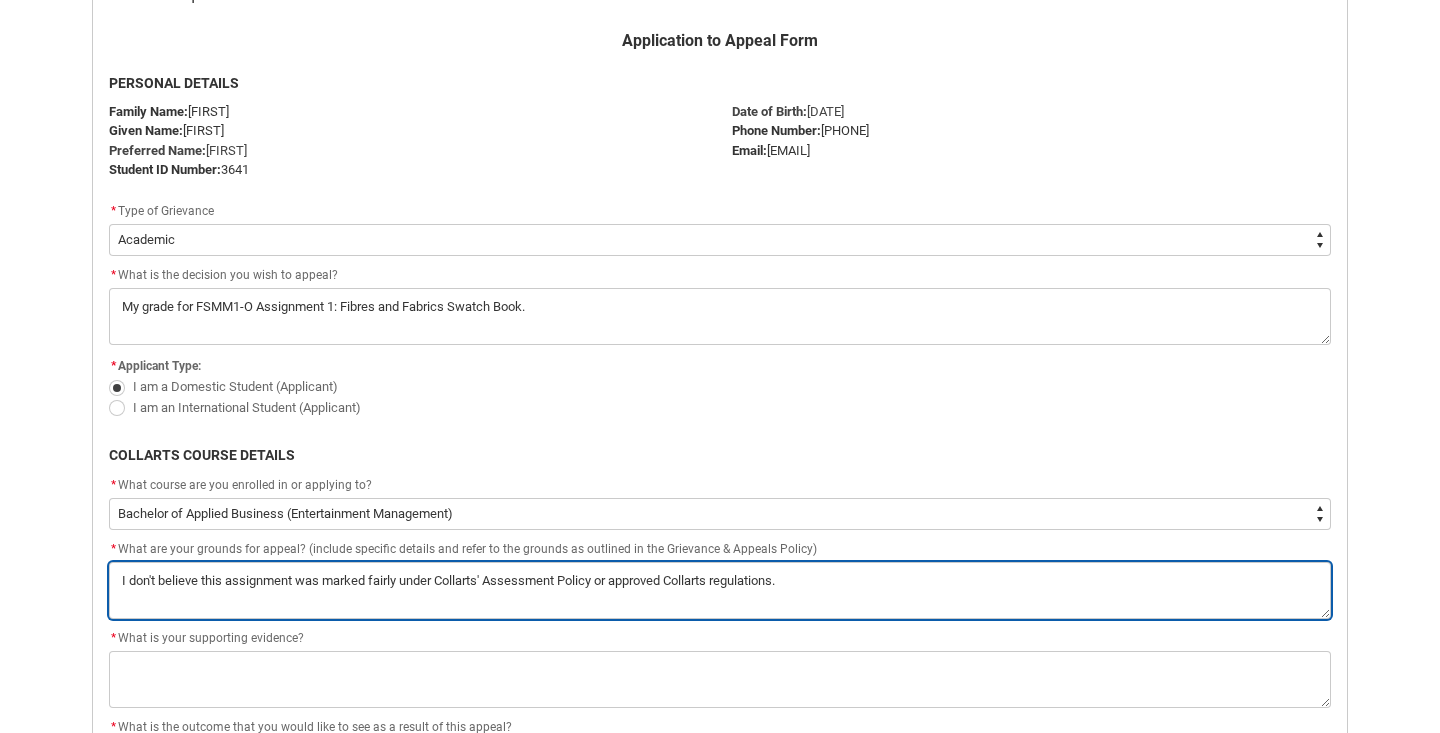 scroll, scrollTop: 442, scrollLeft: 0, axis: vertical 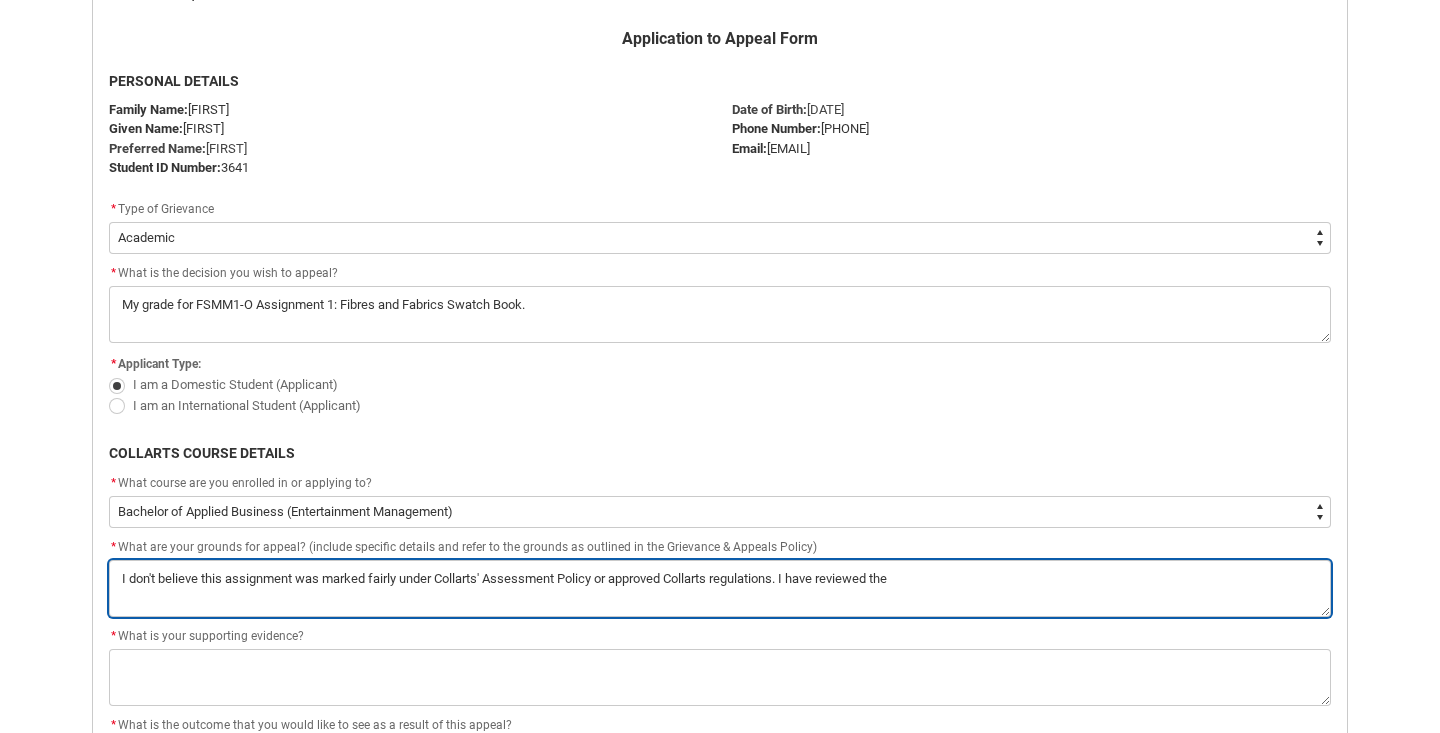 paste on "Mean: 37.3
Median: 31" 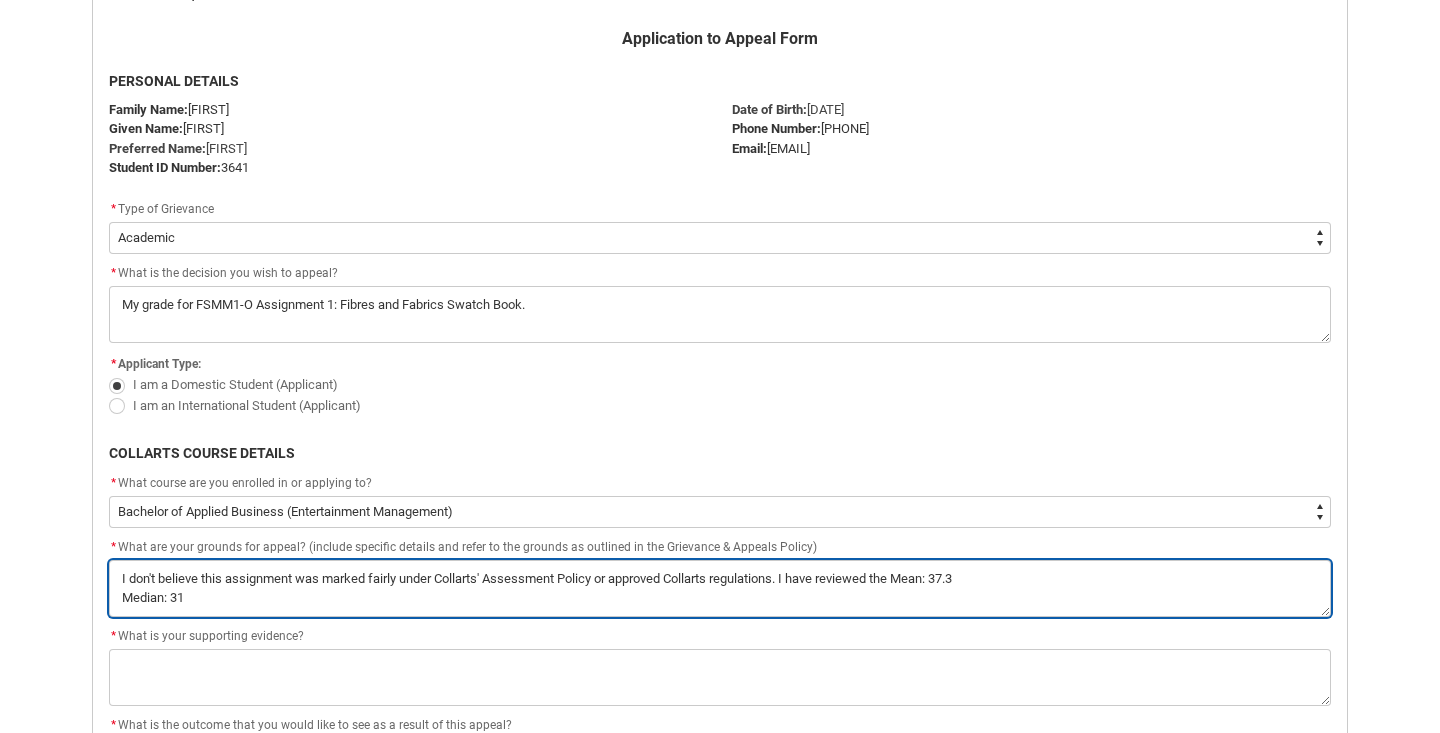 click on "*" at bounding box center [720, 588] 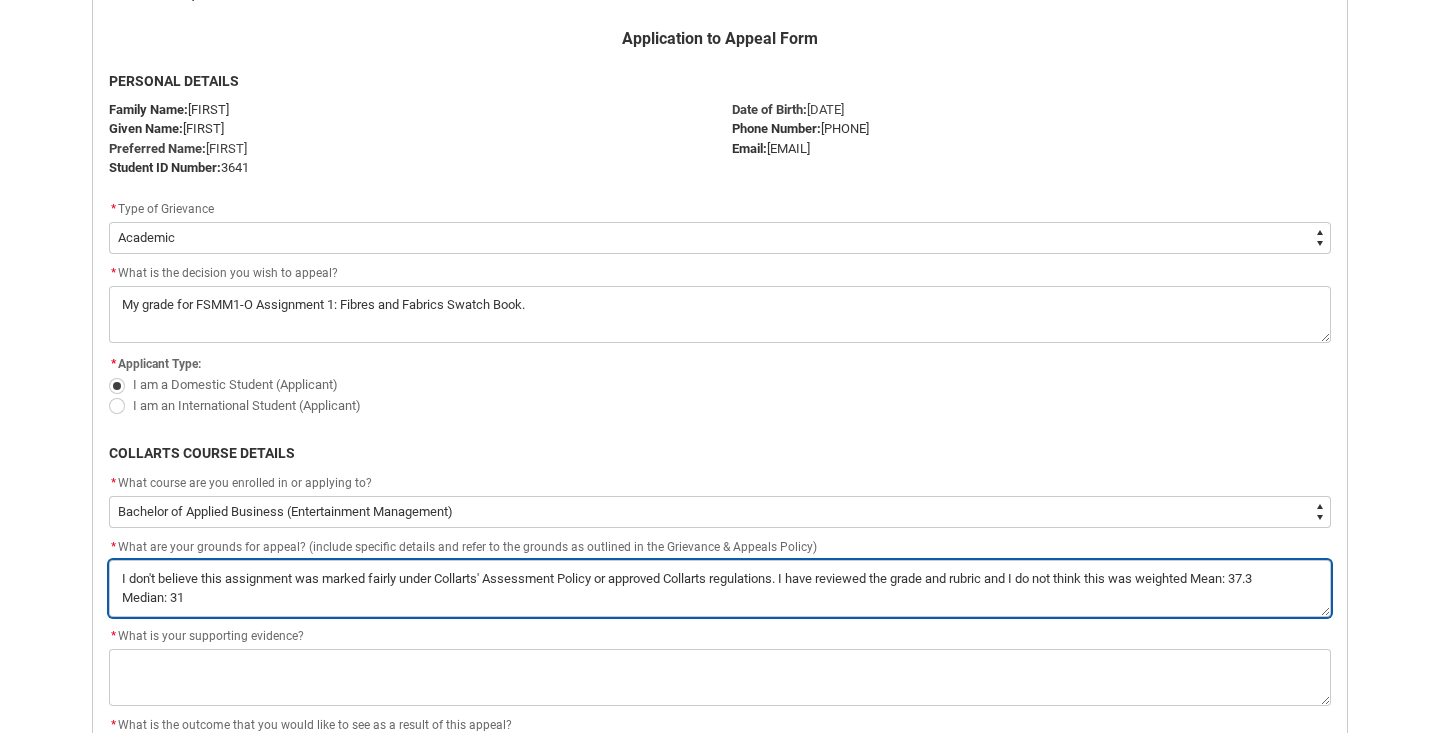 click on "*" at bounding box center (720, 588) 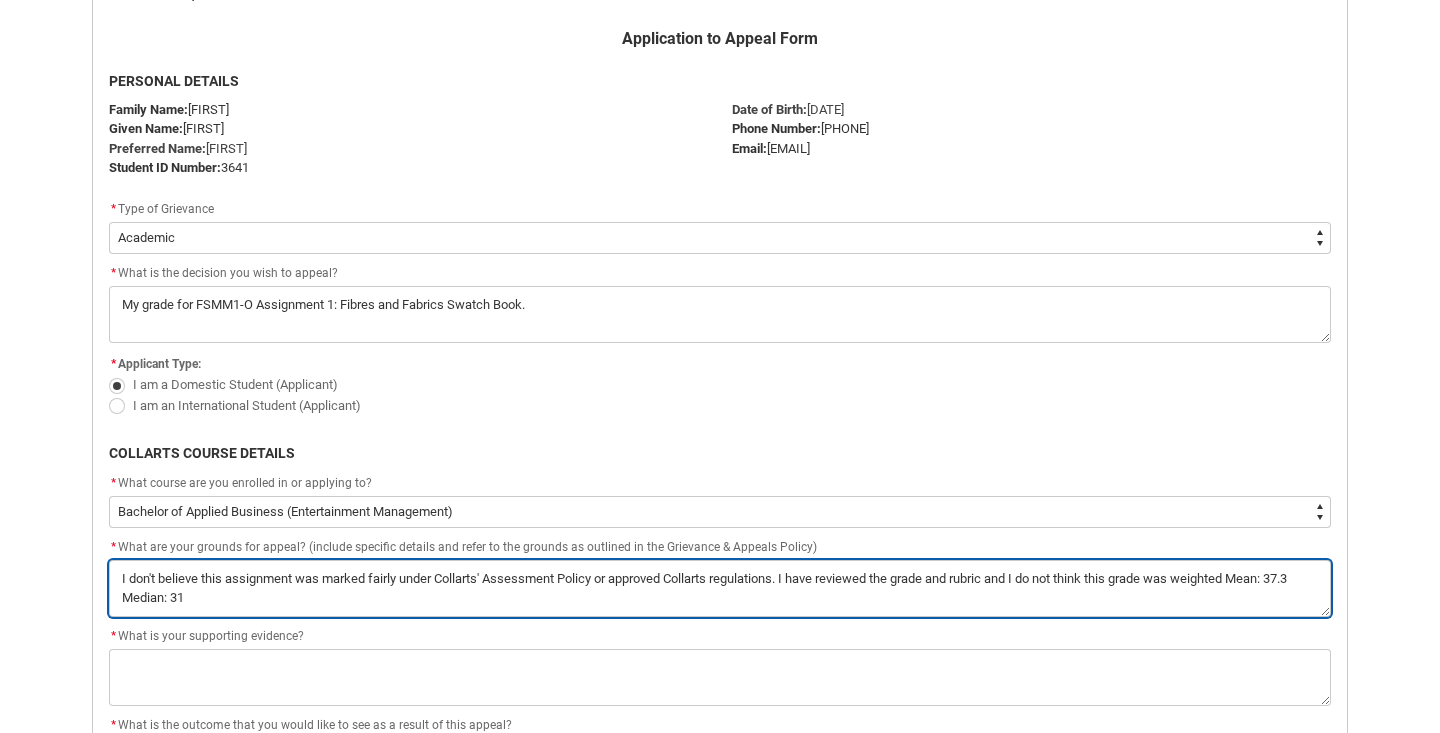 click on "*" at bounding box center [720, 588] 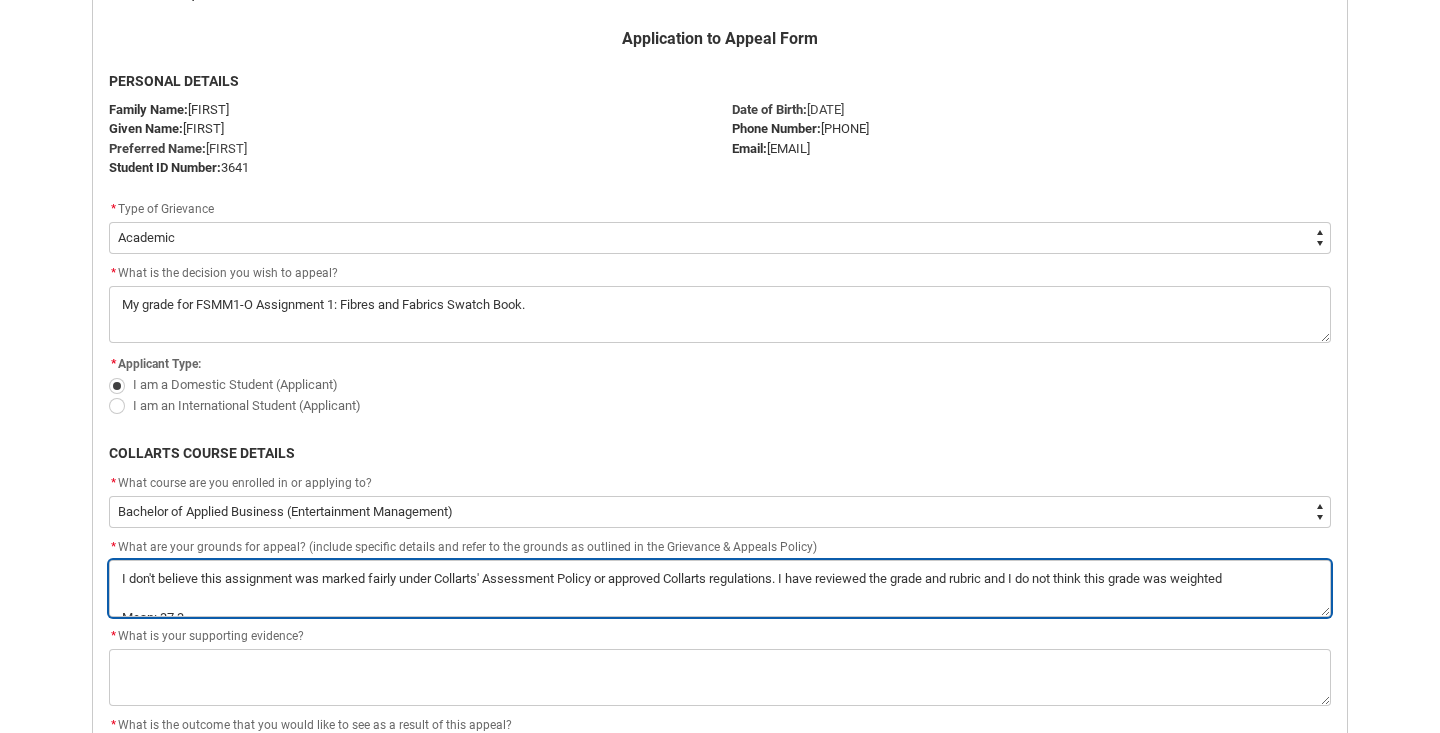 click on "*" at bounding box center [720, 588] 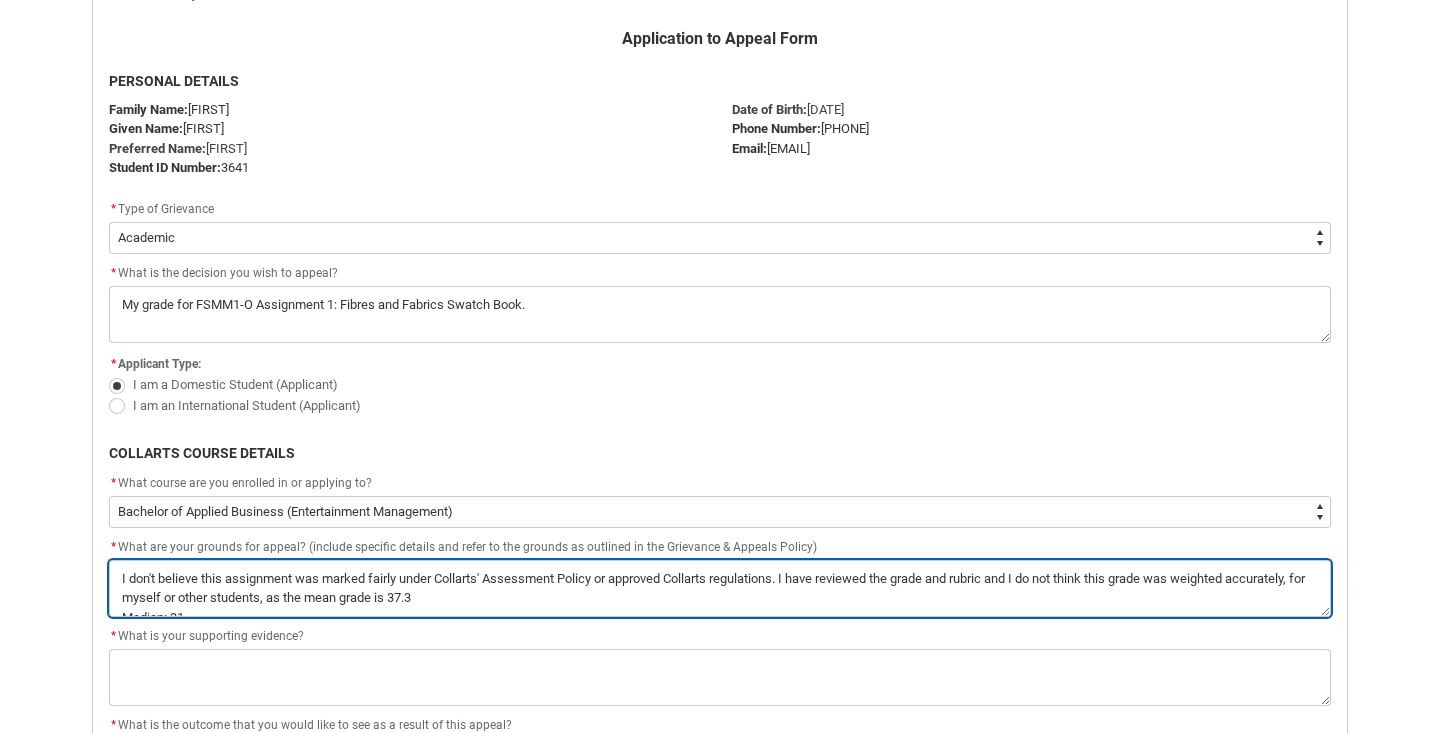 click on "*" at bounding box center (720, 588) 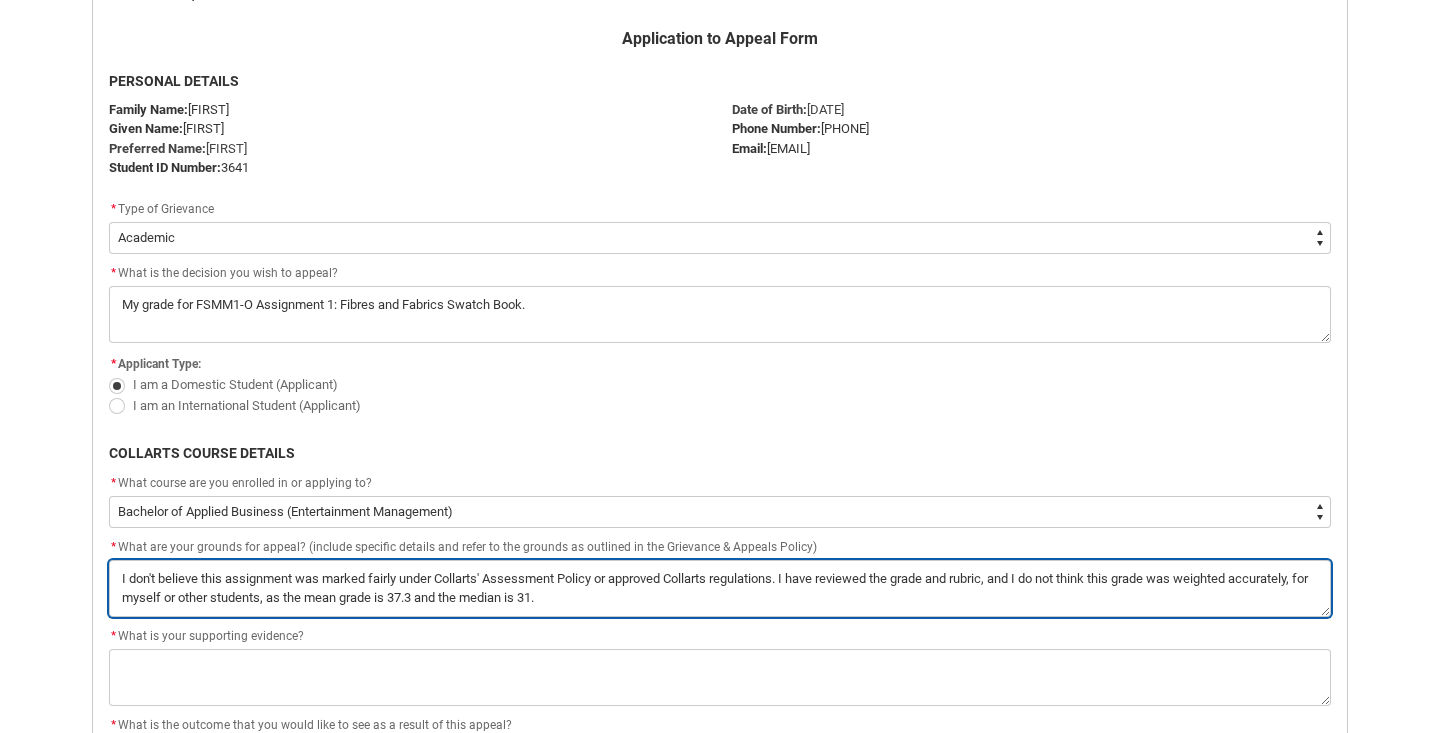 click on "*" at bounding box center (720, 588) 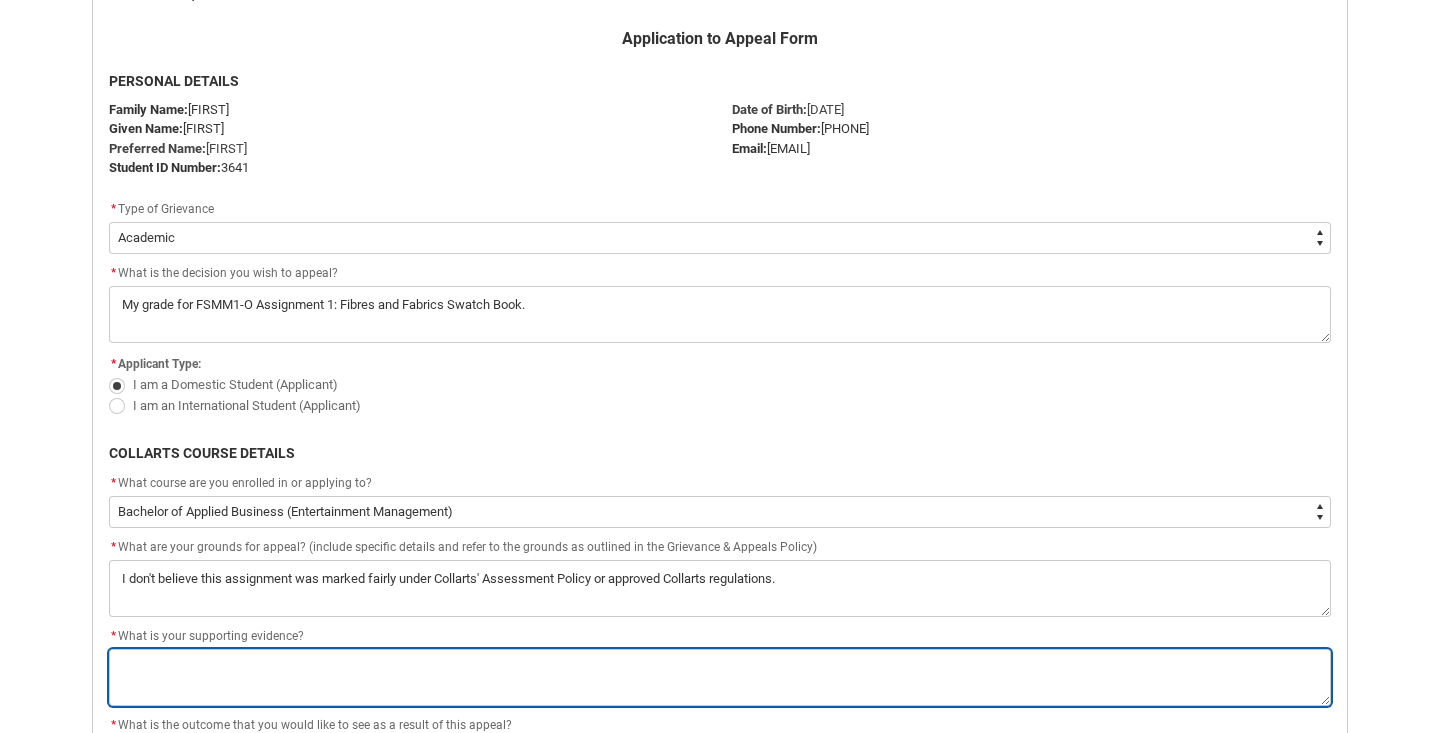 paste on "I have reviewed the grade and rubric, and I do not think this grade was weighted accurately, for myself or other students, as the mean grade is 37.3 and the median is 31." 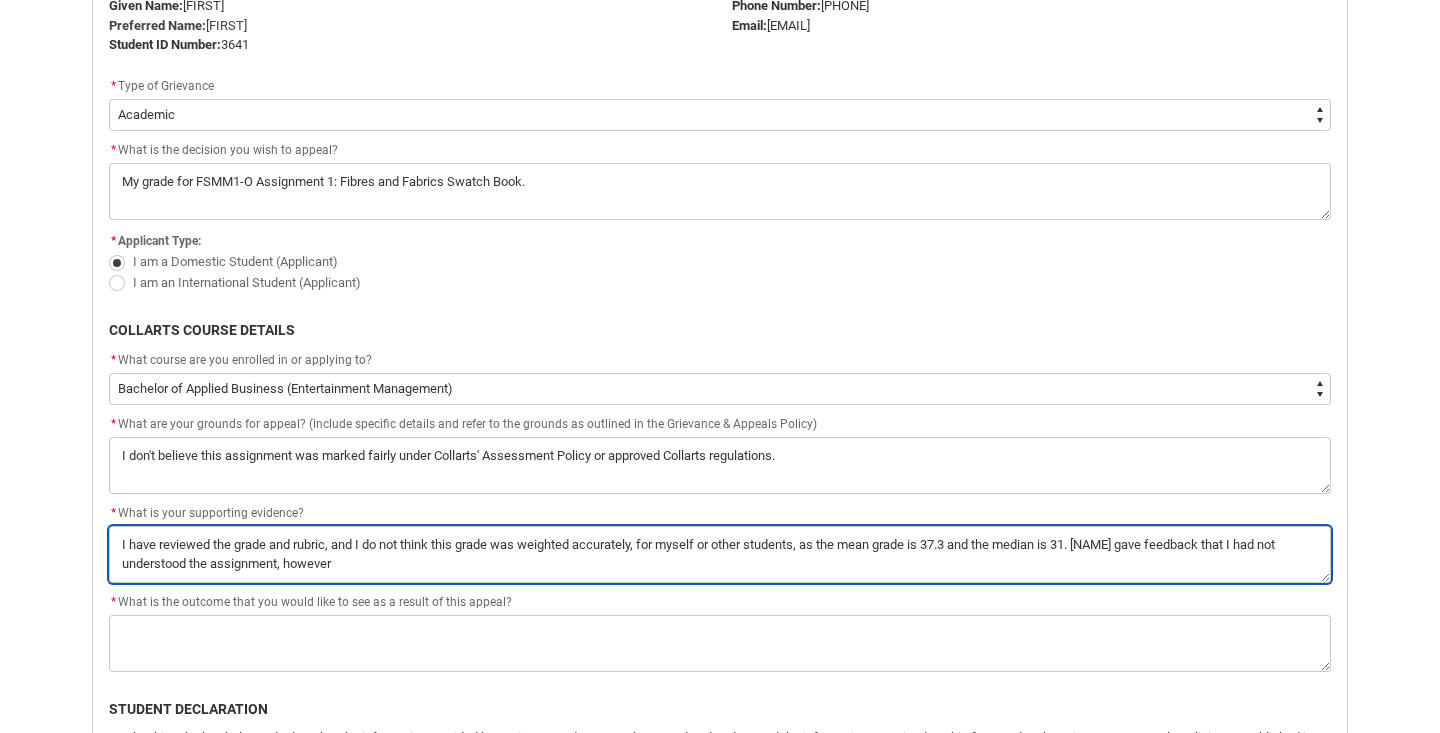 scroll, scrollTop: 574, scrollLeft: 0, axis: vertical 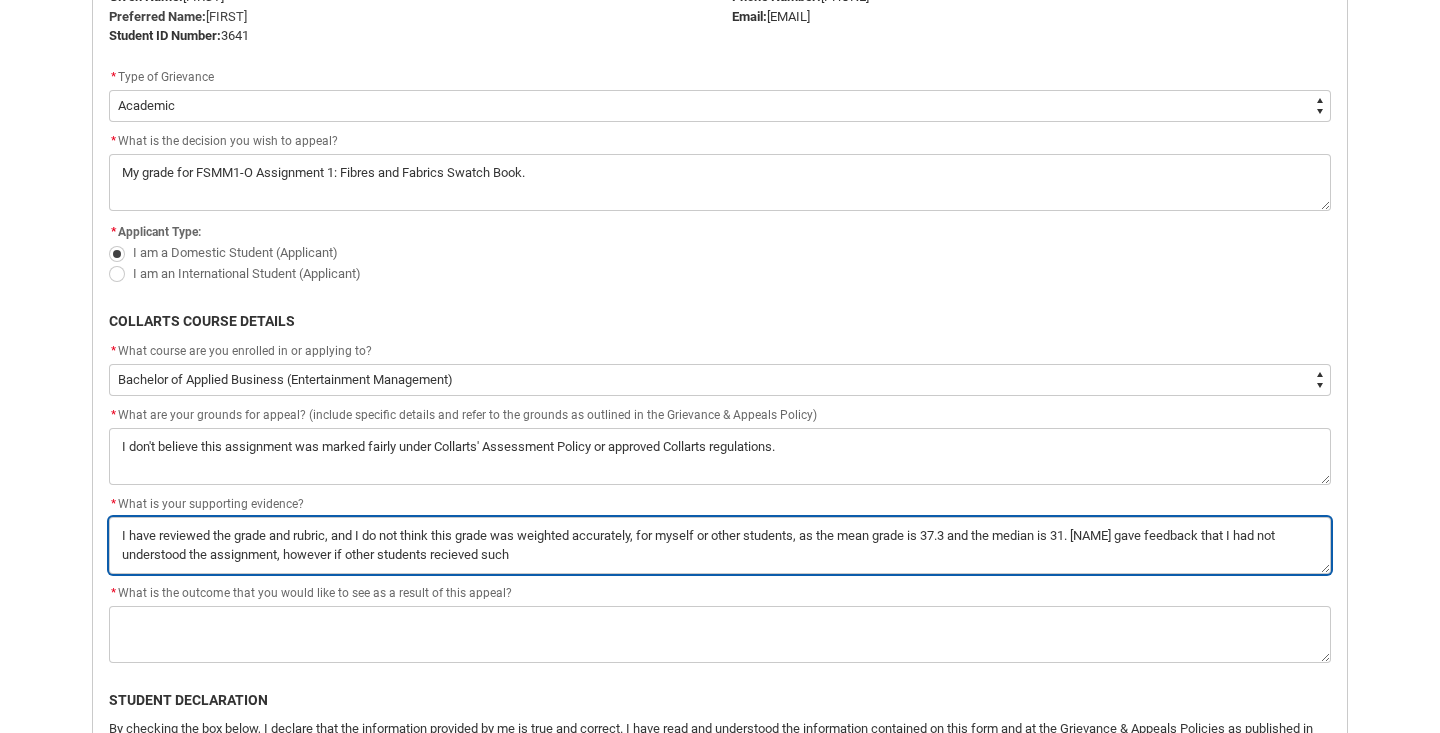 click on "*" at bounding box center [720, 545] 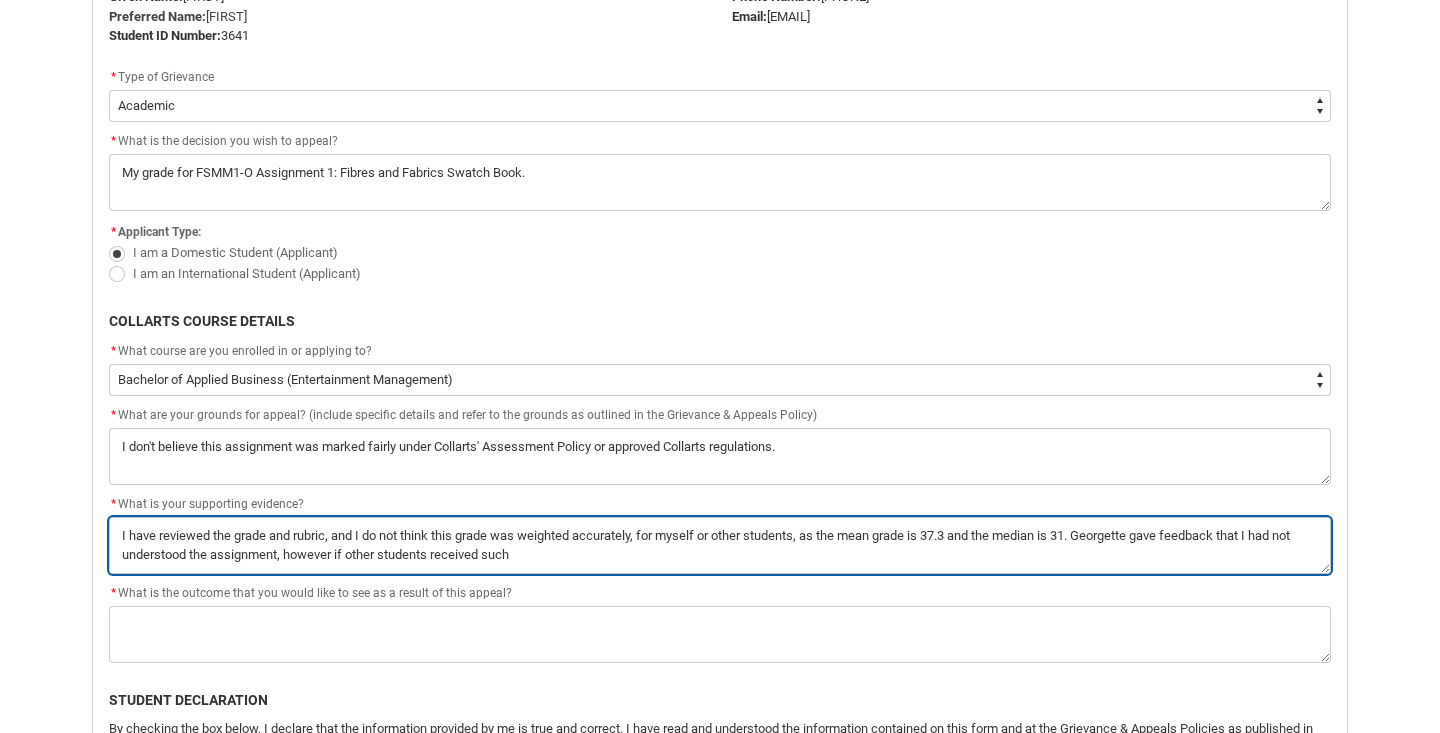 click on "*" at bounding box center (720, 545) 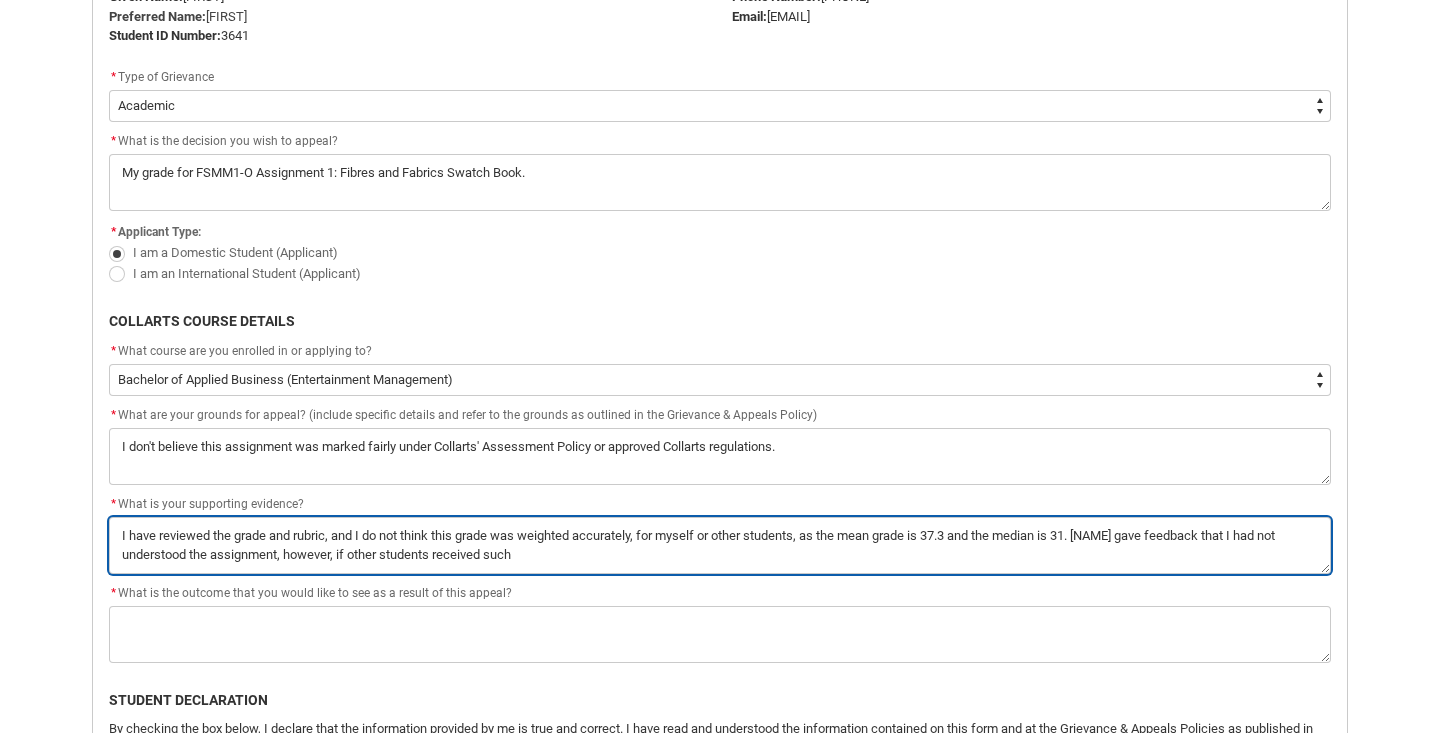 click on "*" at bounding box center [720, 545] 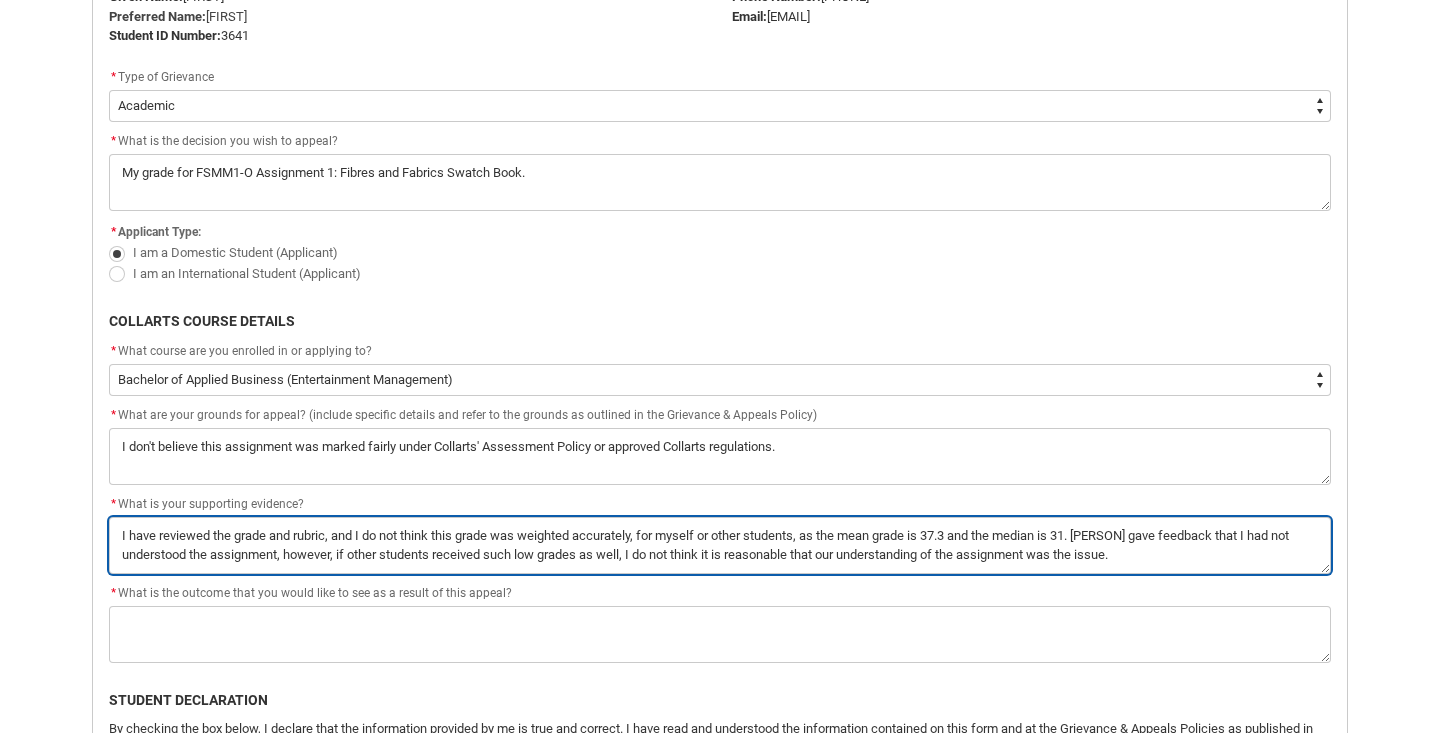 click on "*" at bounding box center (720, 545) 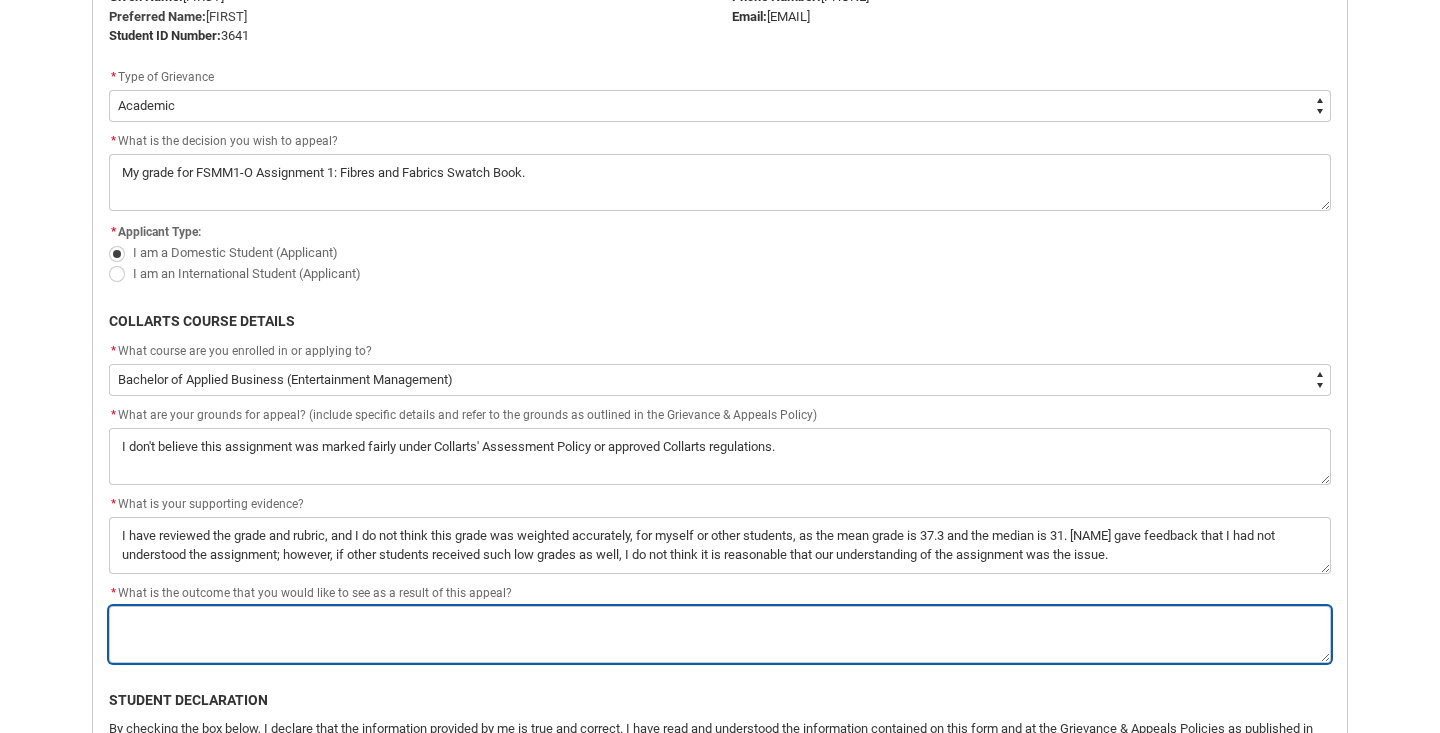 click on "*" at bounding box center (720, 634) 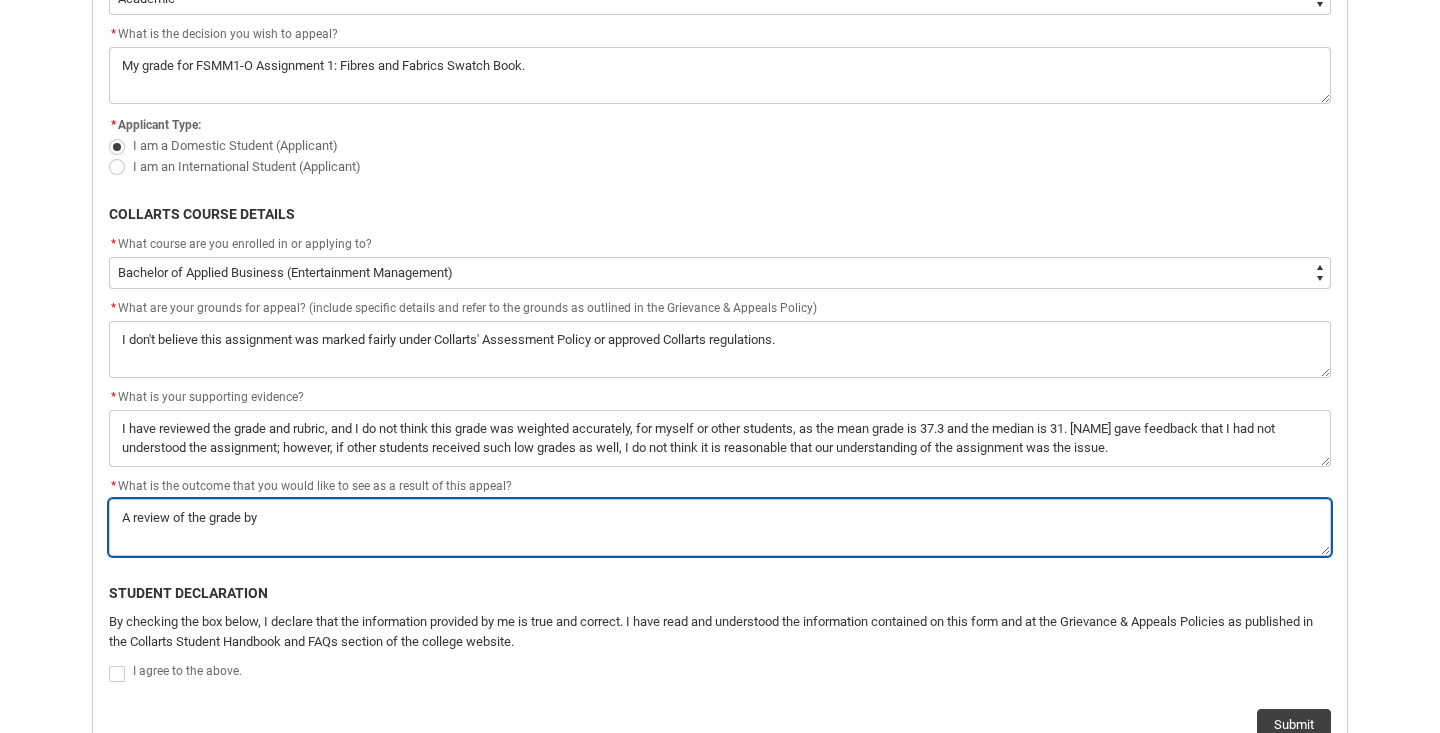 scroll, scrollTop: 683, scrollLeft: 0, axis: vertical 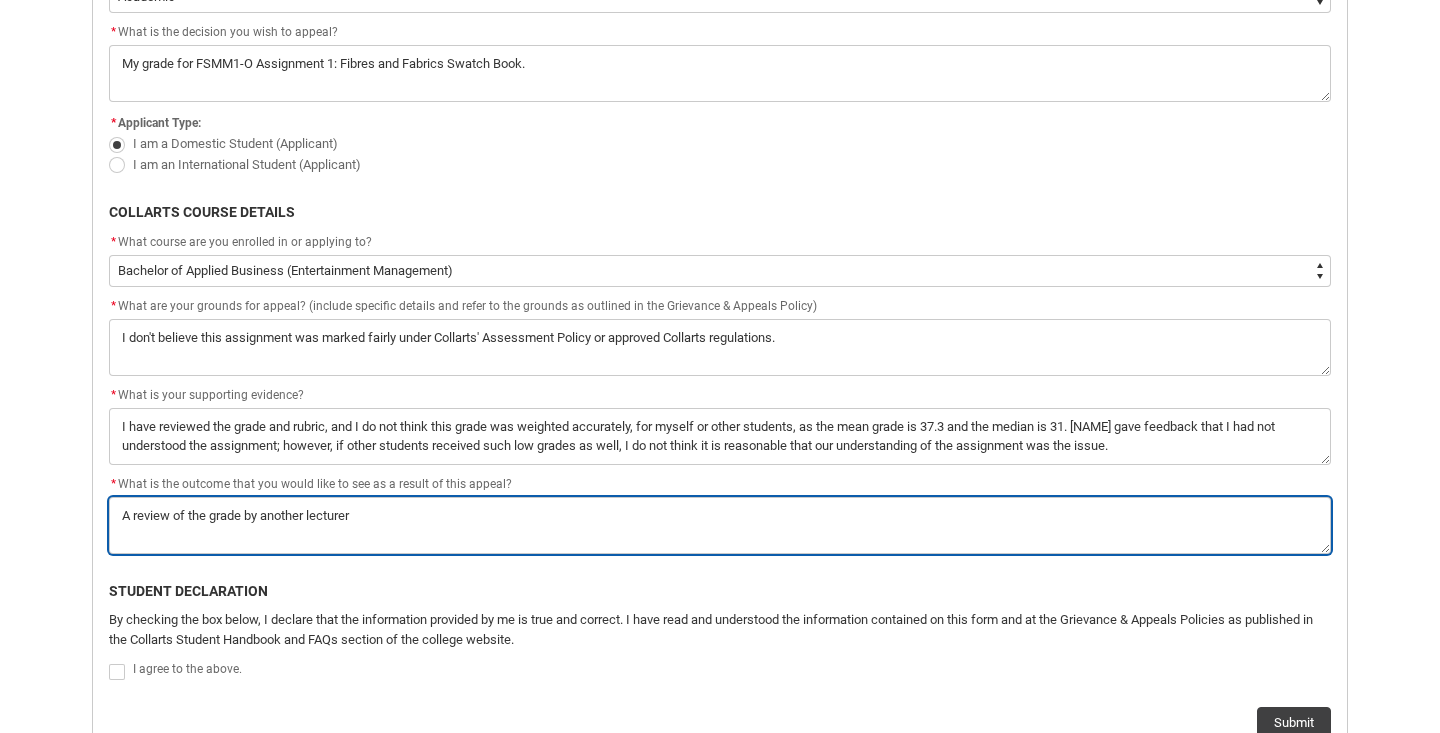 click on "*" at bounding box center (720, 525) 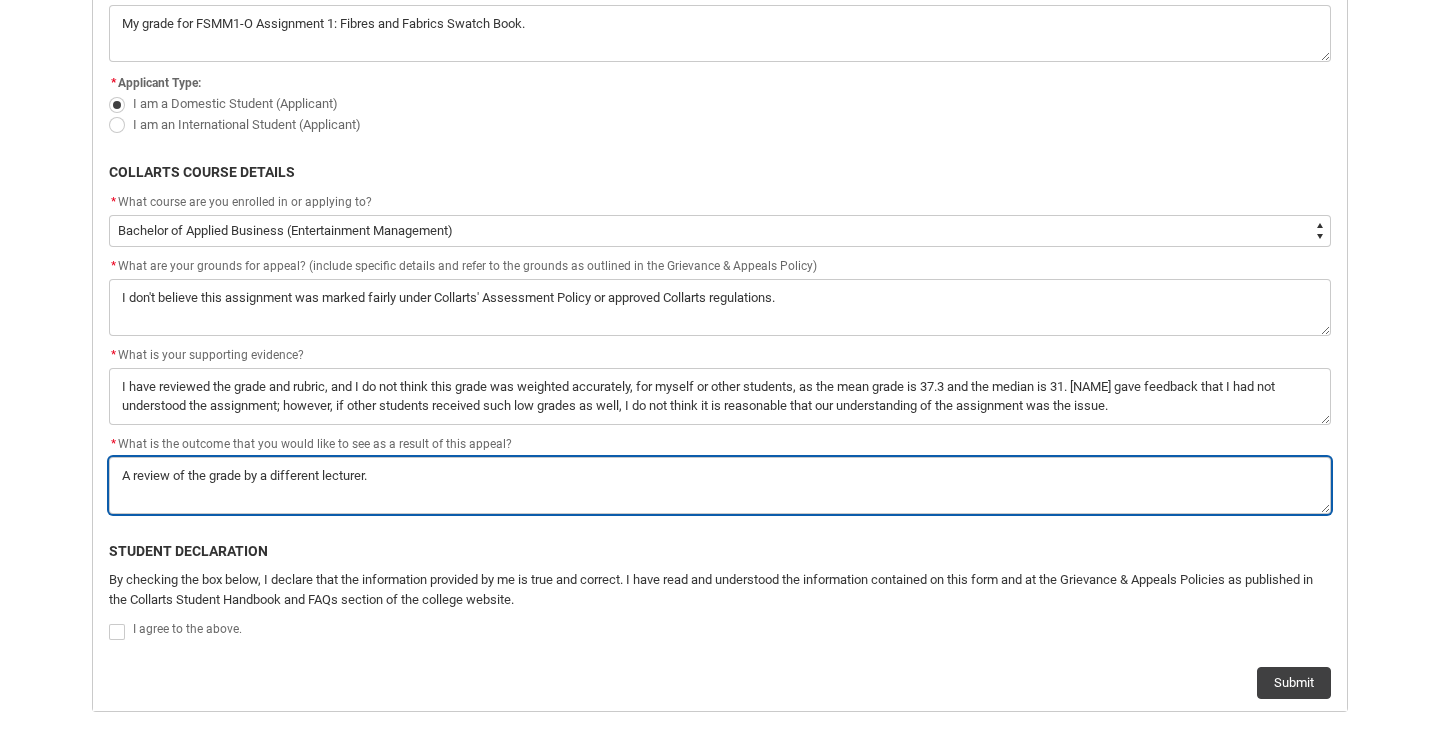 scroll, scrollTop: 730, scrollLeft: 0, axis: vertical 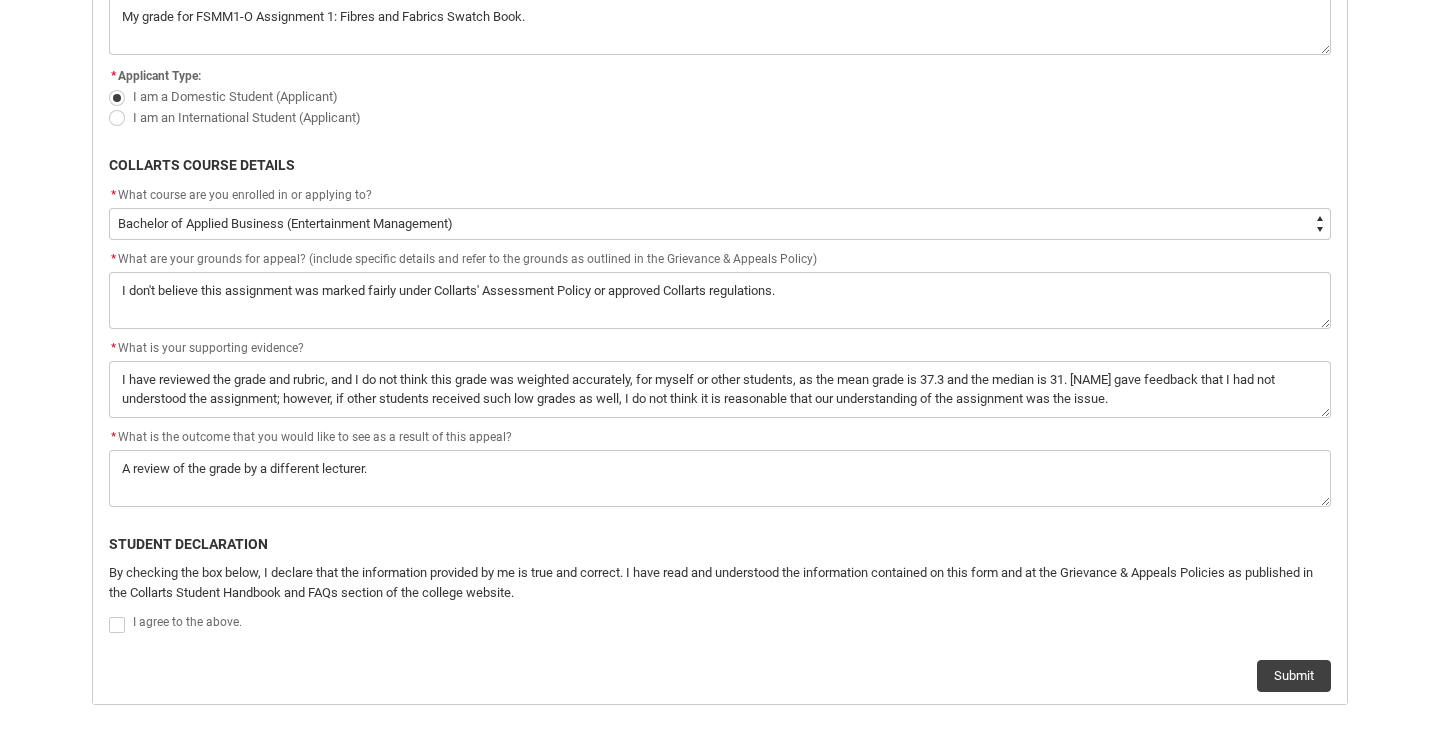 click 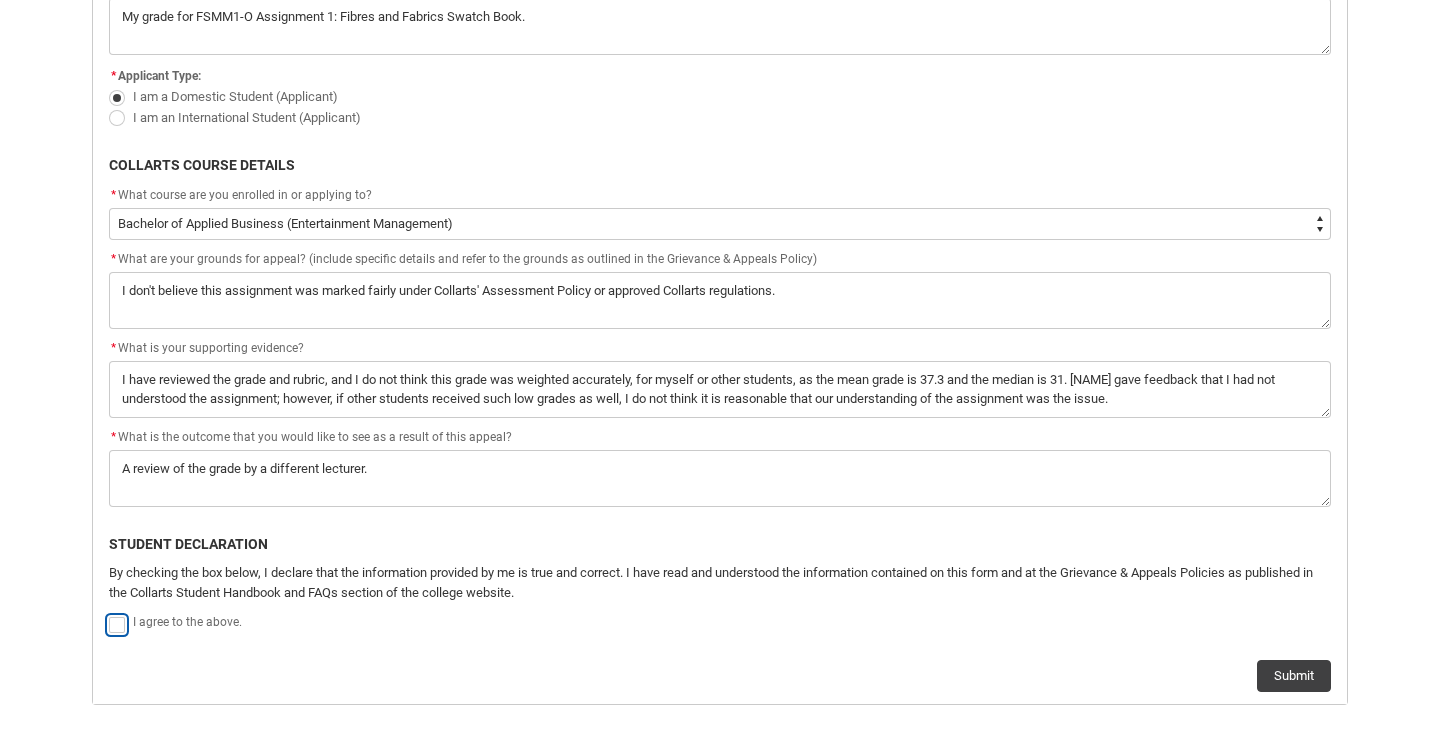 click at bounding box center (108, 613) 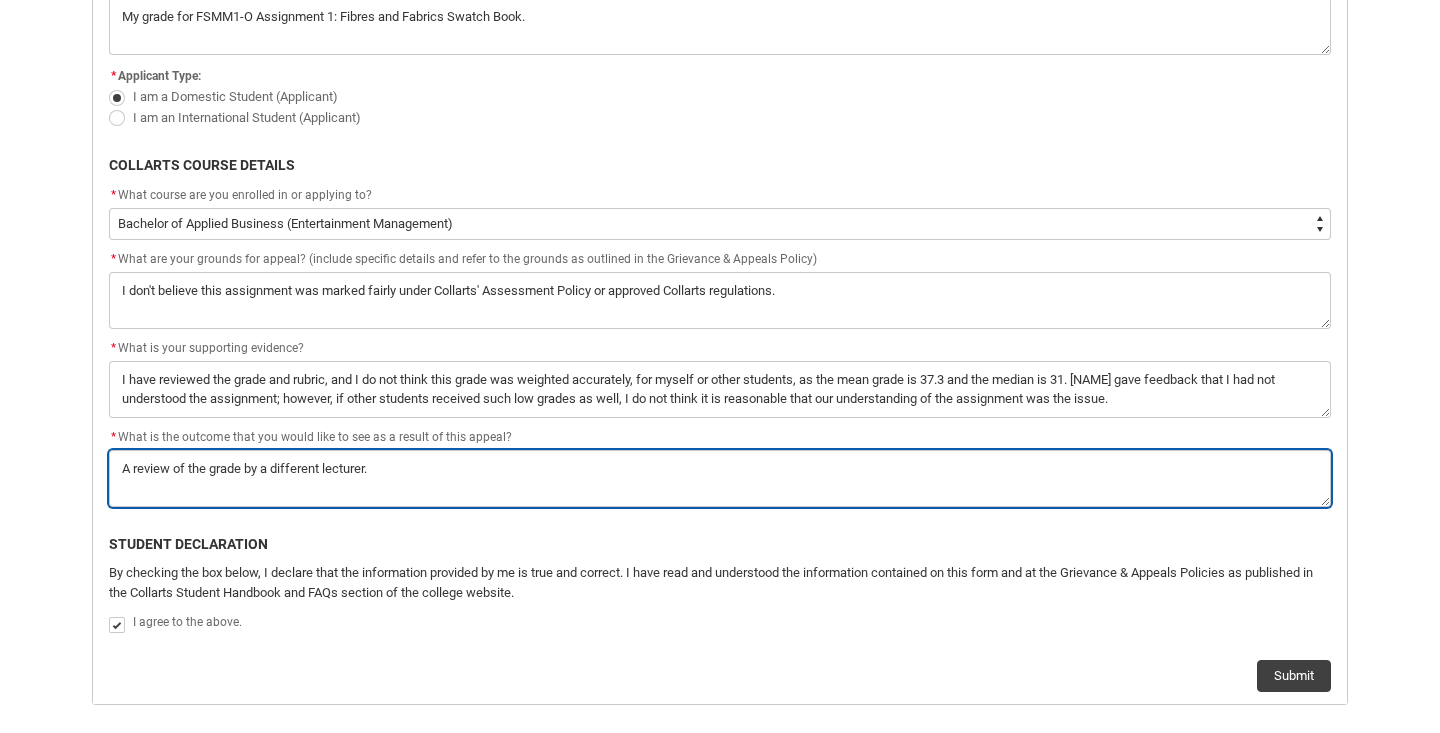 click on "*" at bounding box center [720, 478] 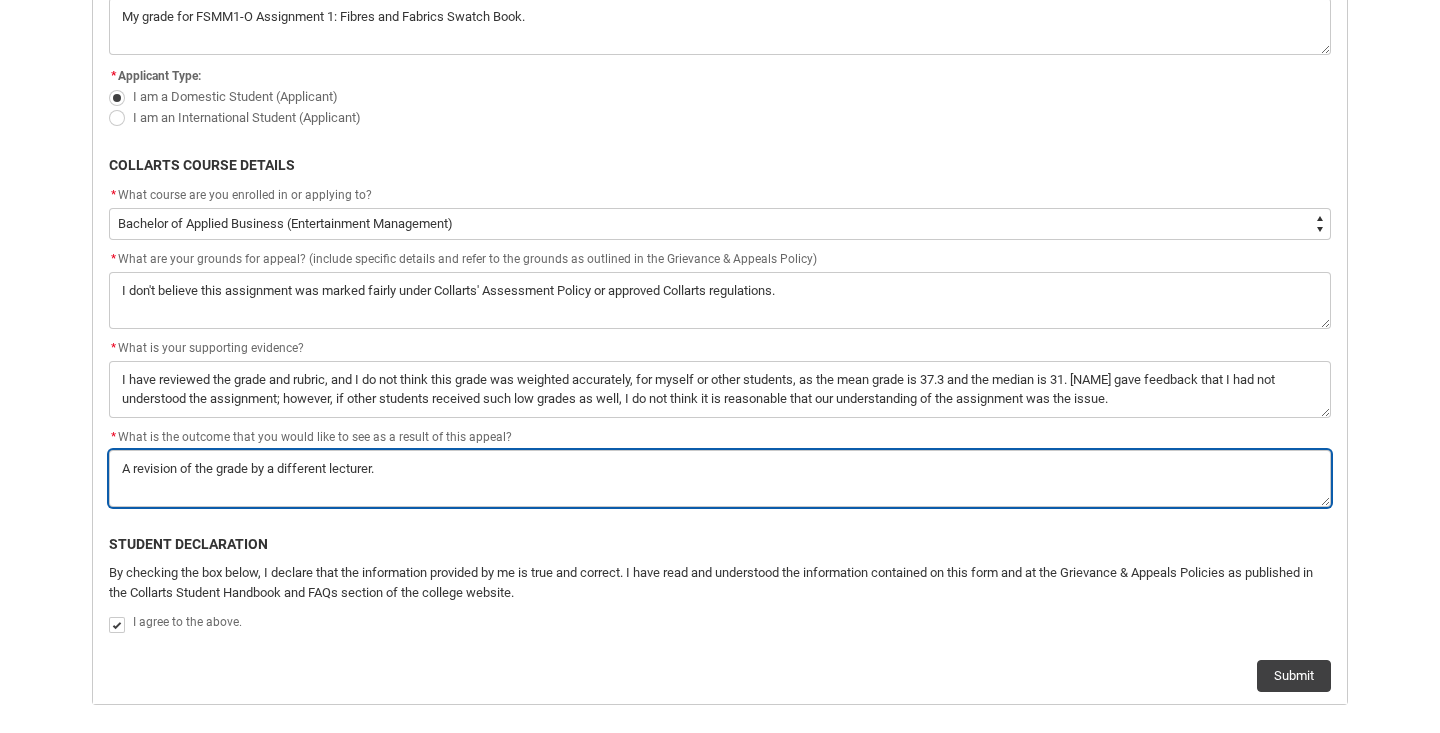 click on "*" at bounding box center (720, 478) 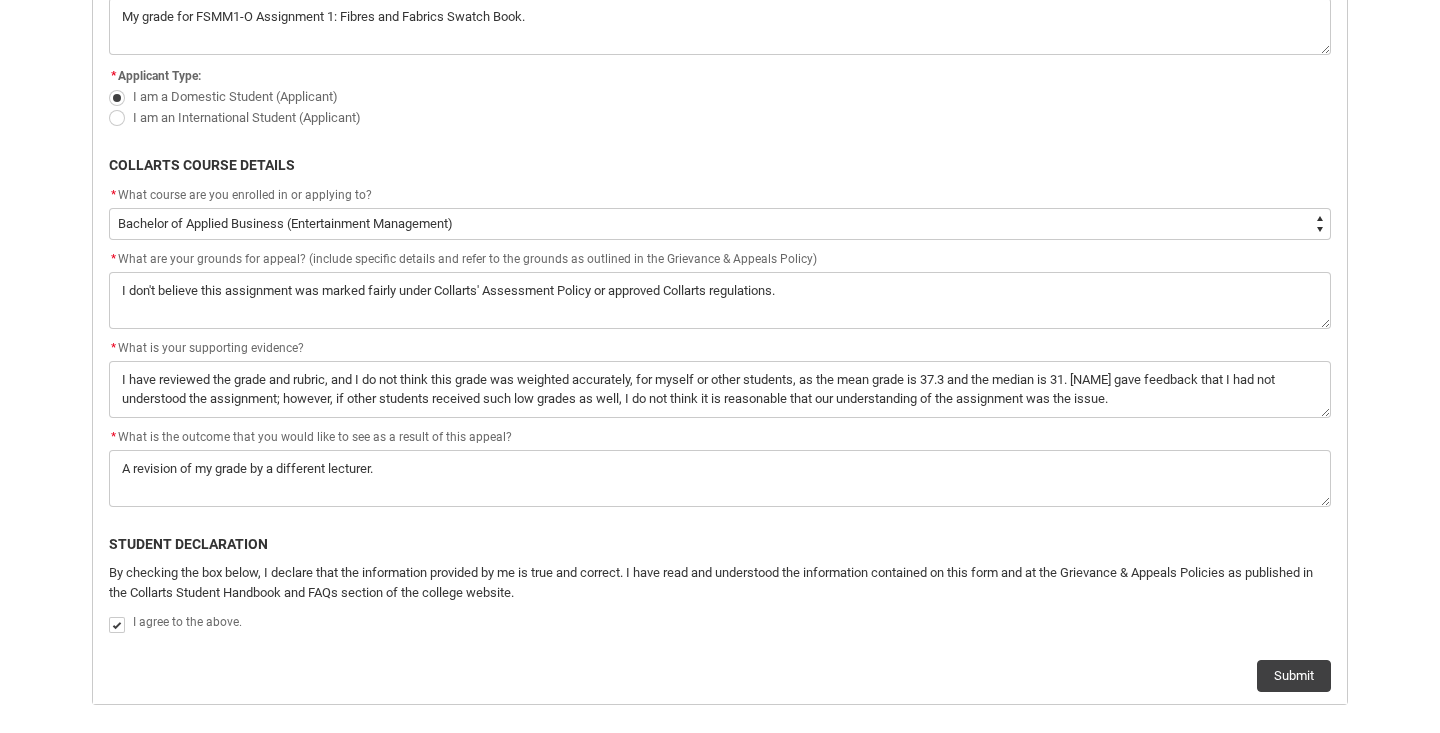 click on "I agree to the above." 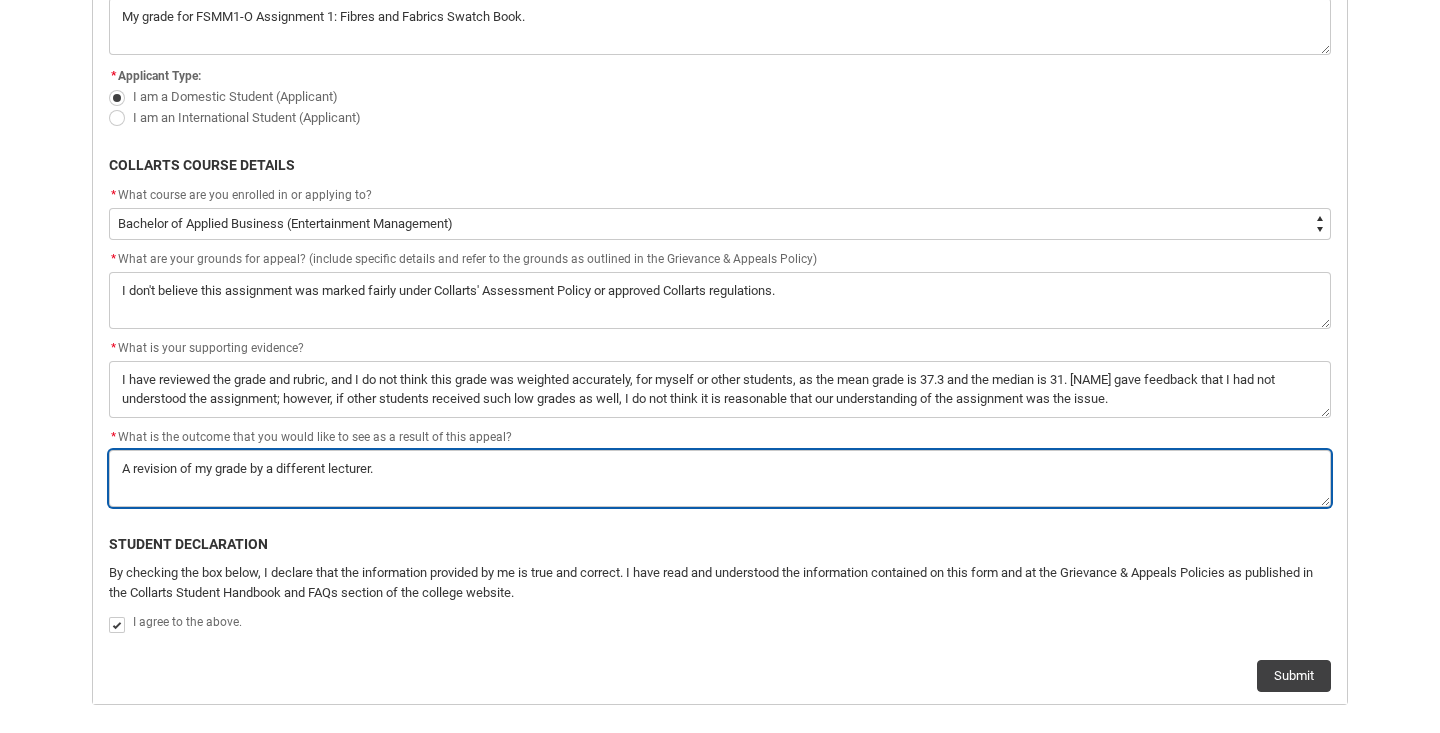 click on "*" at bounding box center [720, 478] 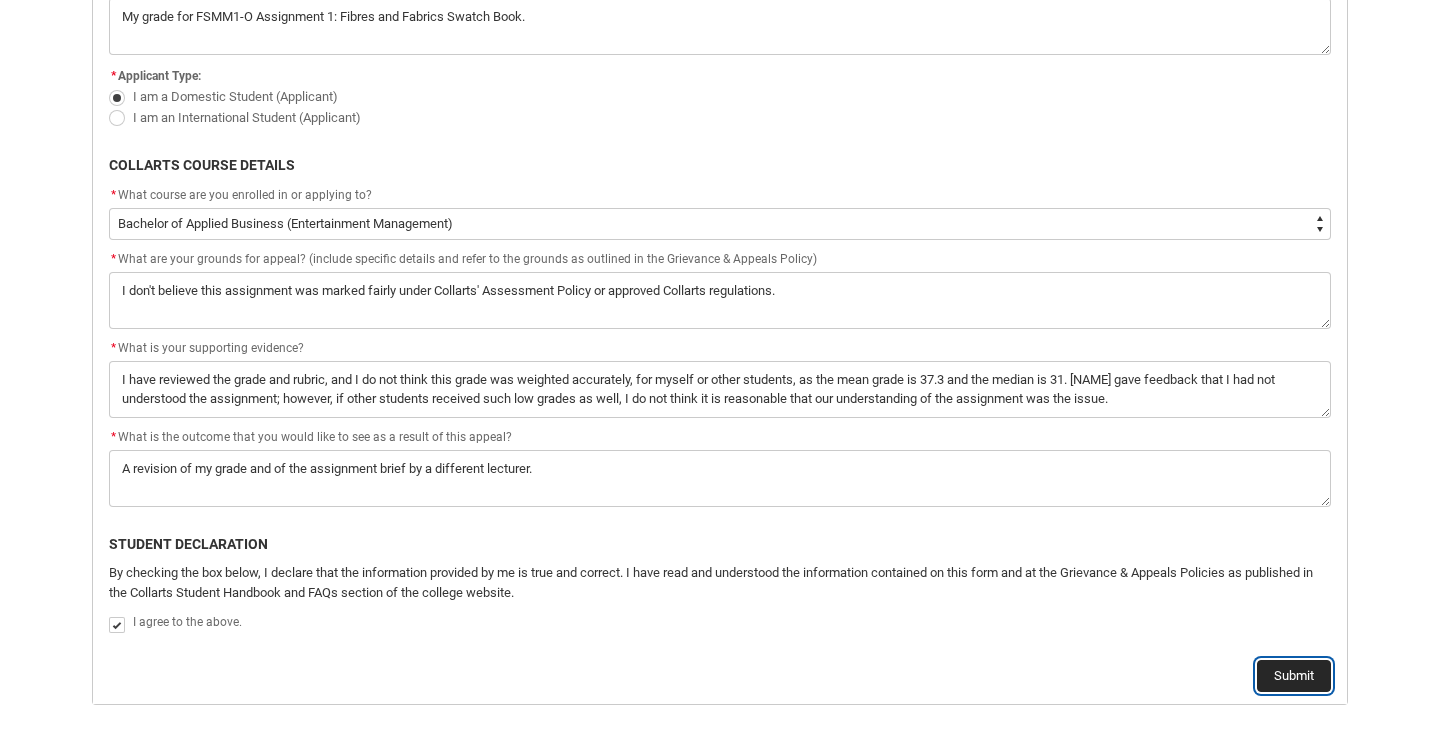 click on "Submit" 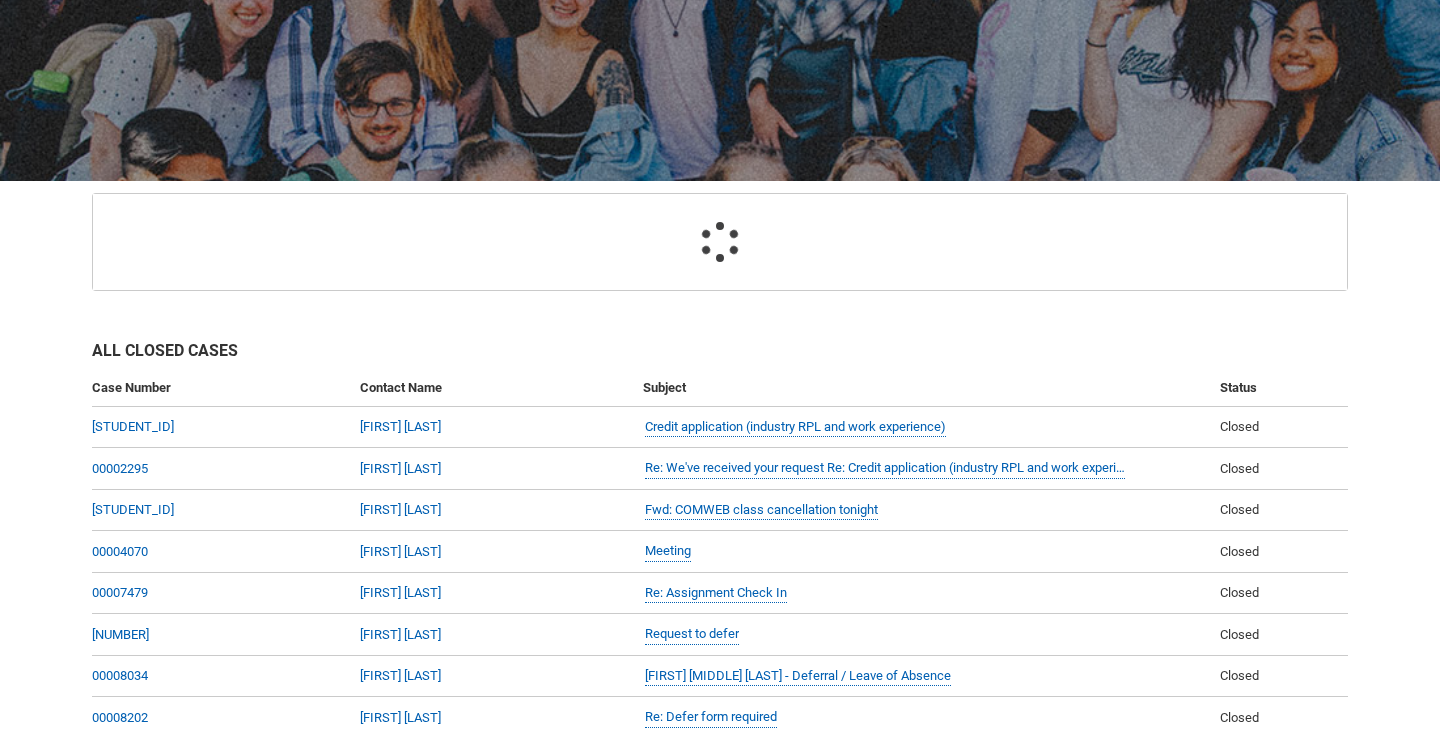 scroll, scrollTop: 213, scrollLeft: 0, axis: vertical 